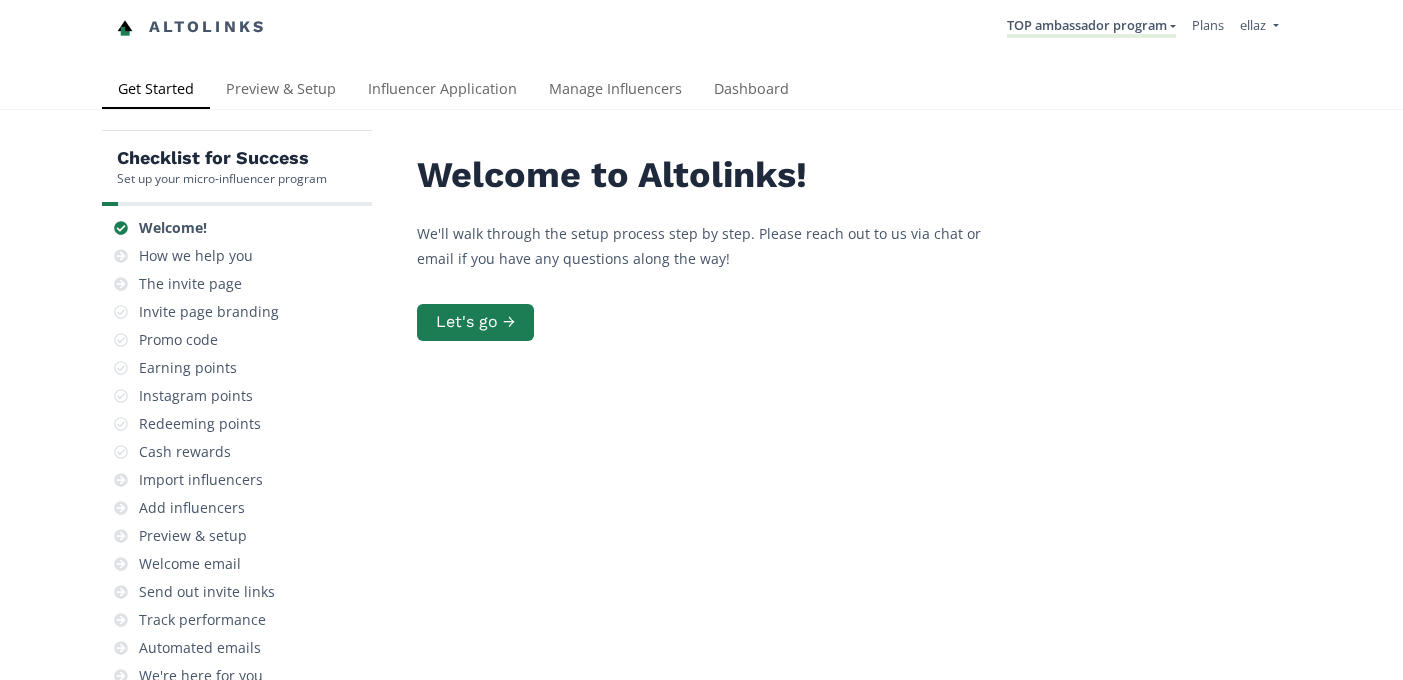 scroll, scrollTop: 0, scrollLeft: 0, axis: both 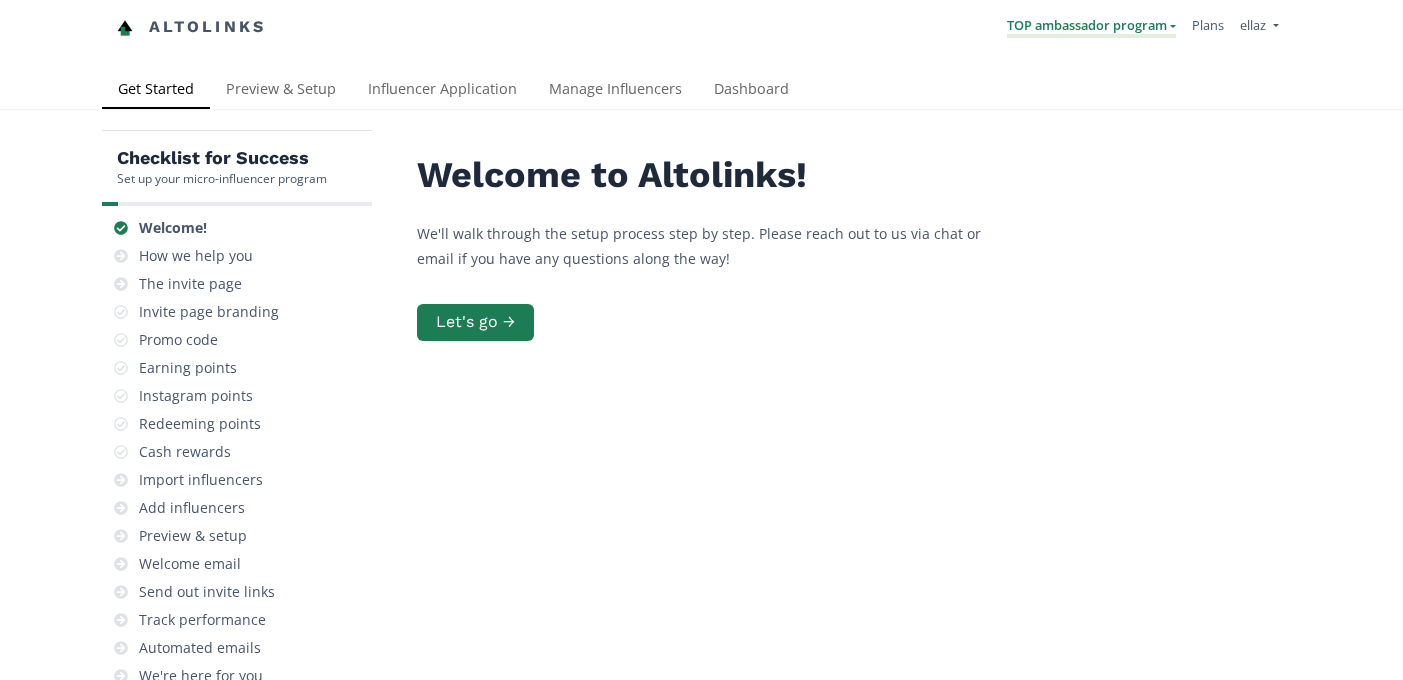 click on "TOP ambassador program" at bounding box center (1091, 27) 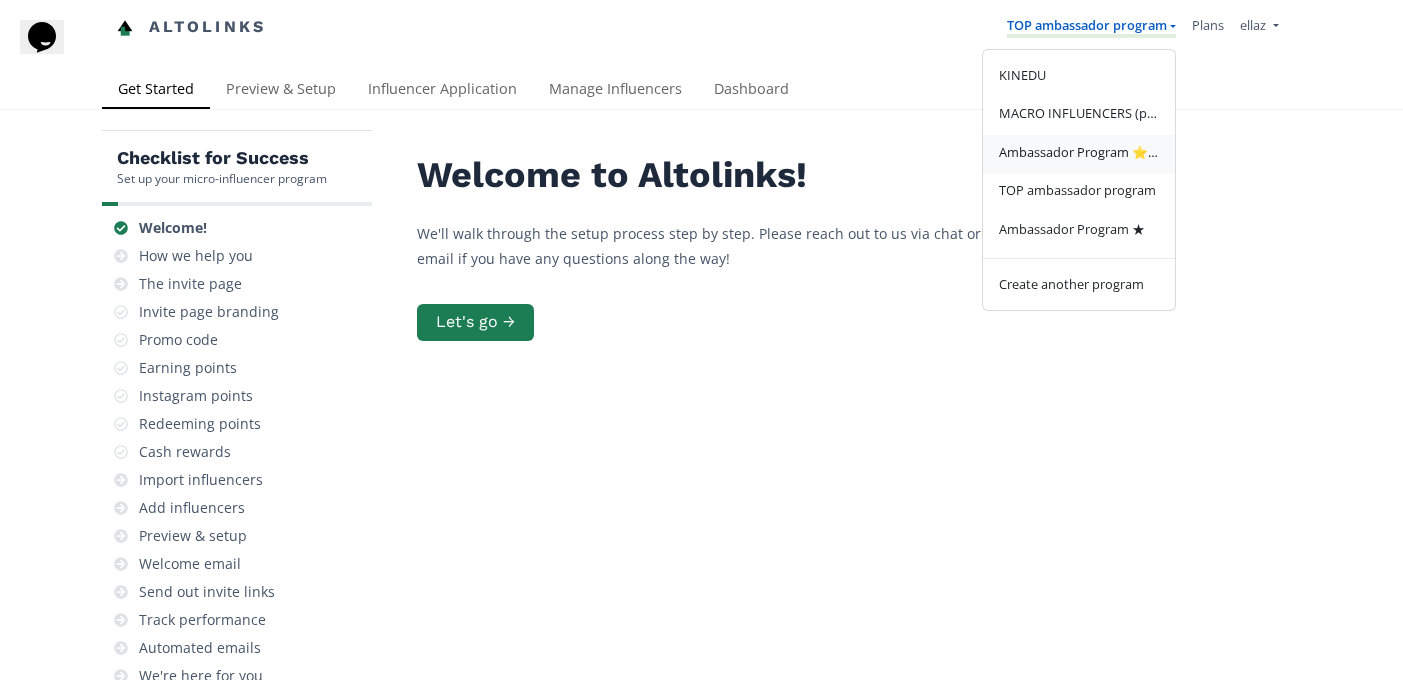 scroll, scrollTop: 0, scrollLeft: 0, axis: both 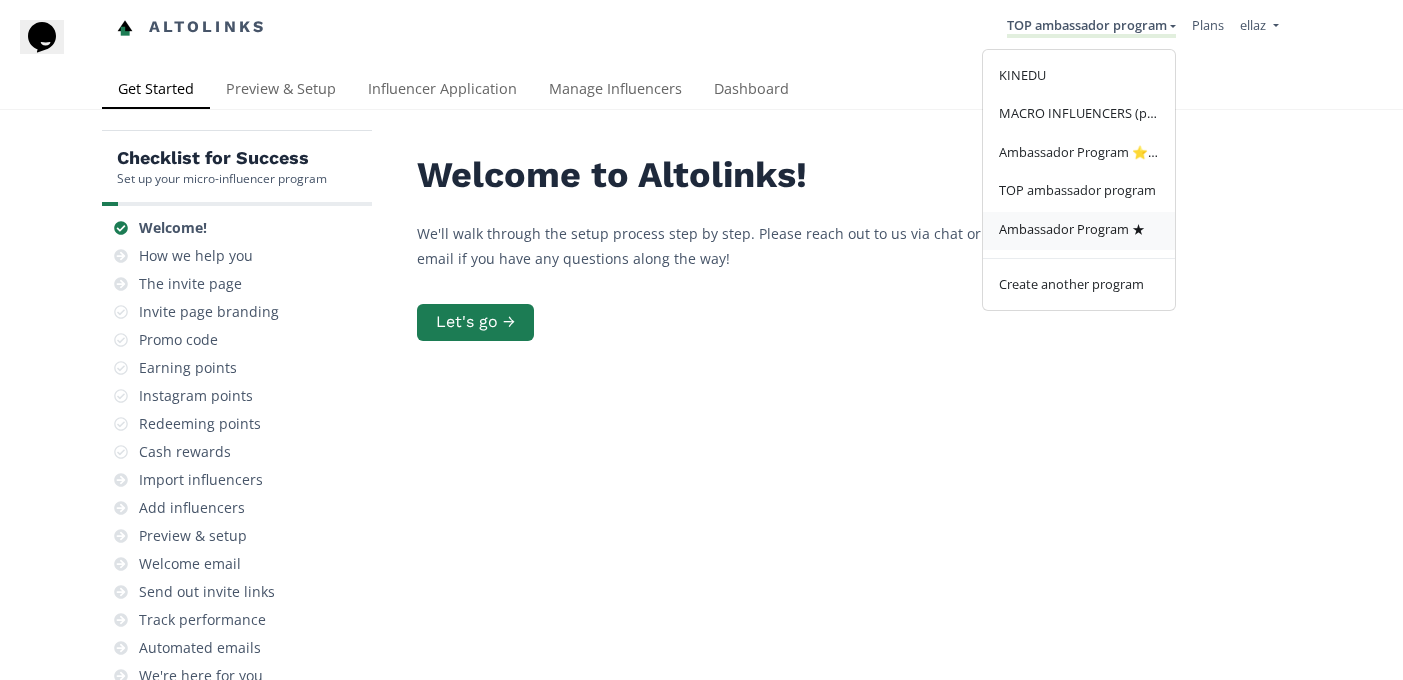 click on "Ambassador Program ★" at bounding box center (1072, 229) 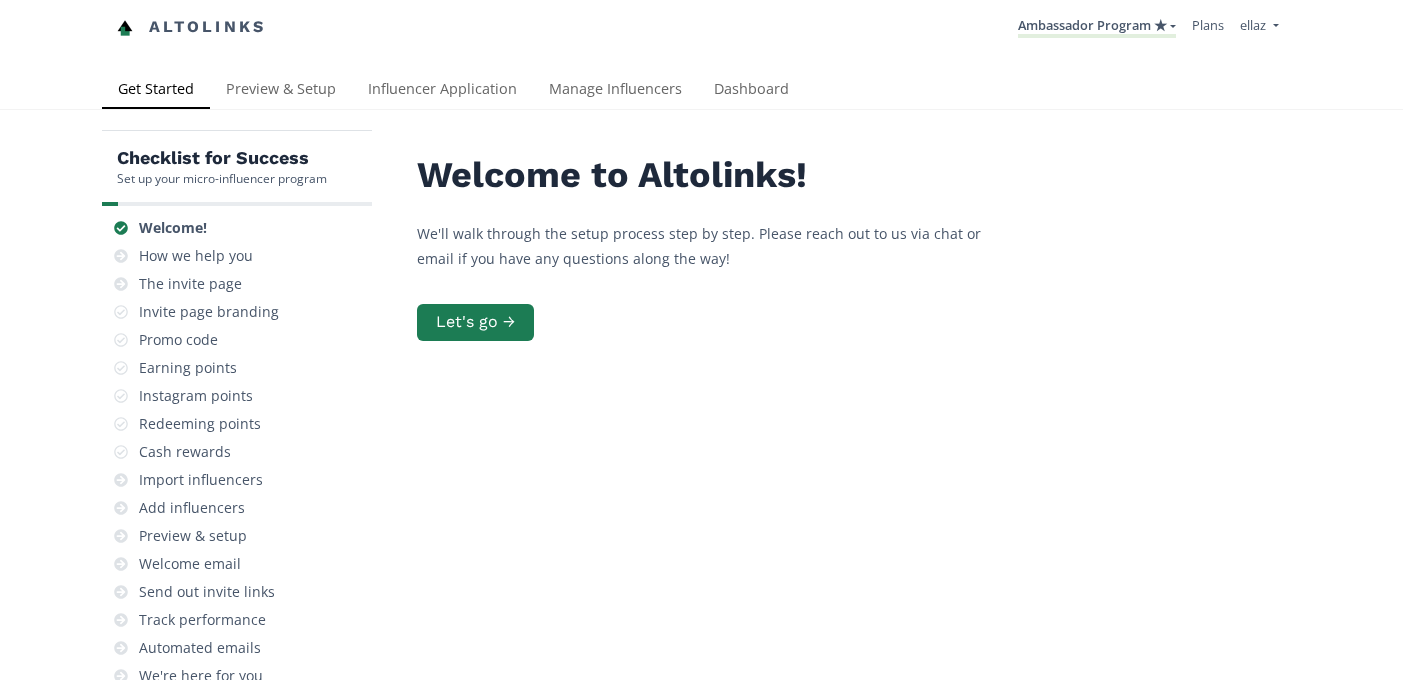 scroll, scrollTop: 0, scrollLeft: 0, axis: both 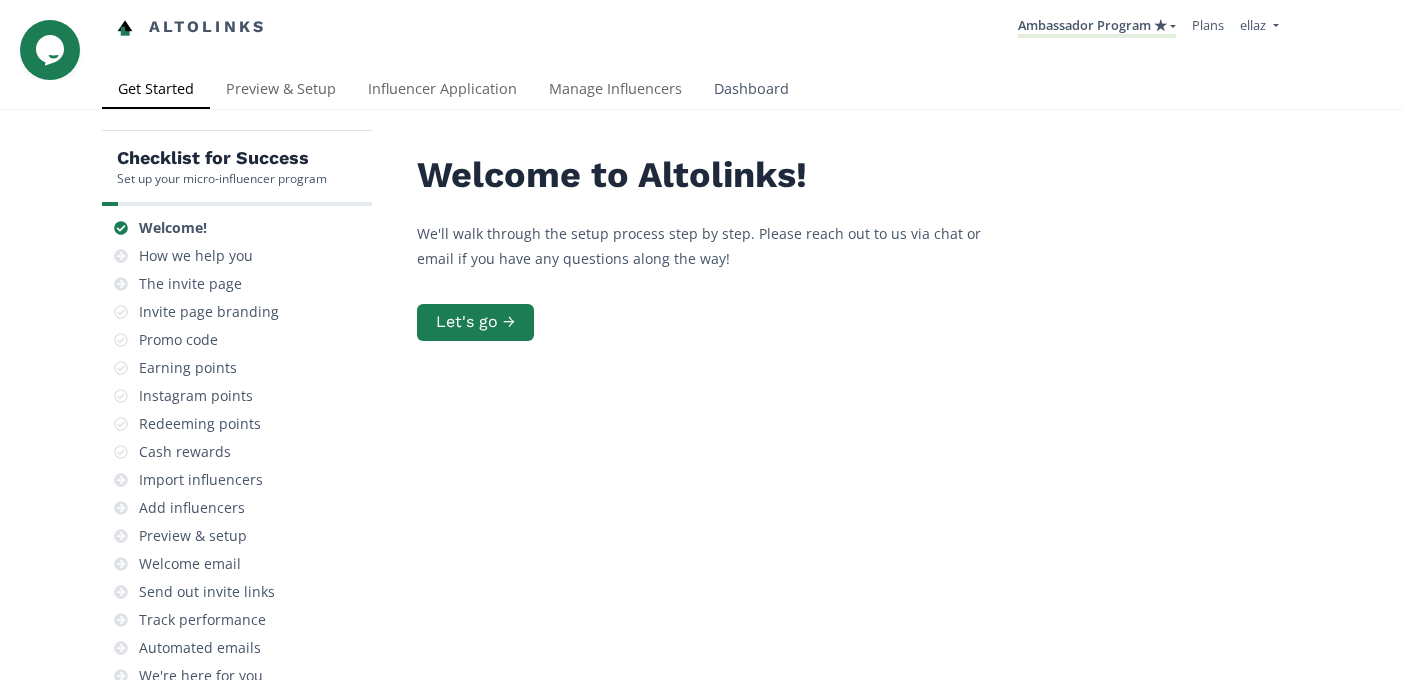 click on "Dashboard" at bounding box center (751, 91) 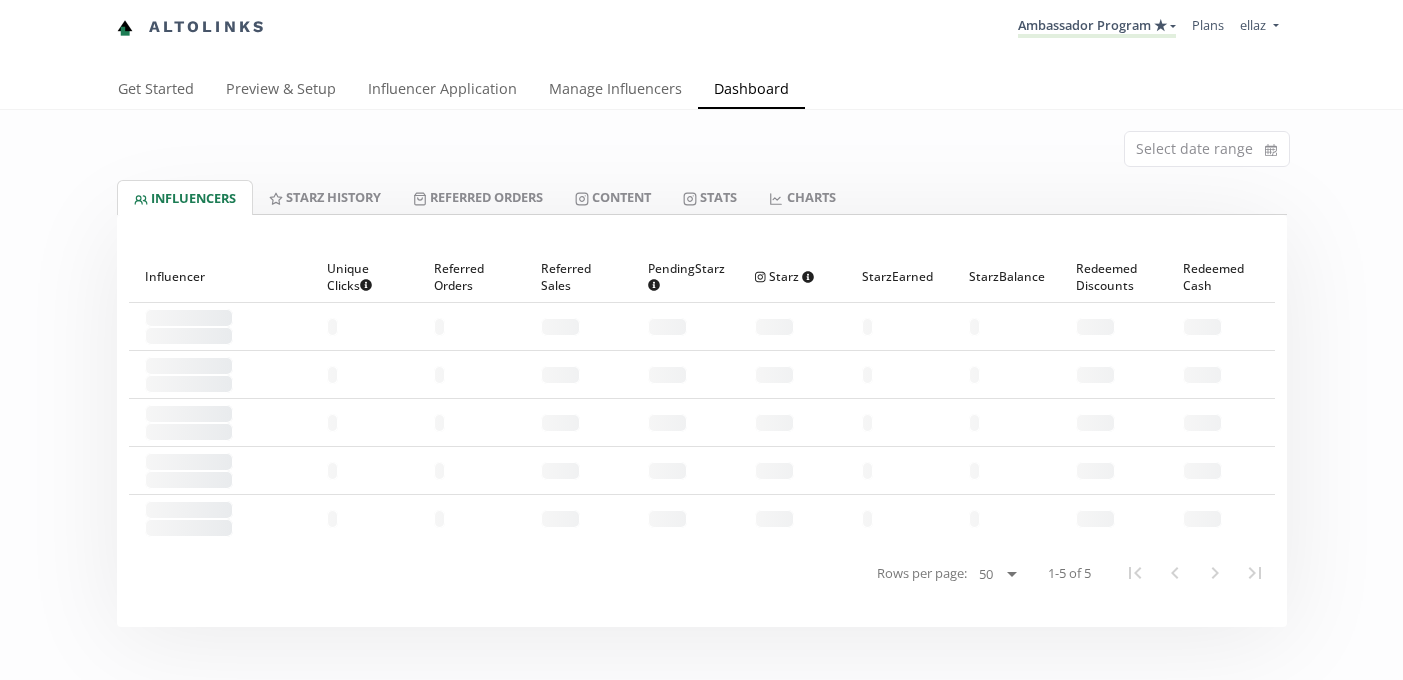 scroll, scrollTop: 0, scrollLeft: 0, axis: both 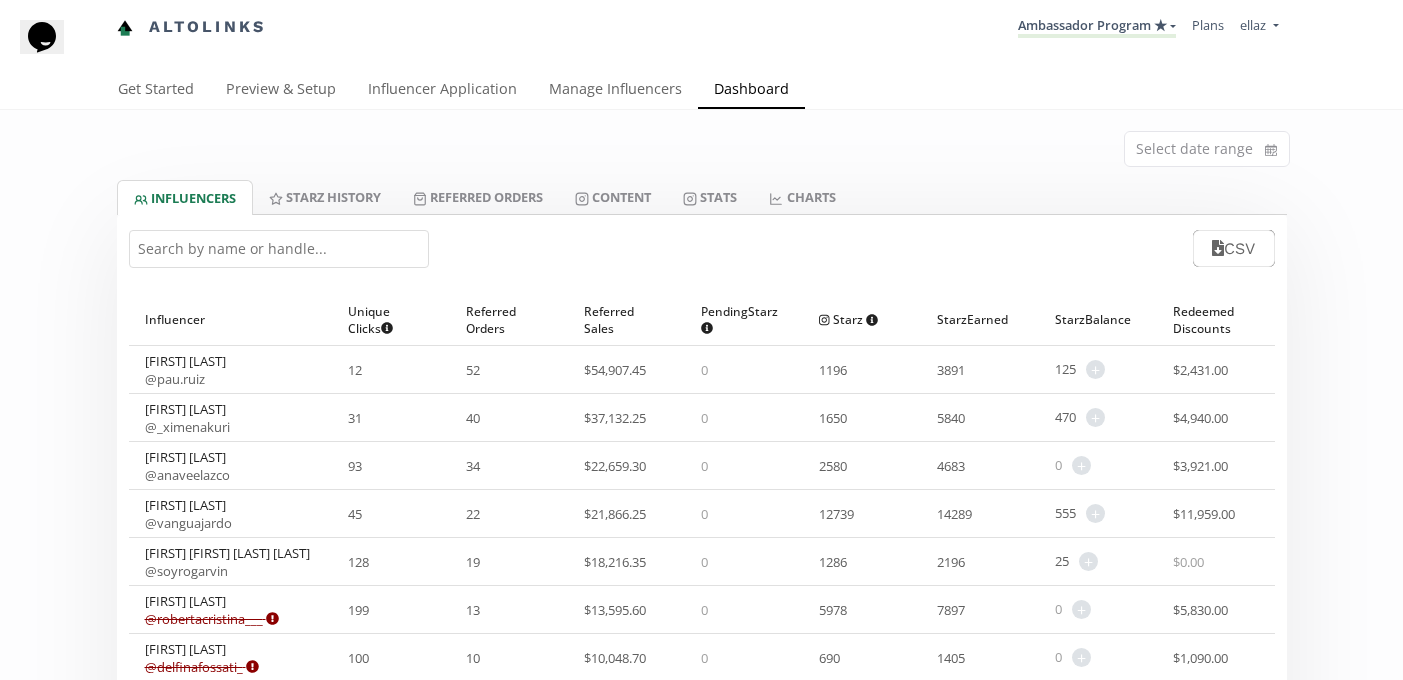 click on "CSV" at bounding box center [702, 248] 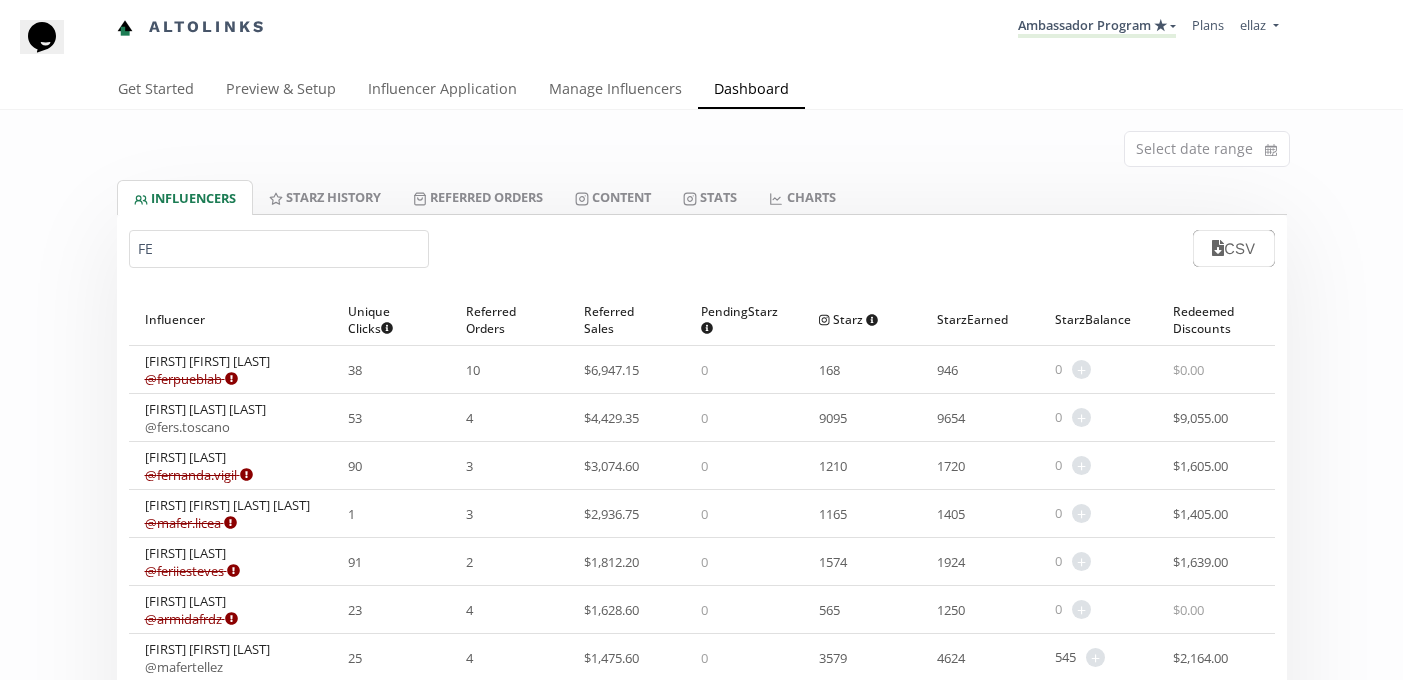 type on "F" 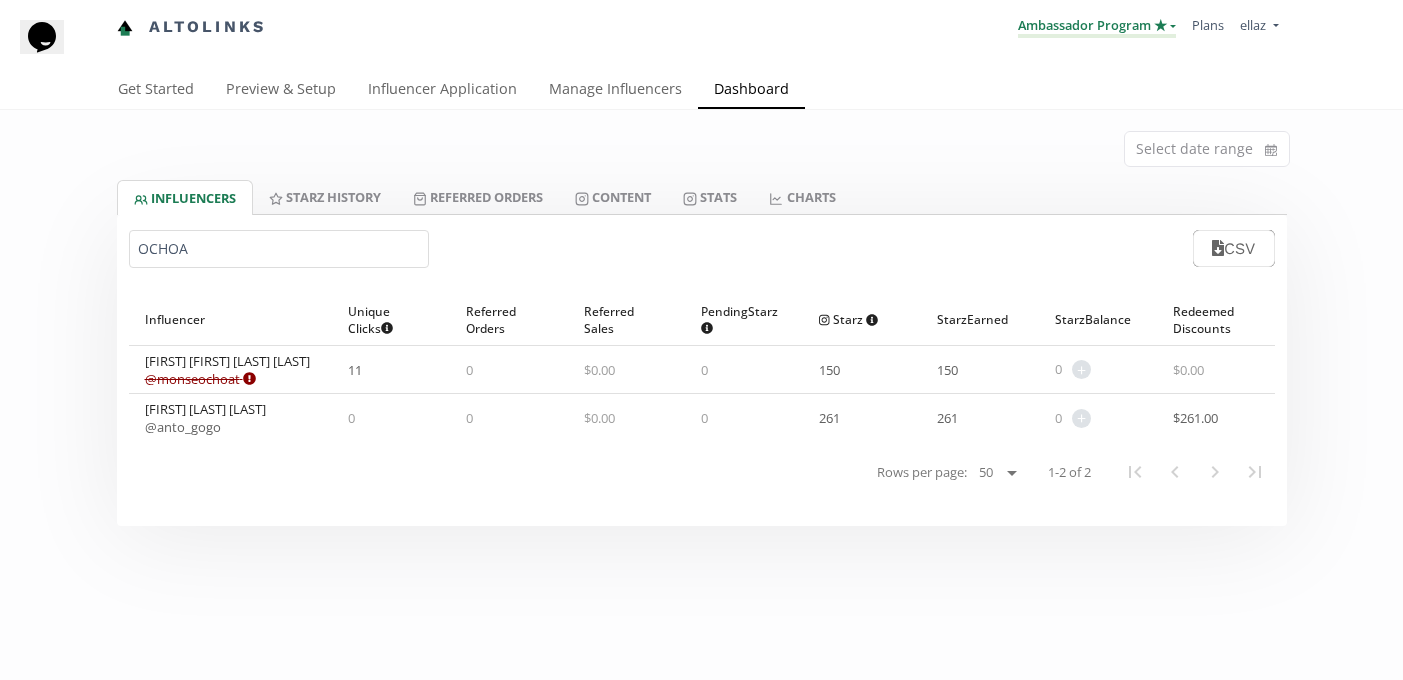 type on "OCHOA" 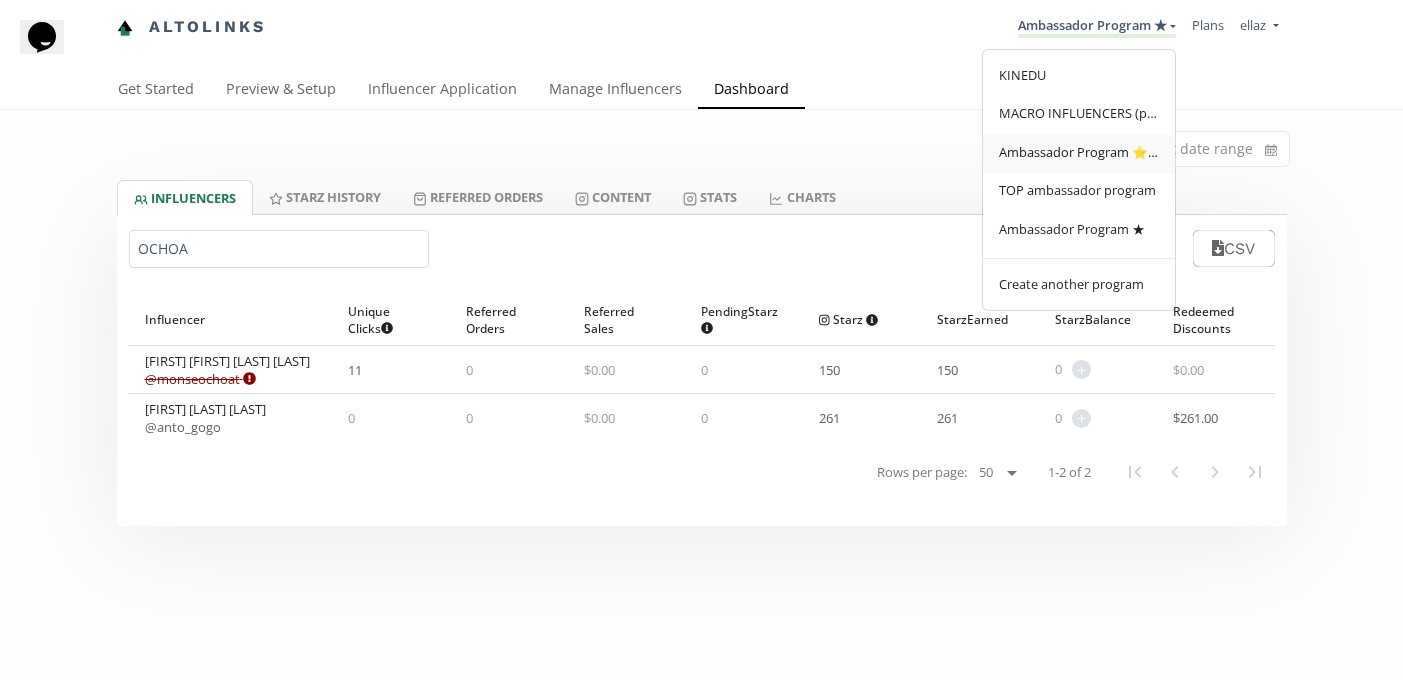 click on "Ambassador Program ⭐️⭐️" at bounding box center (1079, 152) 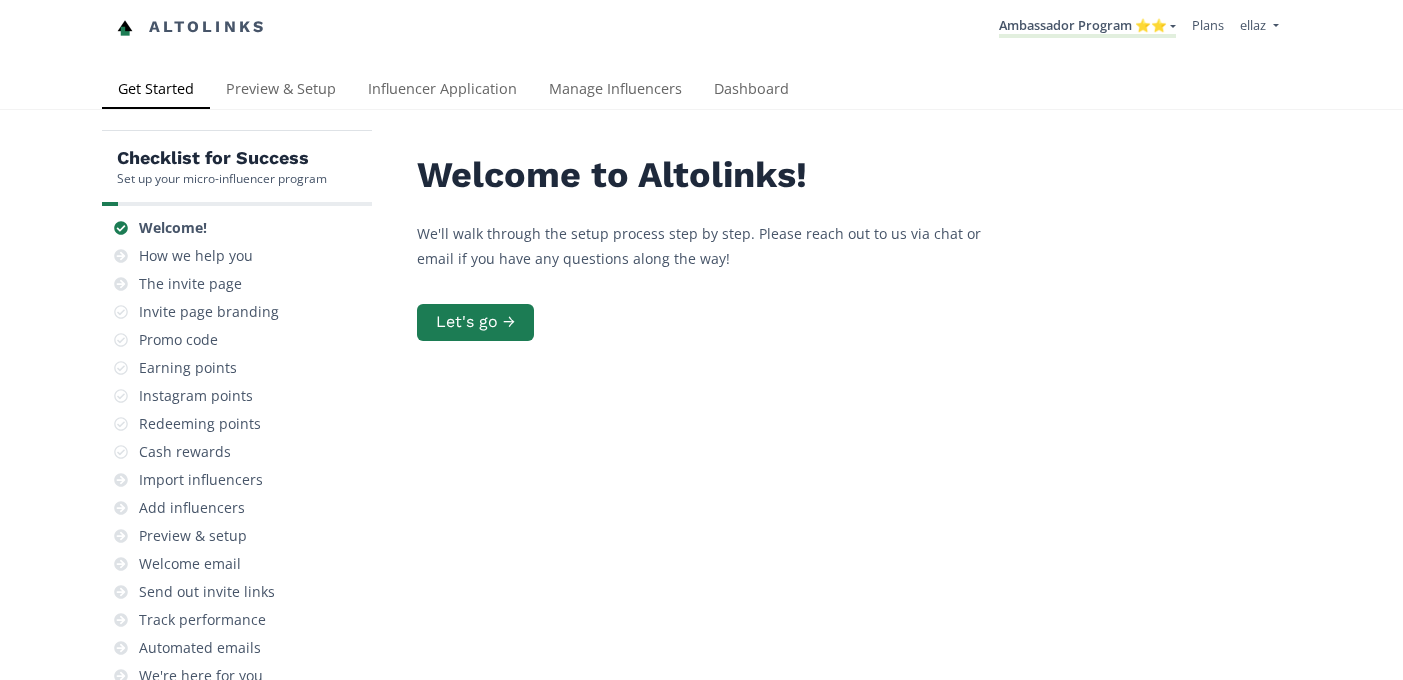 scroll, scrollTop: 0, scrollLeft: 0, axis: both 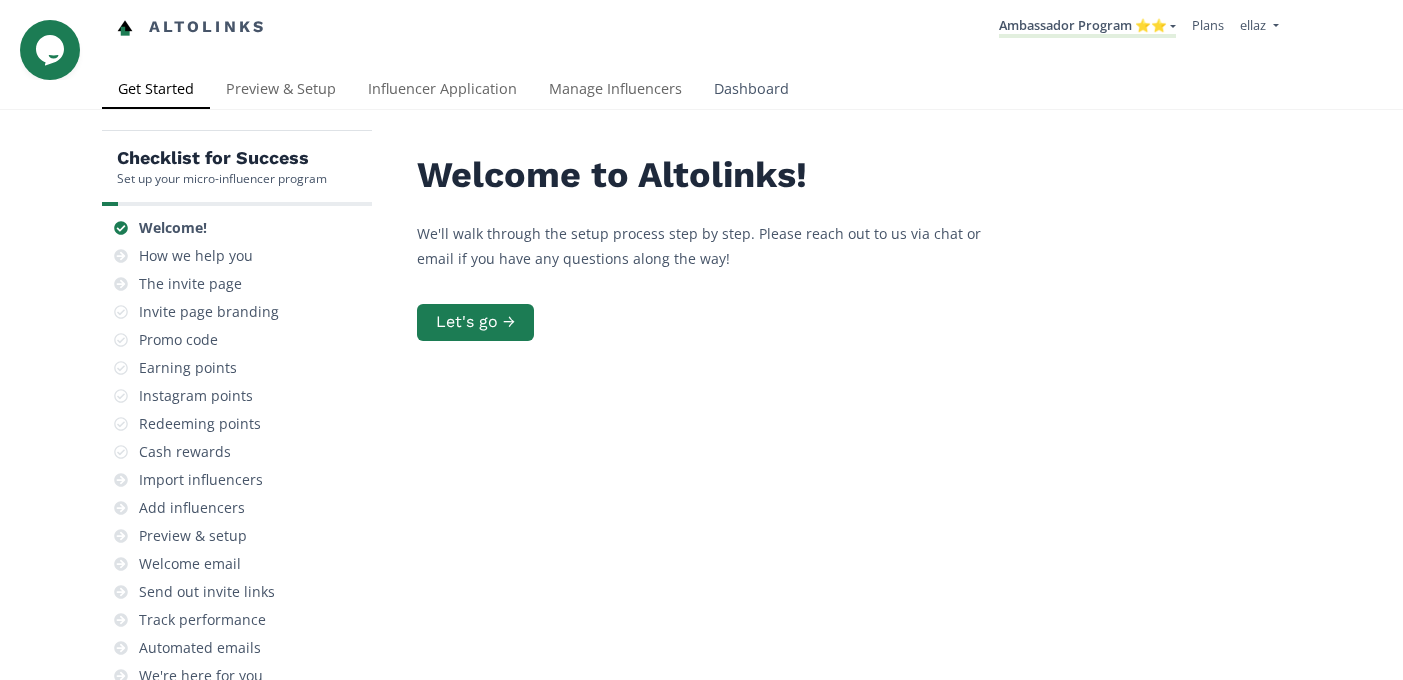 click on "Dashboard" at bounding box center [751, 91] 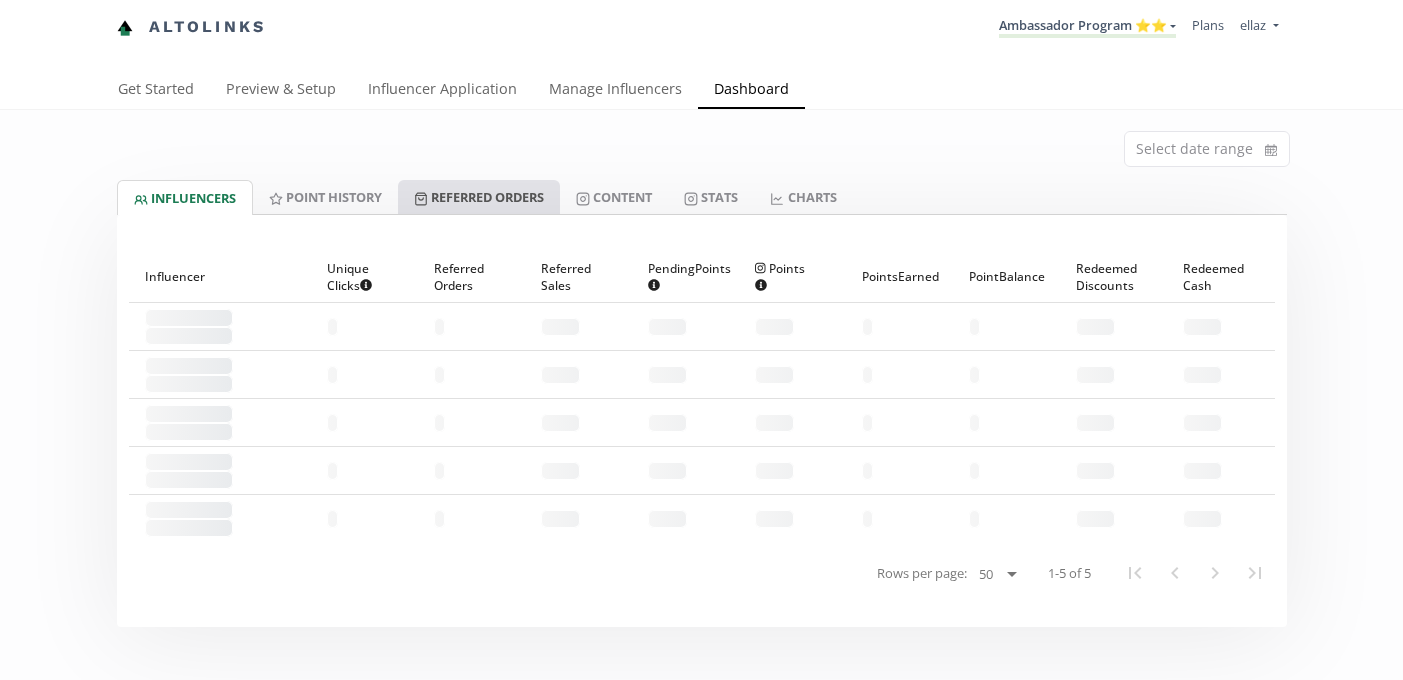 scroll, scrollTop: 0, scrollLeft: 0, axis: both 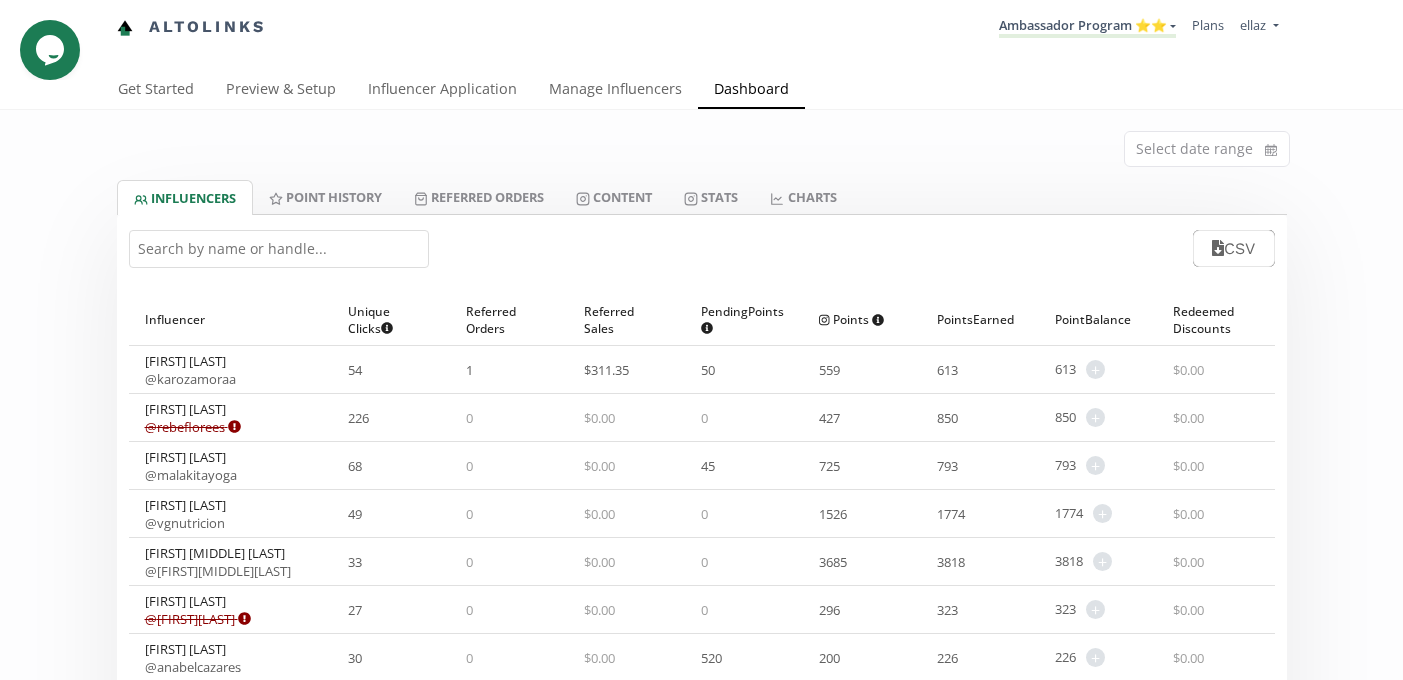 click at bounding box center (279, 249) 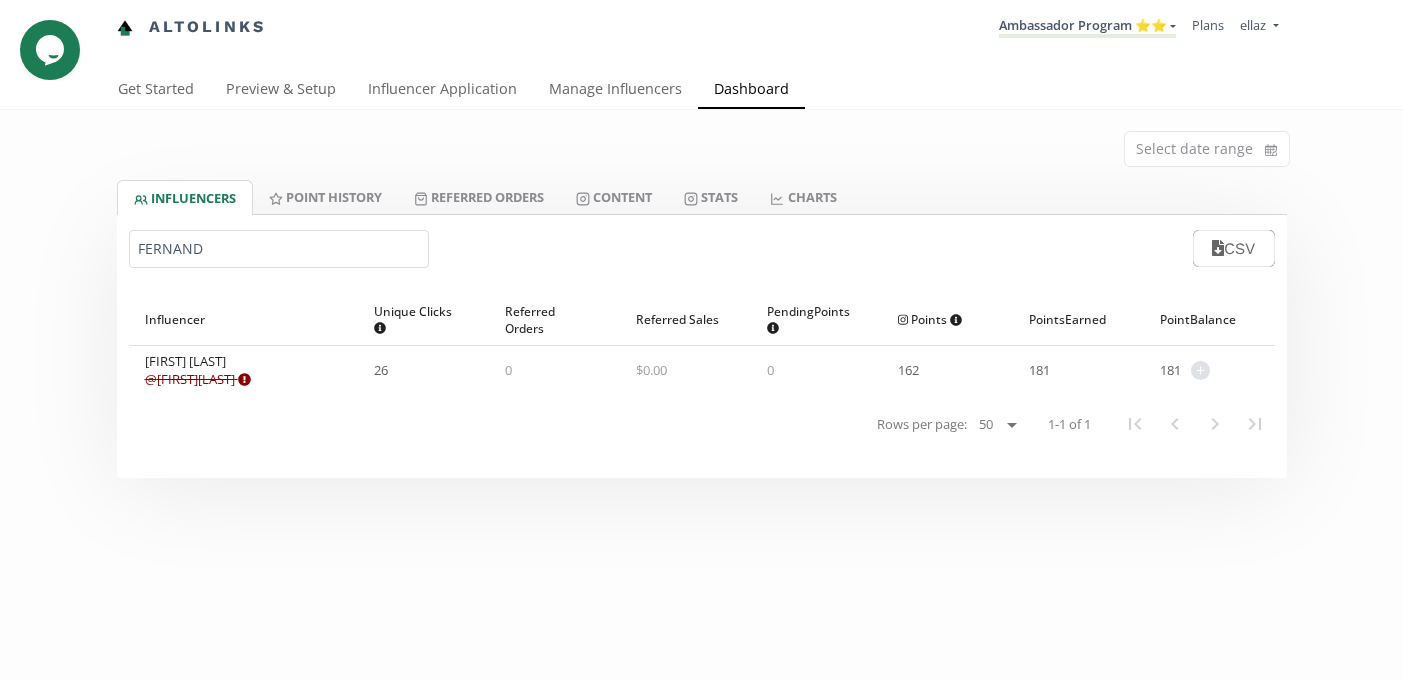 click on "FERNAND" at bounding box center [279, 249] 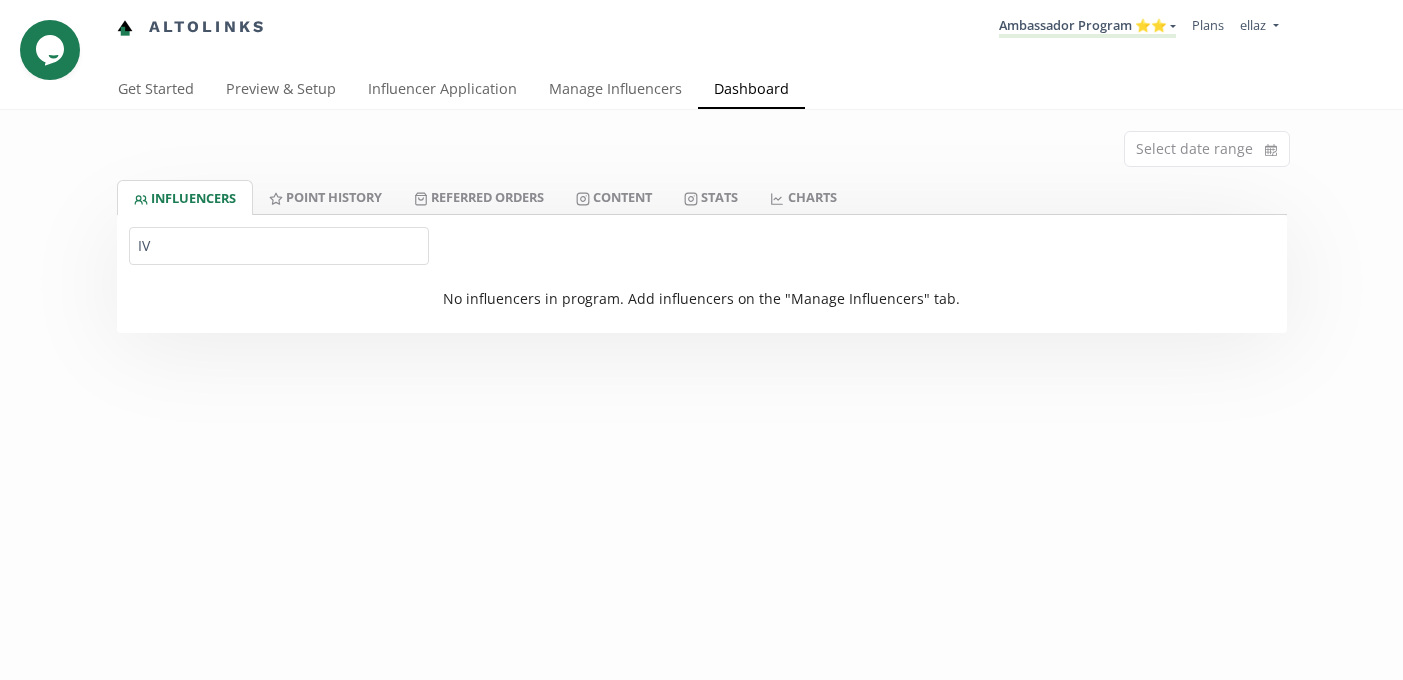 type on "I" 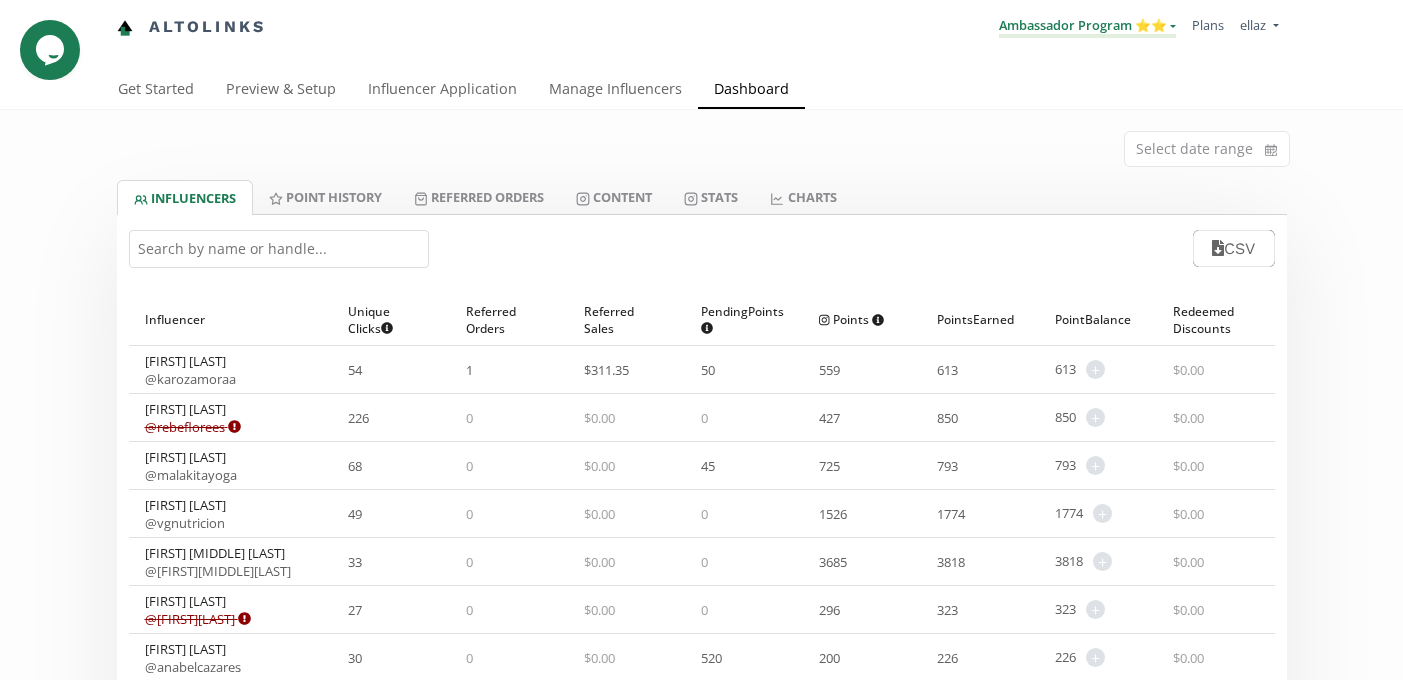 type 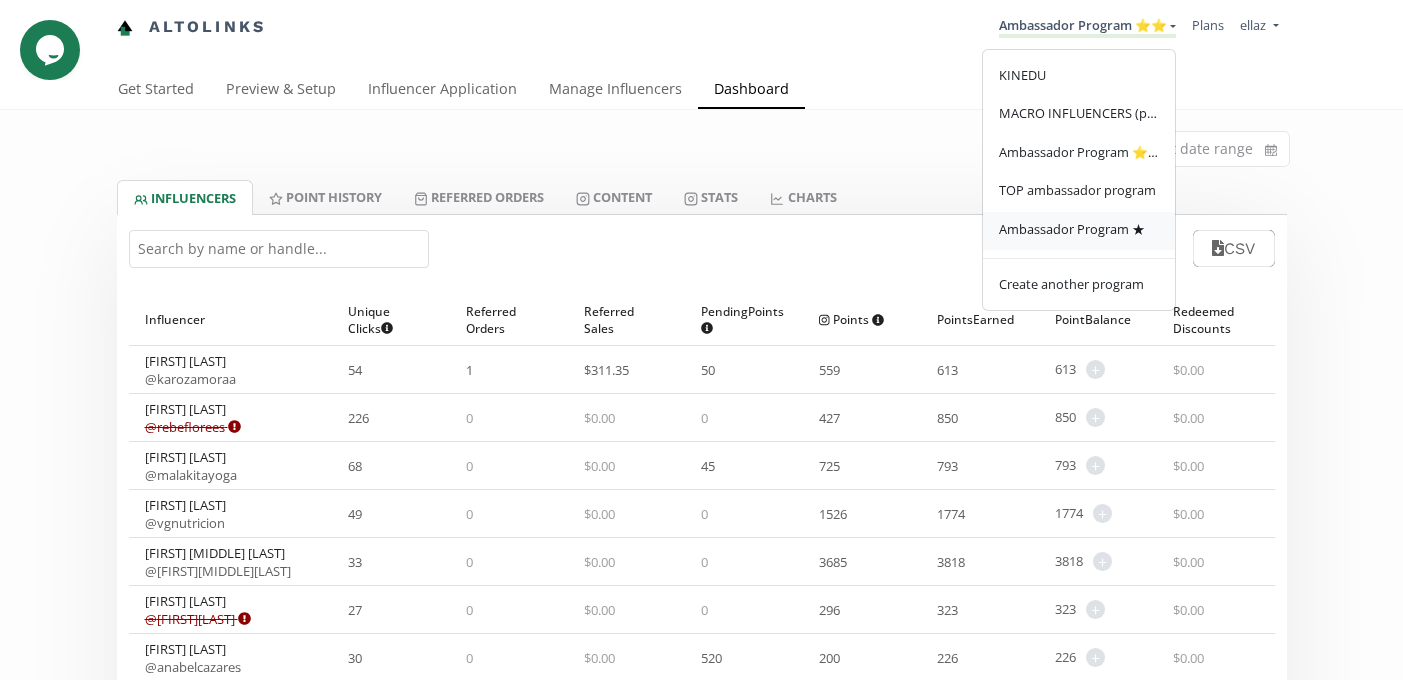 click on "Ambassador Program ★" at bounding box center (1079, 231) 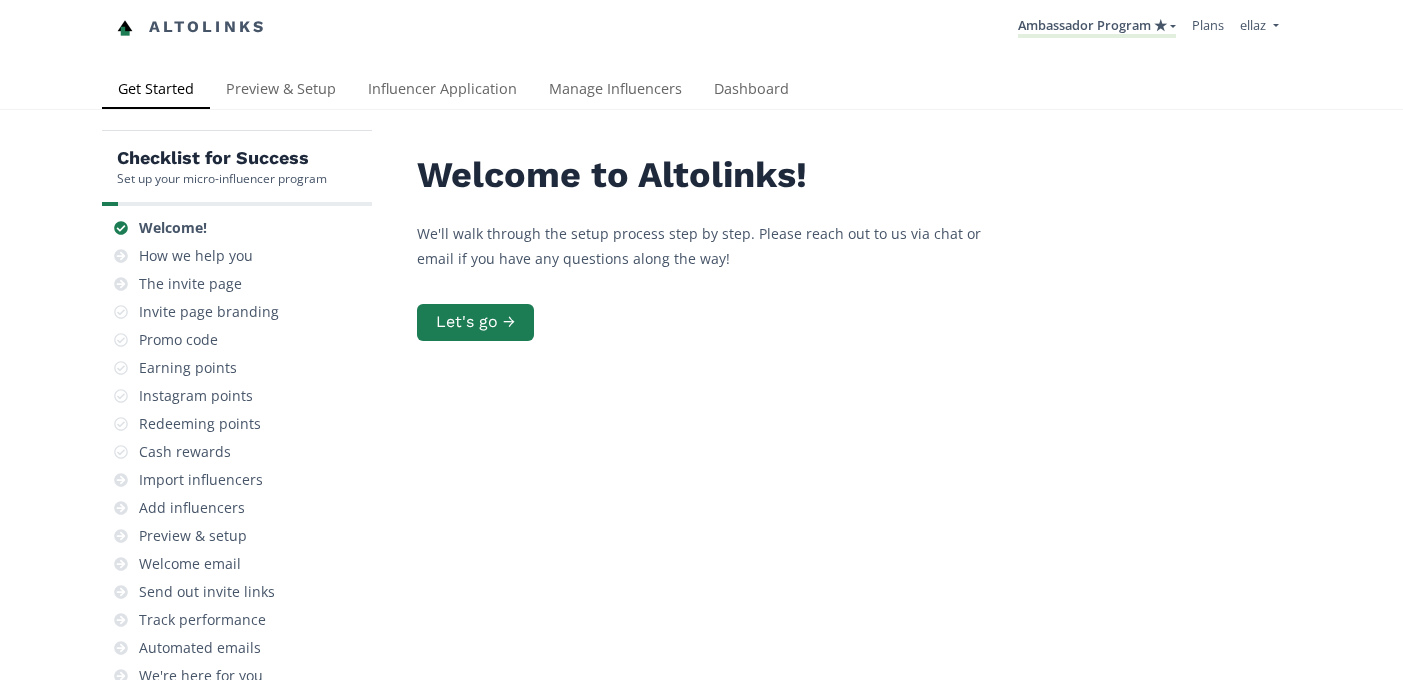scroll, scrollTop: 0, scrollLeft: 0, axis: both 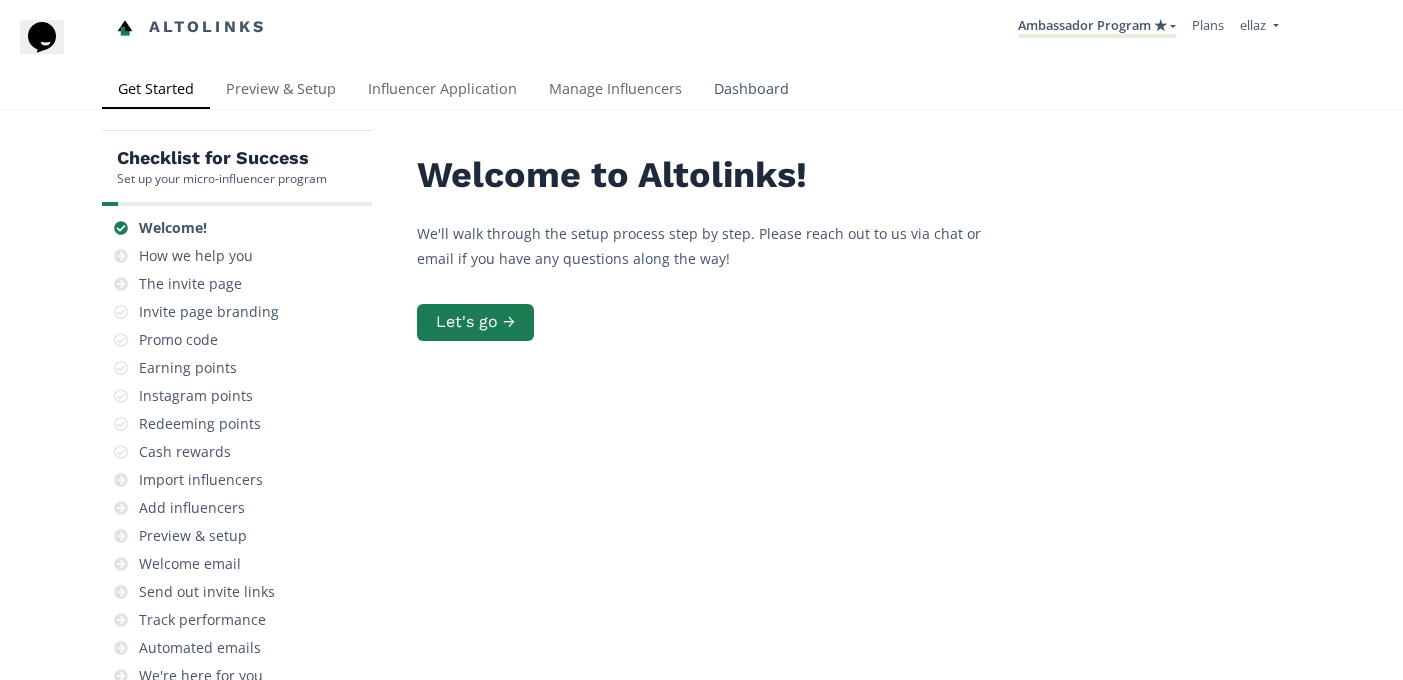 click on "Dashboard" at bounding box center [751, 91] 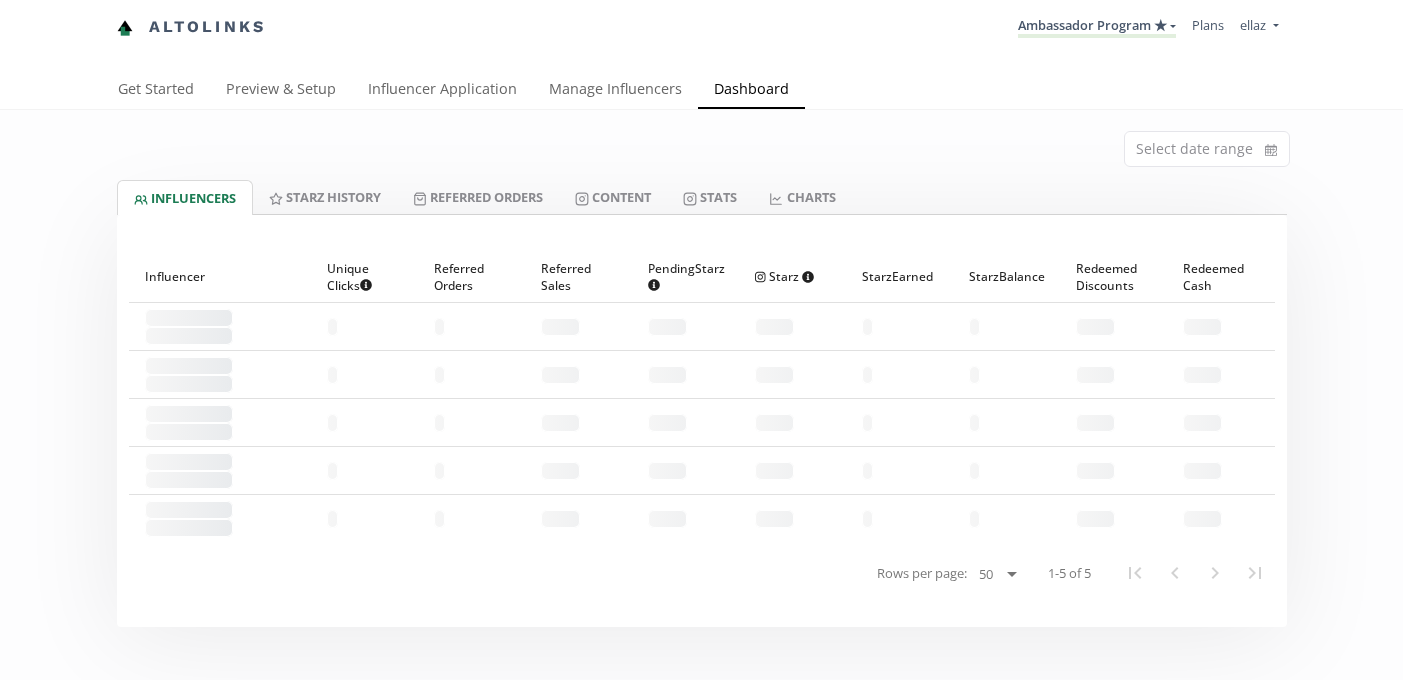 scroll, scrollTop: 0, scrollLeft: 0, axis: both 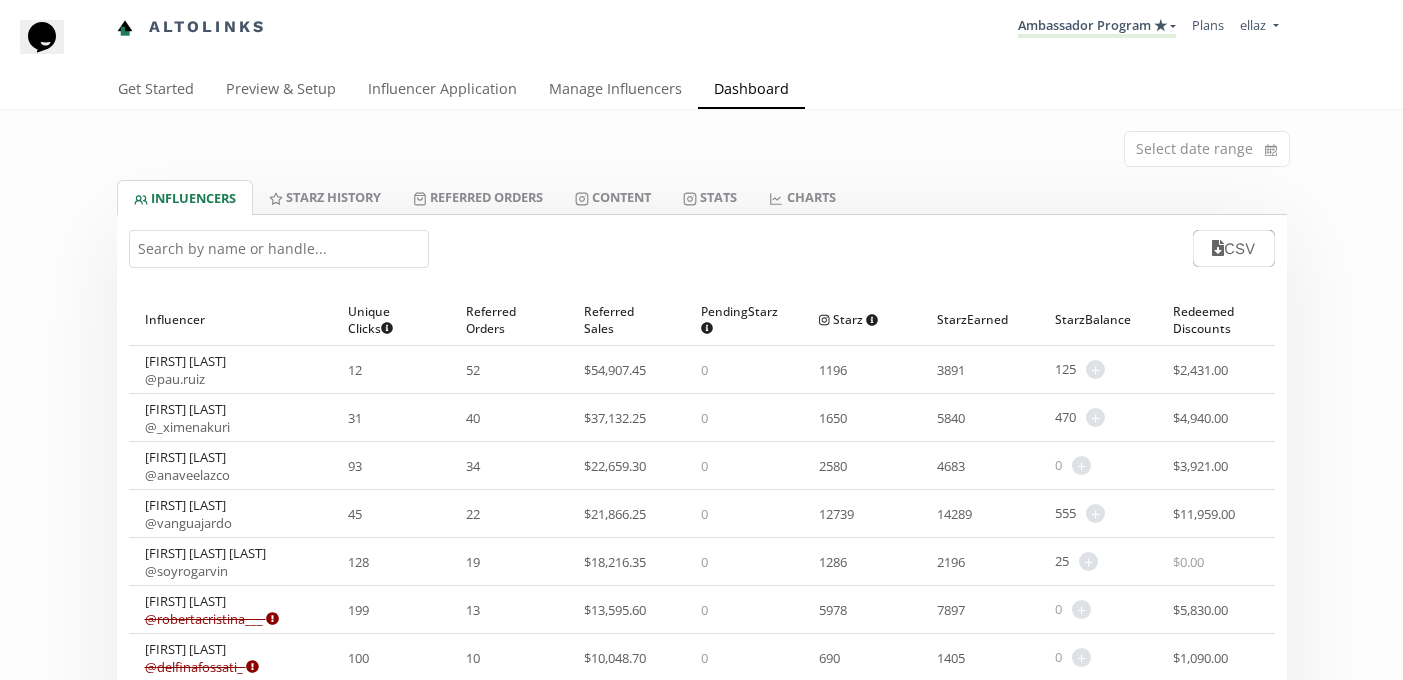 click at bounding box center [279, 249] 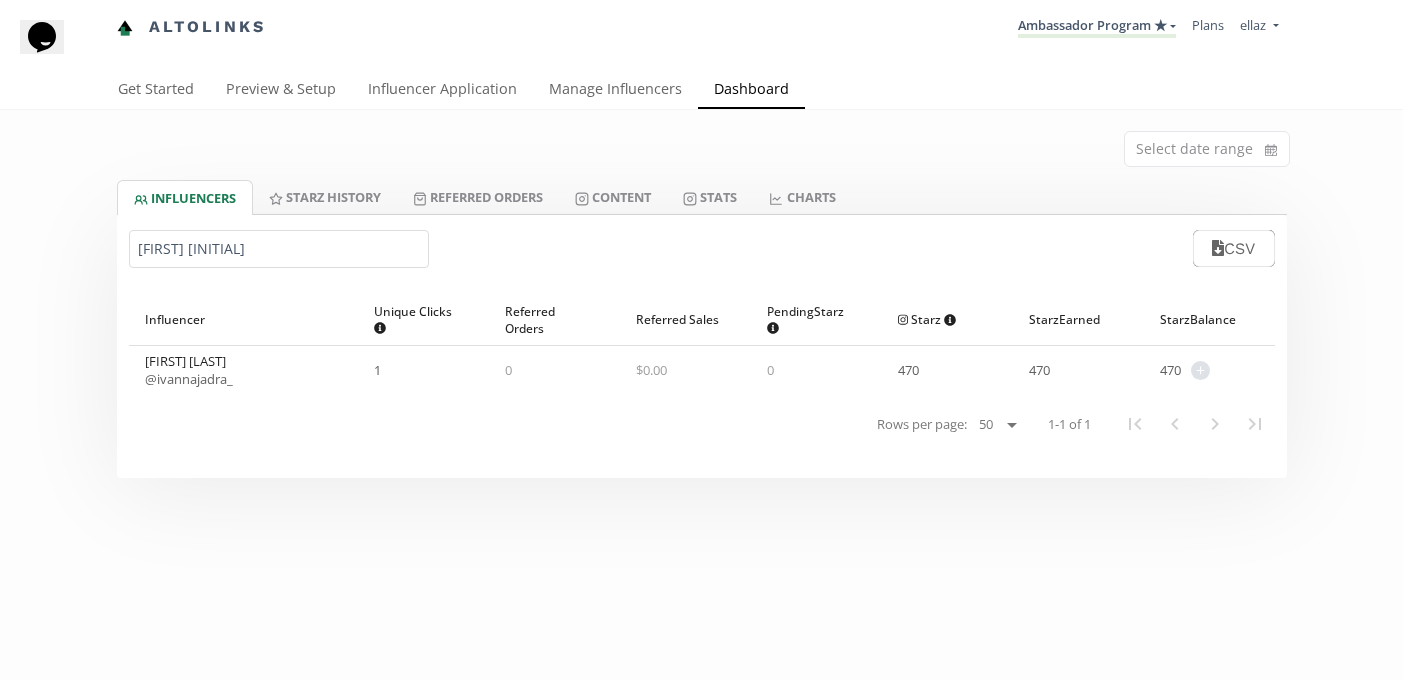 click on "[USERNAME]" at bounding box center (189, 379) 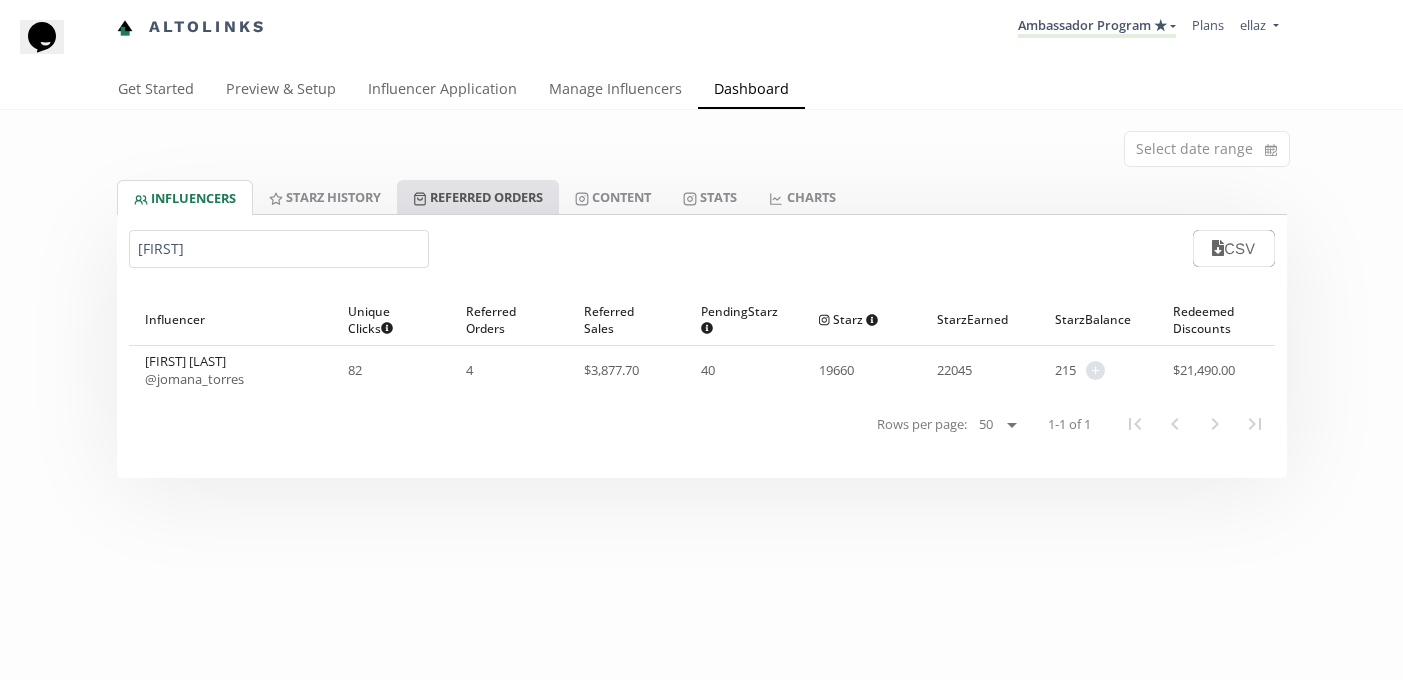 type on "[FIRST]" 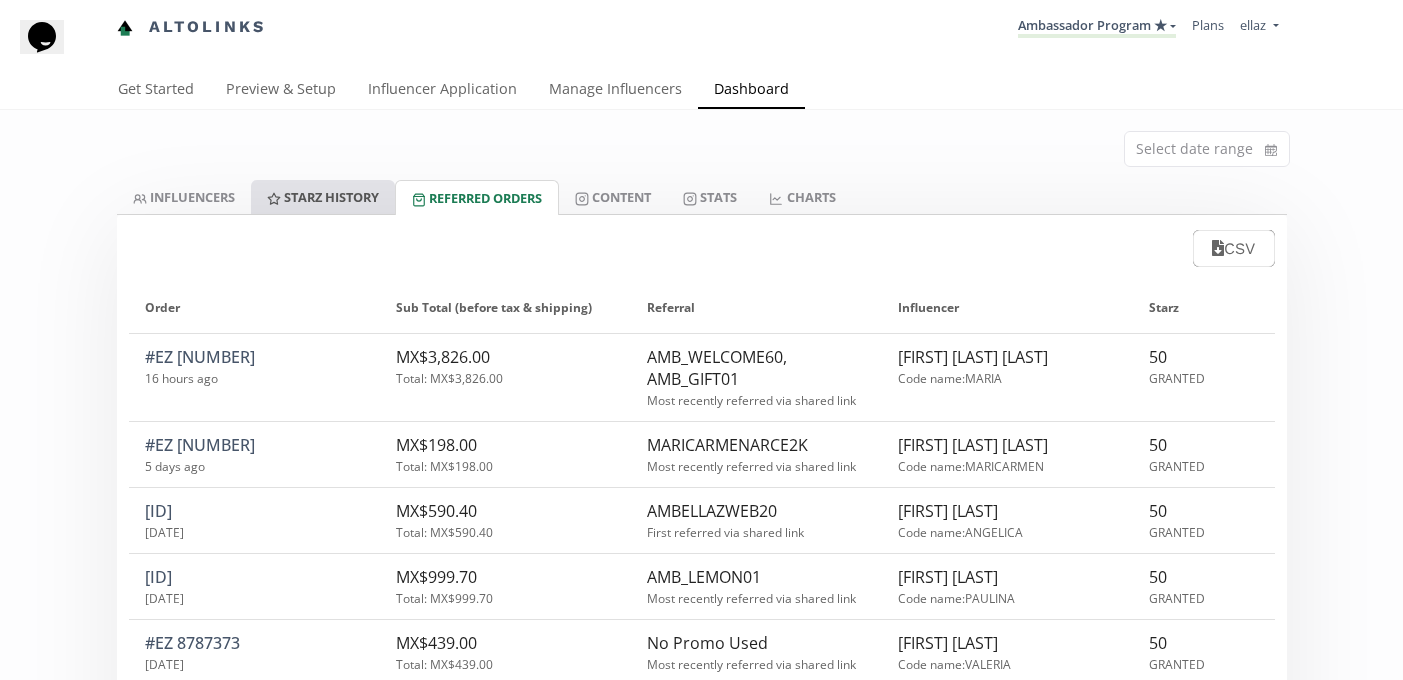 click on "Starz HISTORY" at bounding box center (323, 197) 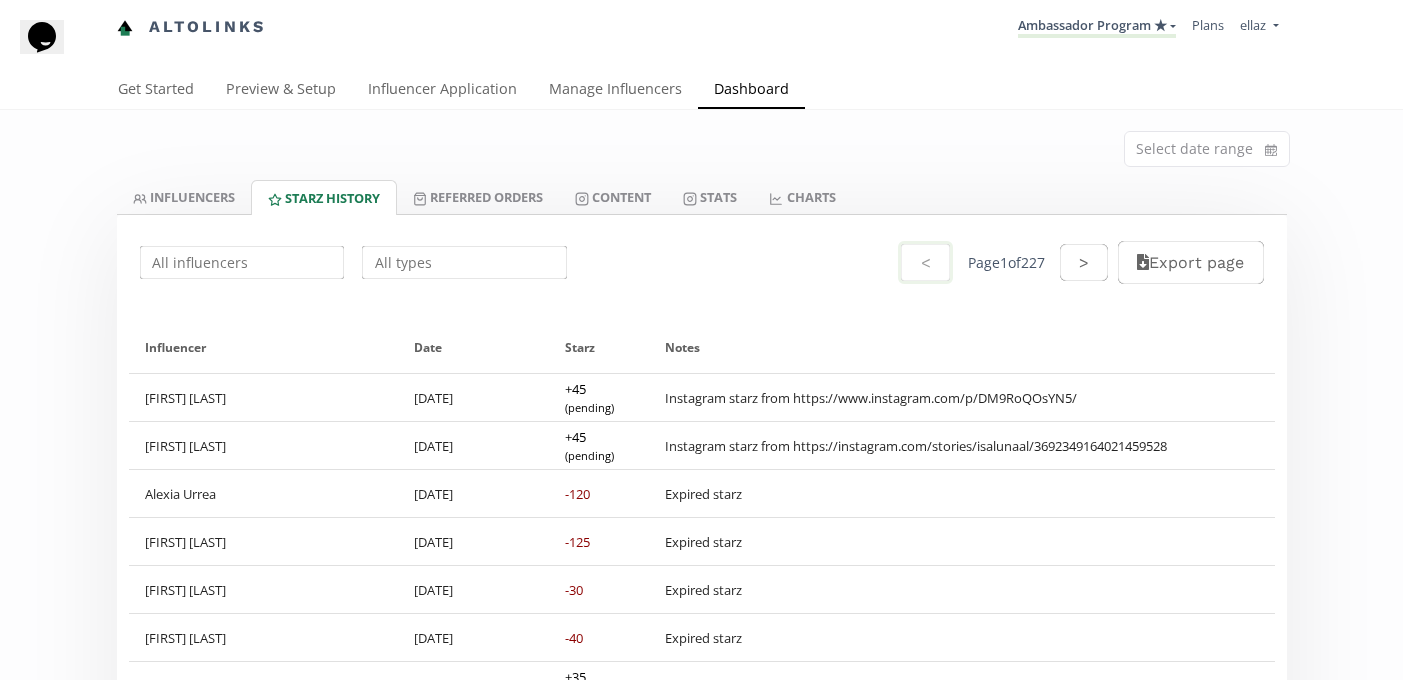 click at bounding box center (242, 262) 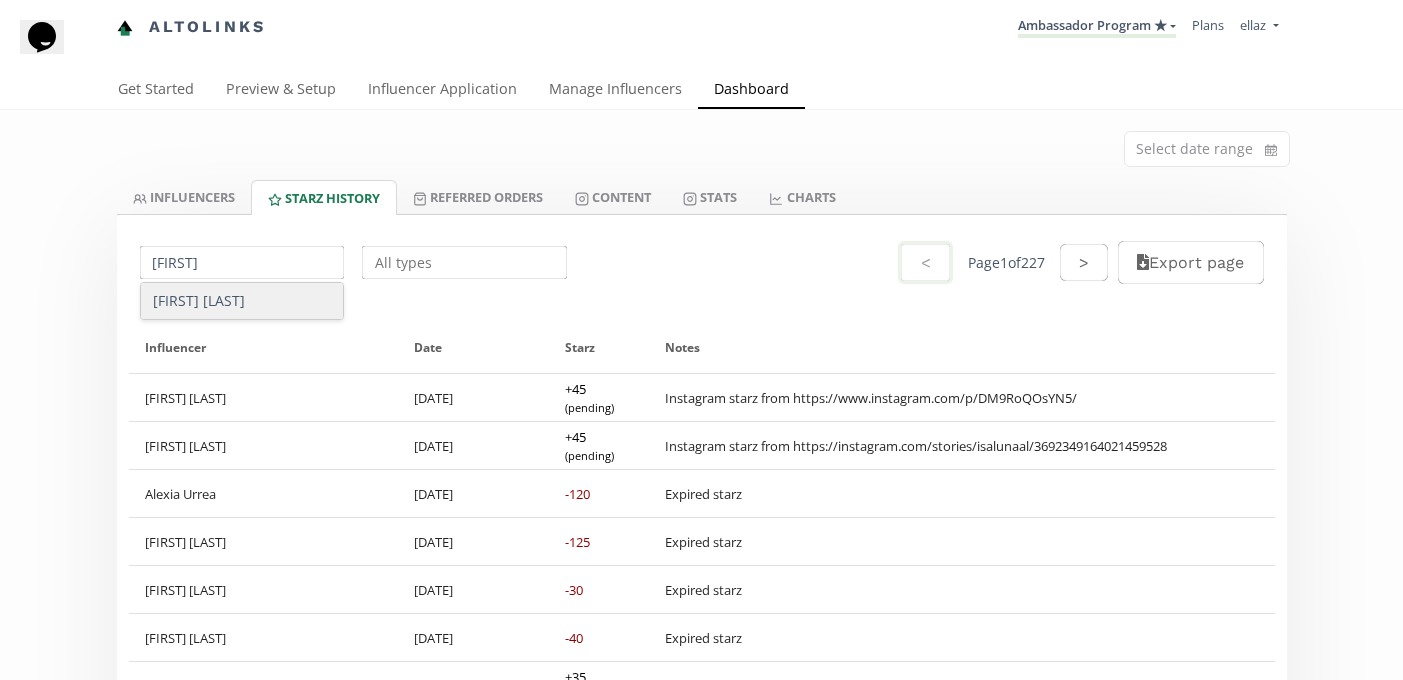click on "[FIRST] [LAST]" at bounding box center [242, 301] 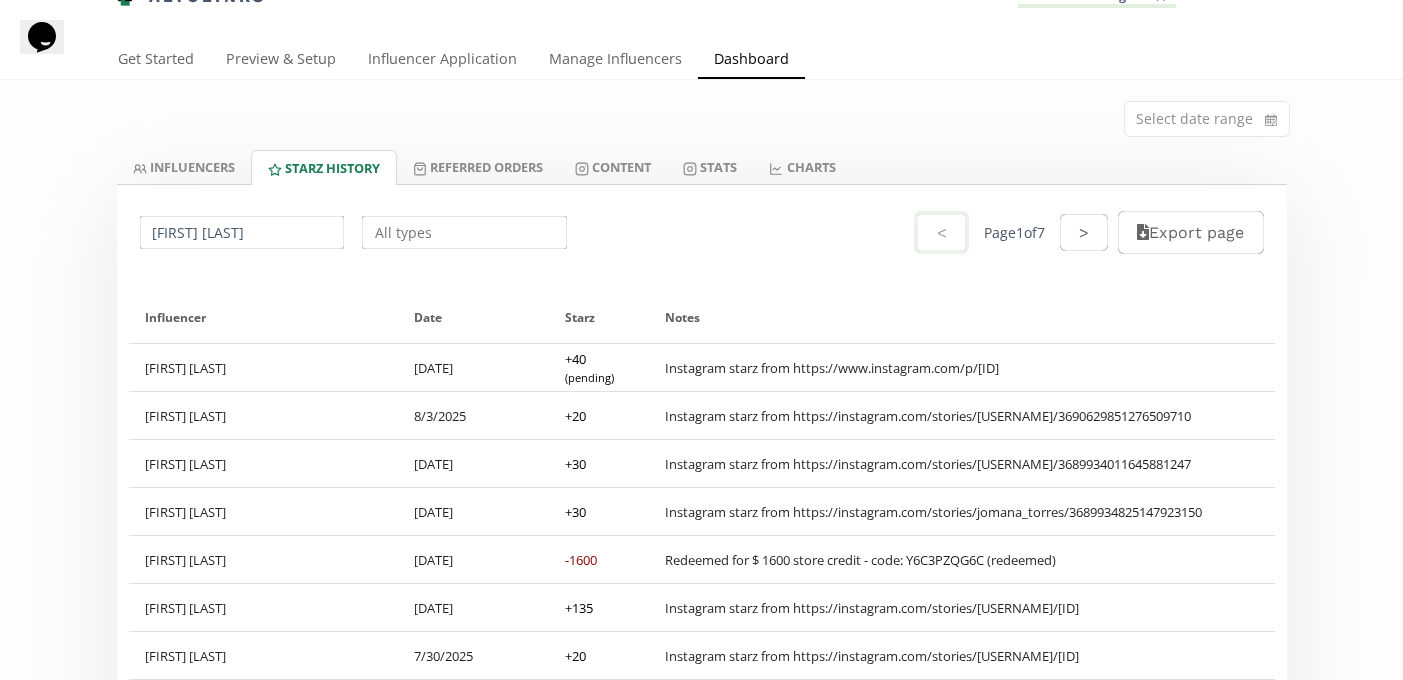 scroll, scrollTop: 0, scrollLeft: 0, axis: both 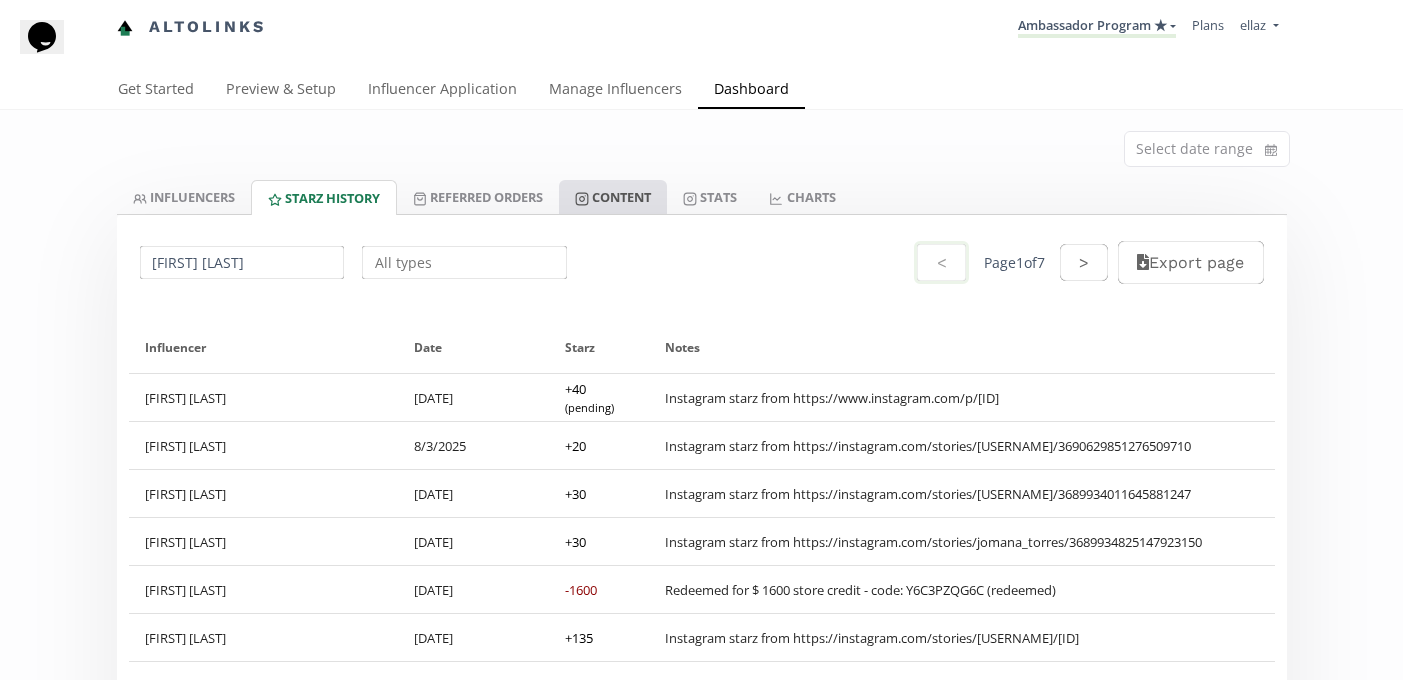 click on "Content" at bounding box center [613, 197] 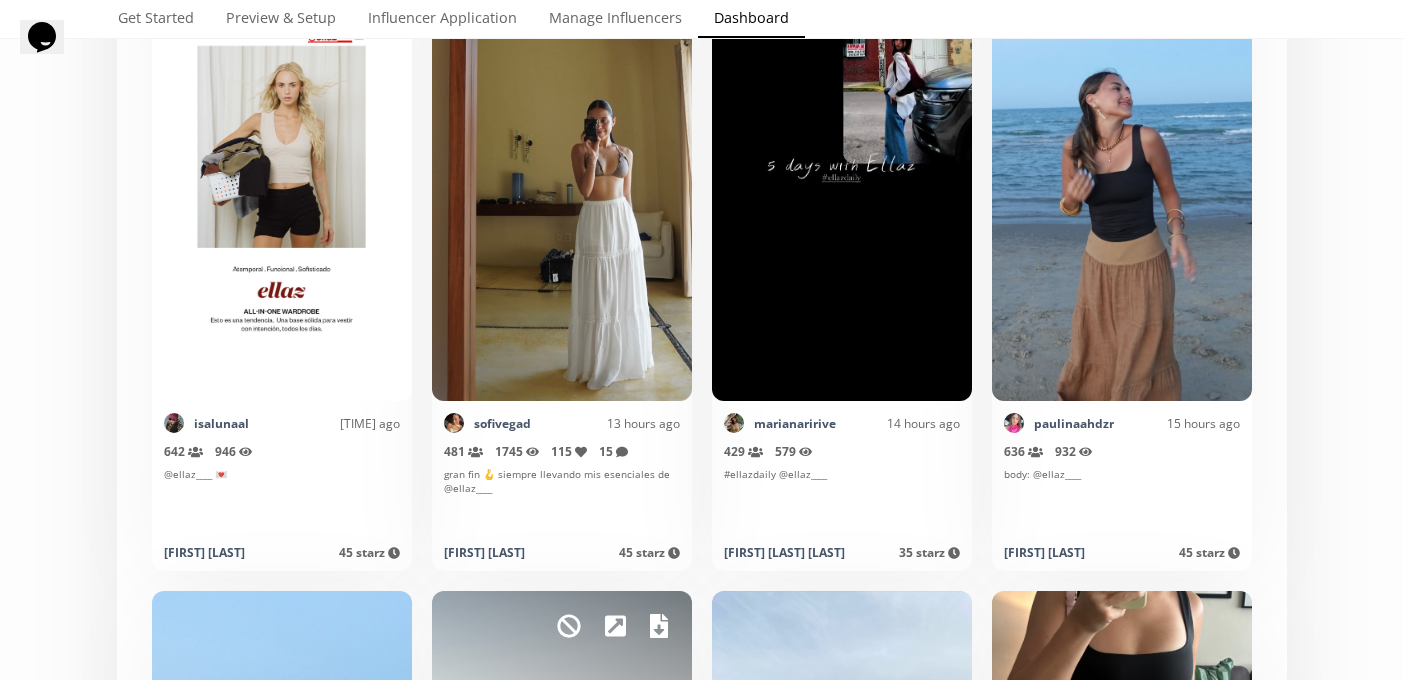 scroll, scrollTop: 0, scrollLeft: 0, axis: both 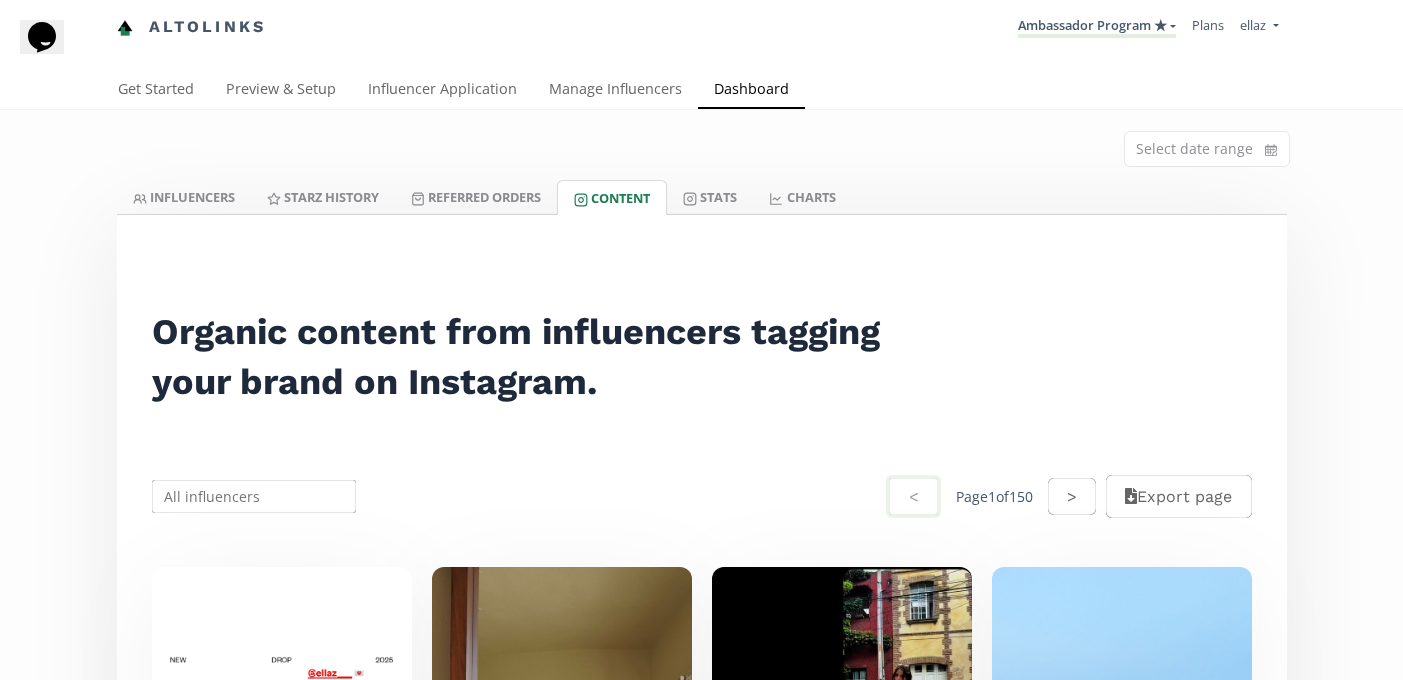 click at bounding box center [254, 496] 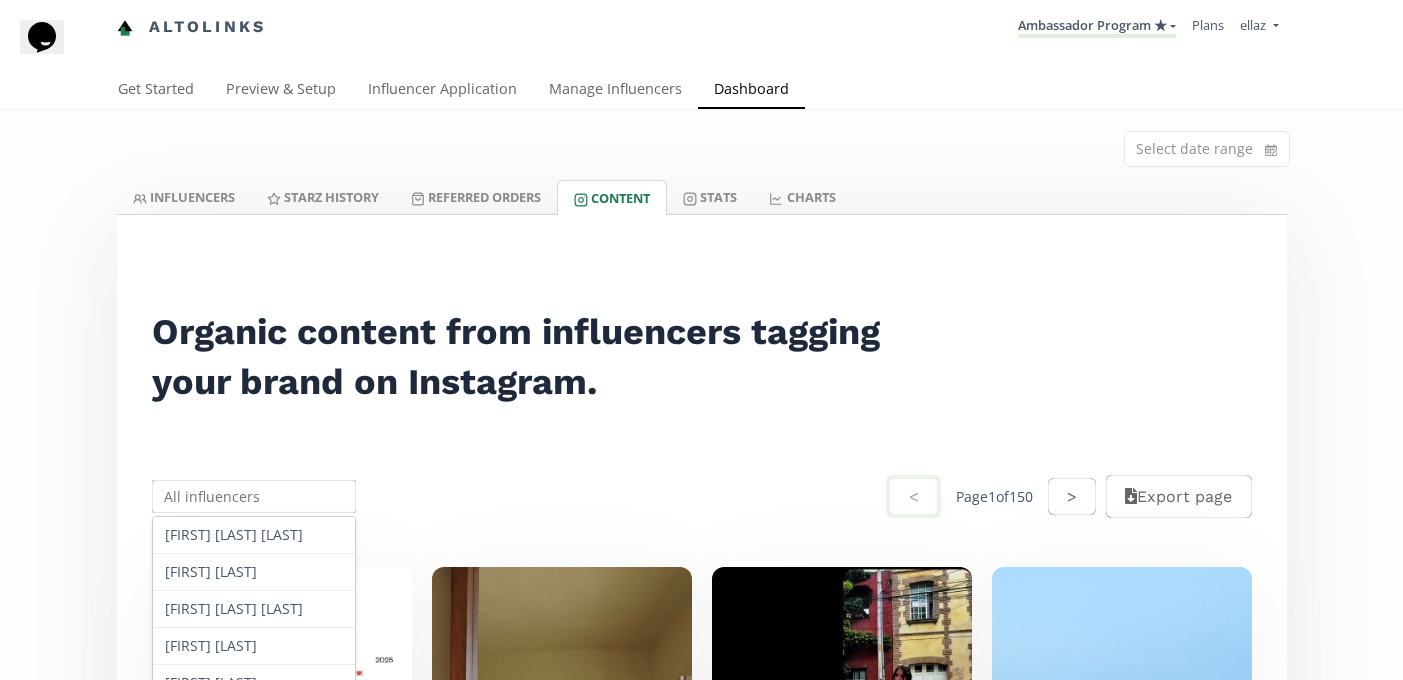 paste on "[FIRST] [LAST]" 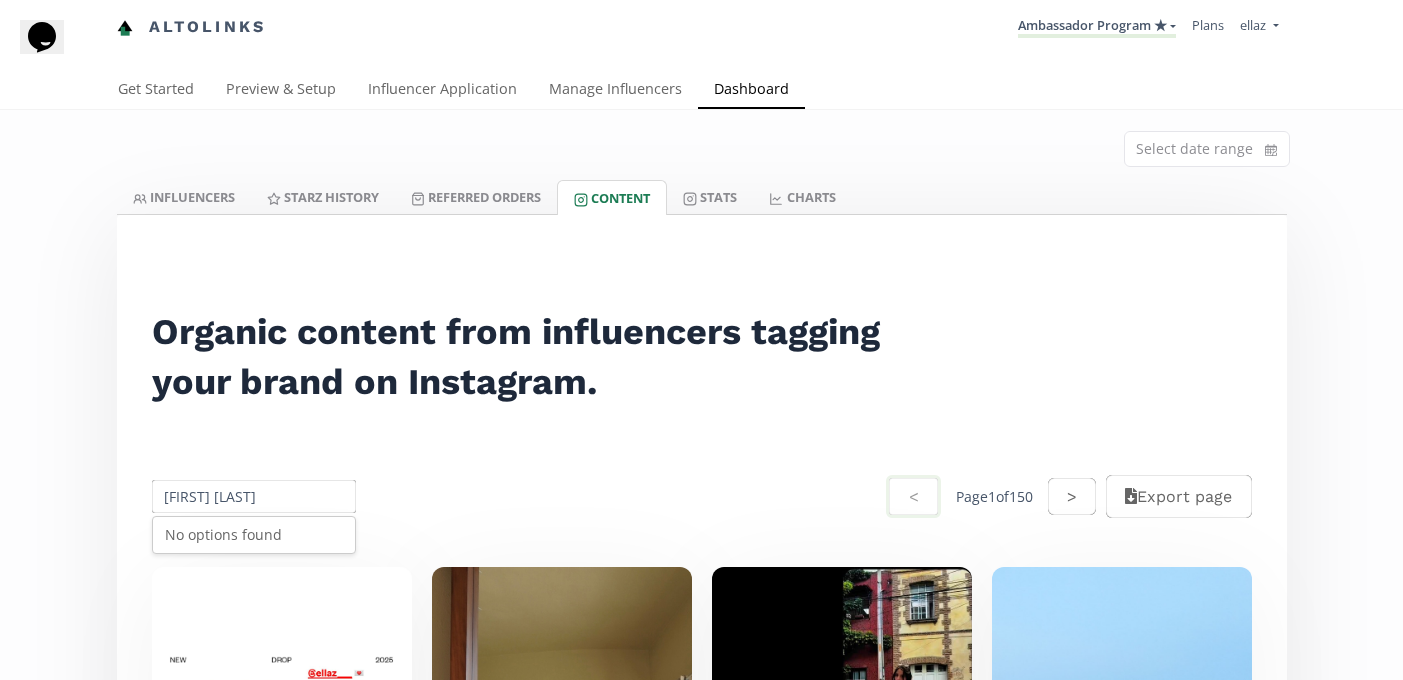 click on "[FIRST] [LAST]" at bounding box center [254, 496] 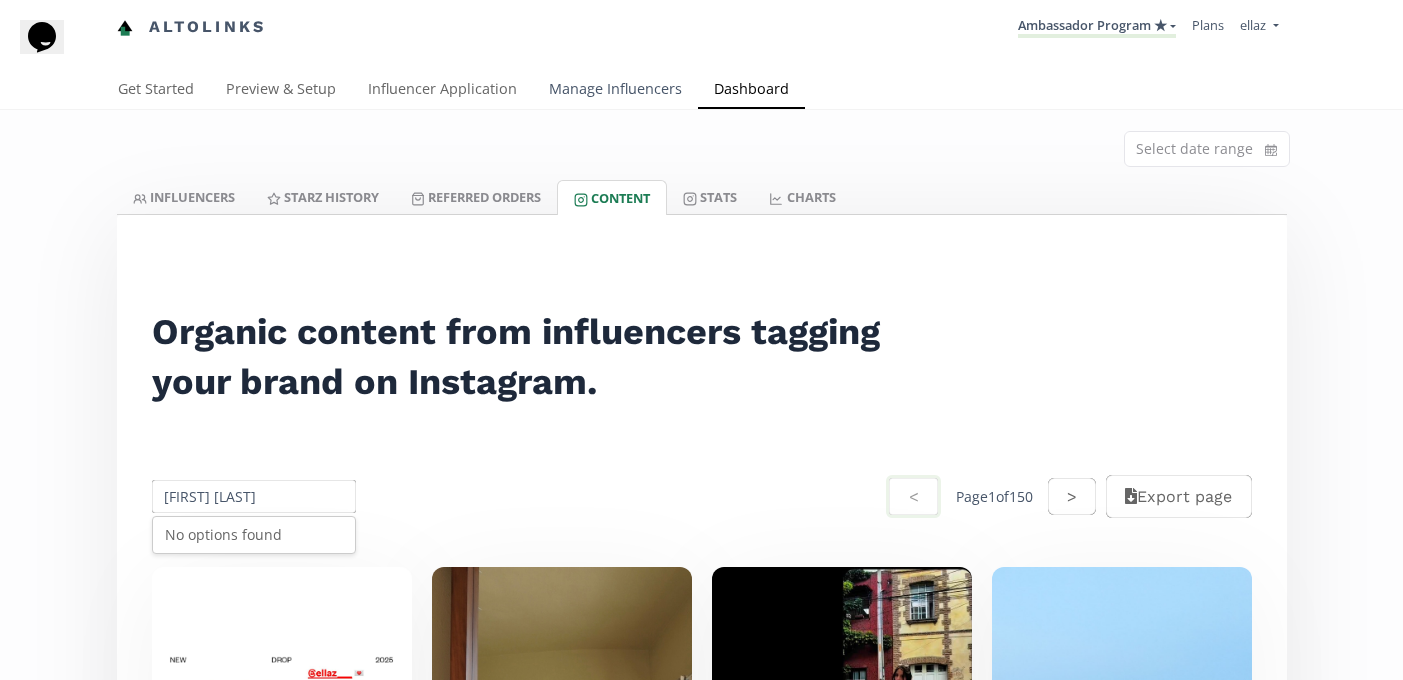 type on "[FIRST] [LAST]" 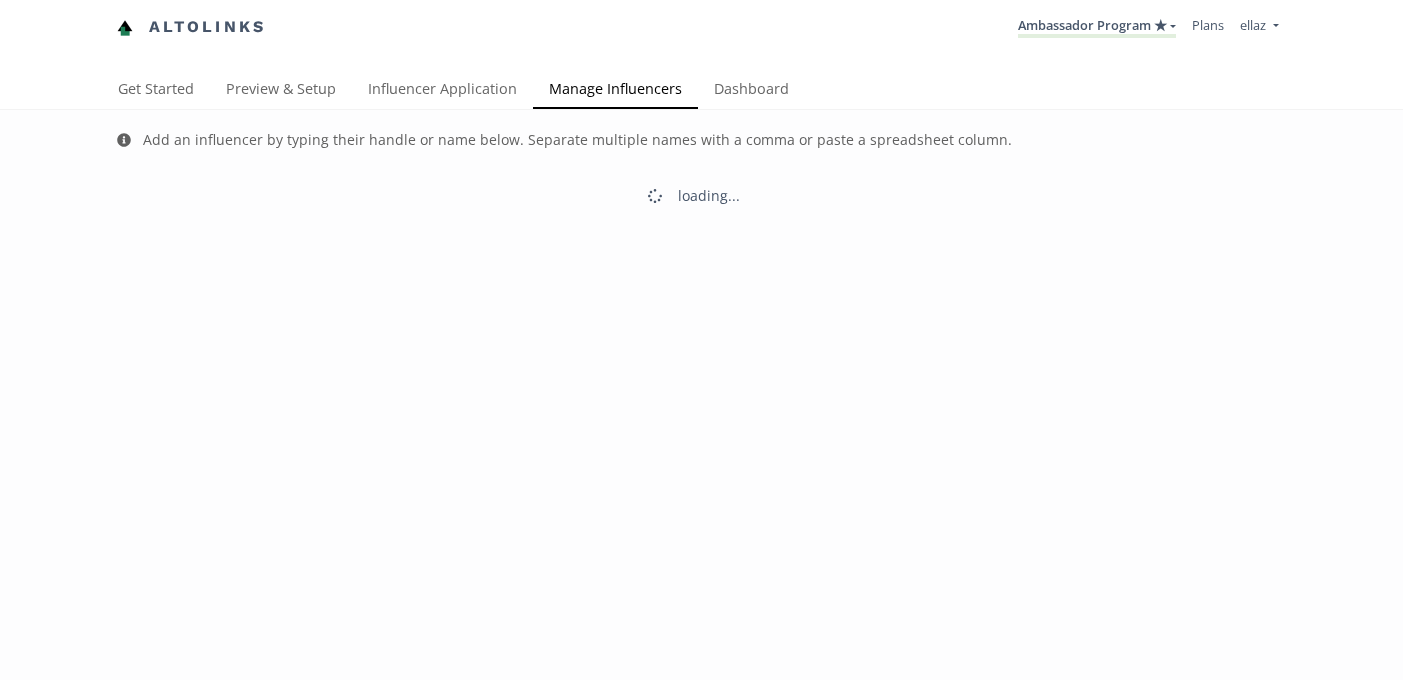 scroll, scrollTop: 0, scrollLeft: 0, axis: both 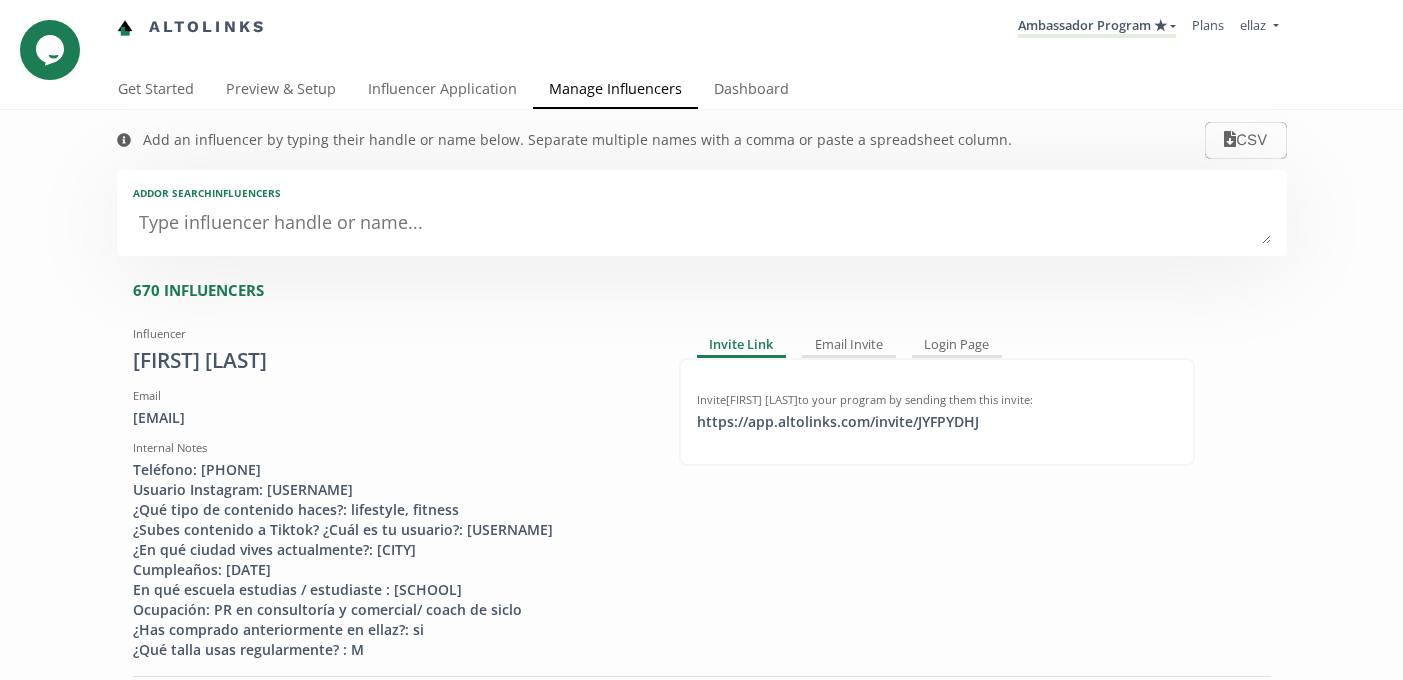 click at bounding box center [702, 224] 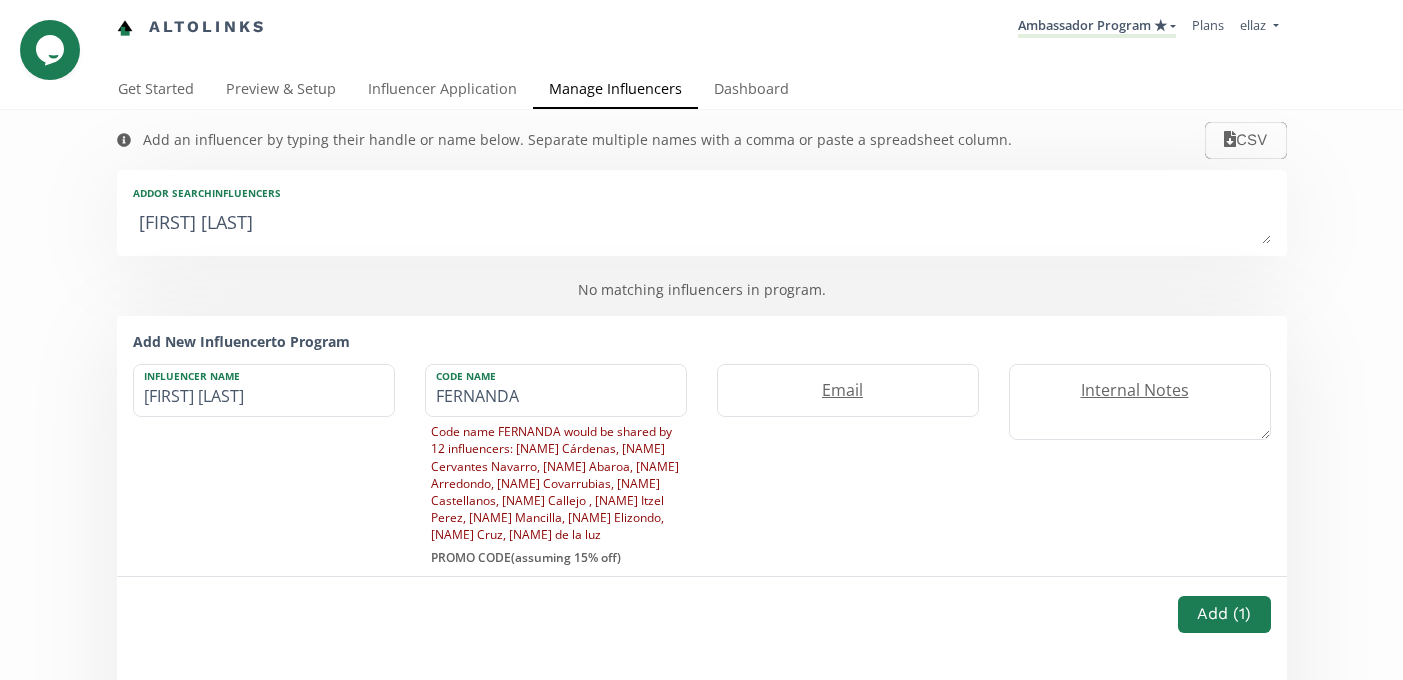 click on "[FIRST] [LAST]" at bounding box center (702, 224) 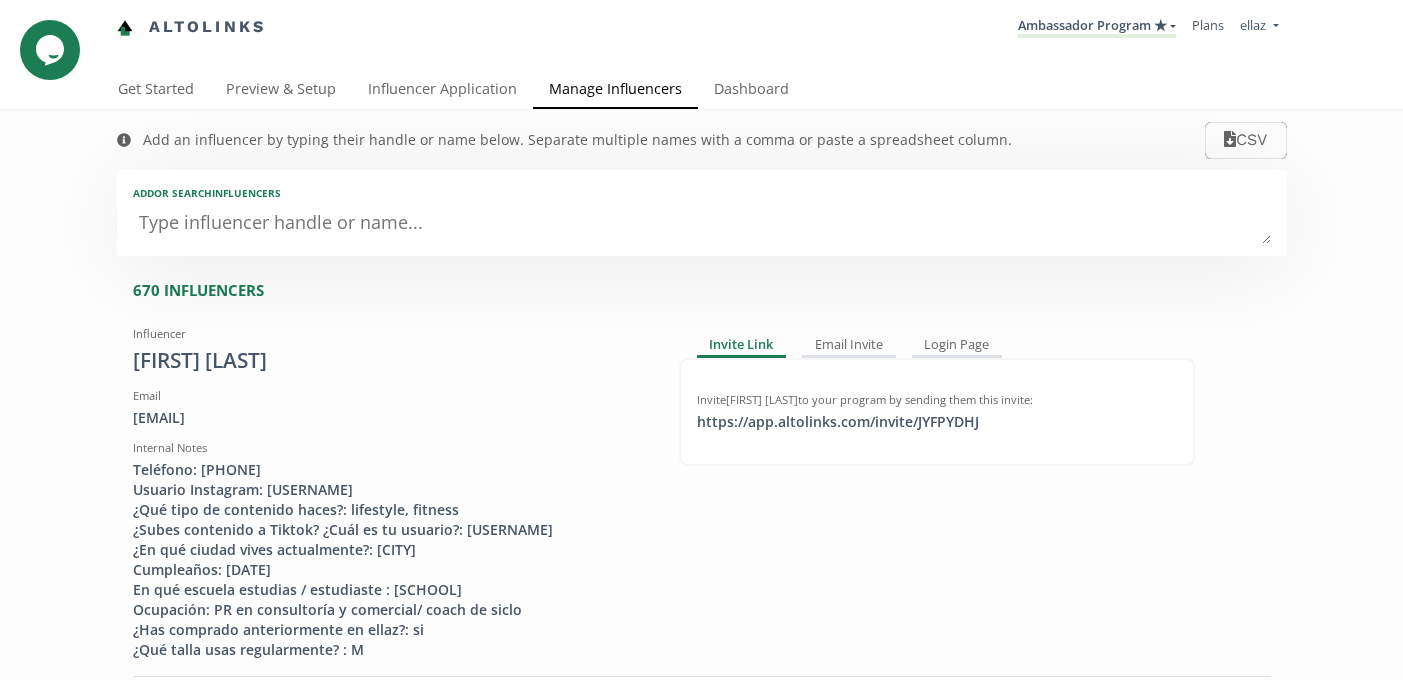 paste on "[FIRST] [LAST]" 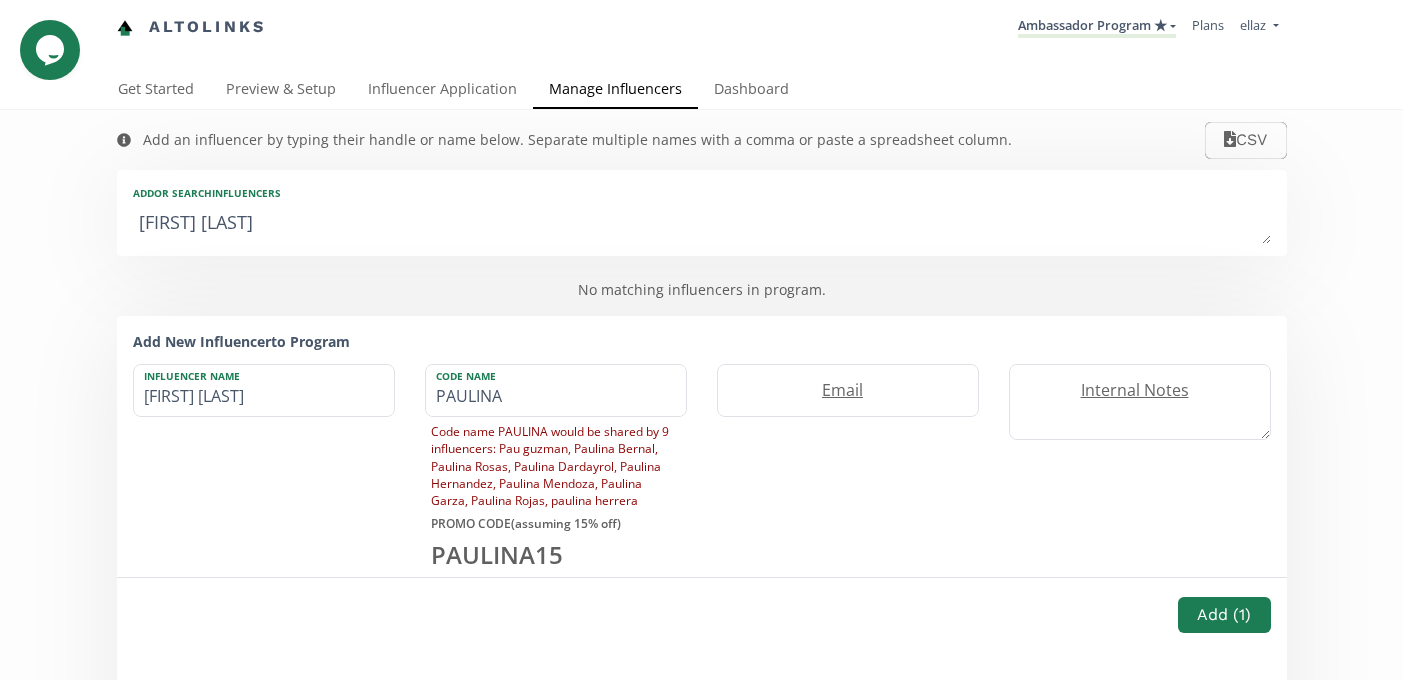 click on "[FIRST] [LAST]" at bounding box center (702, 224) 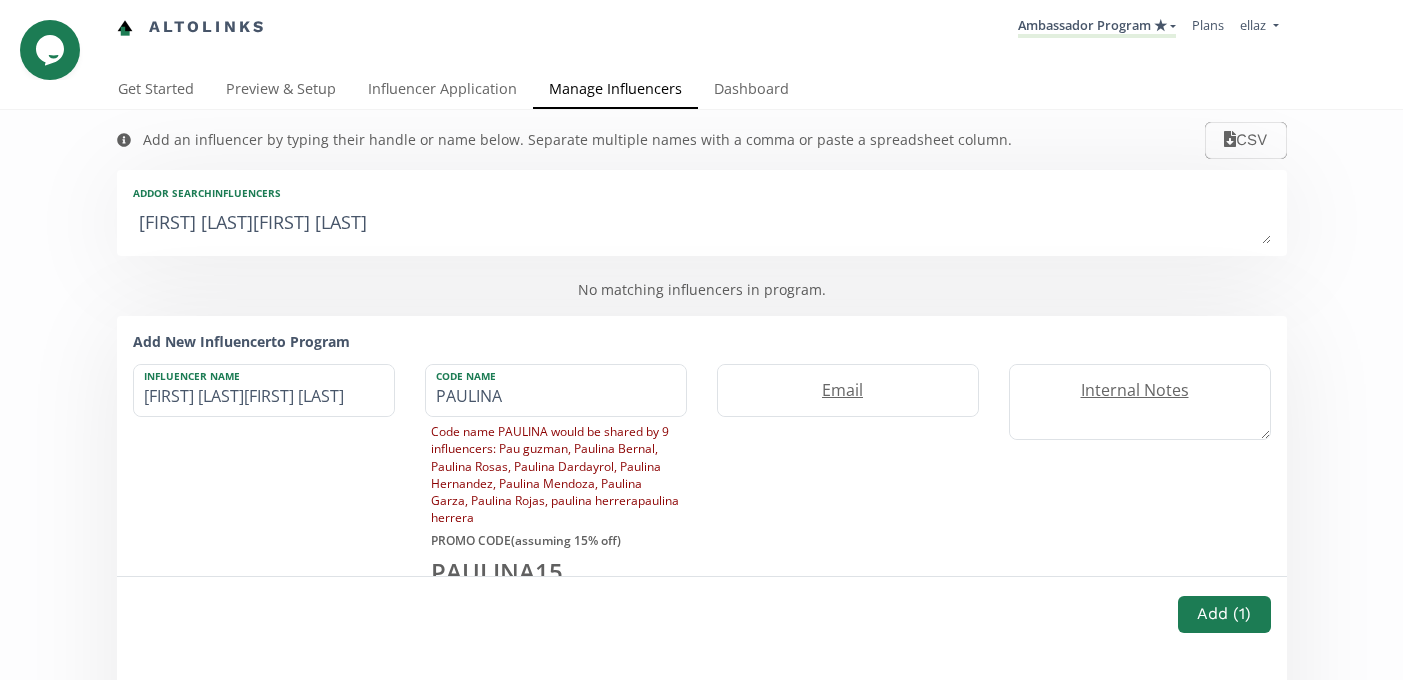 click on "paulina herrerapaulina herrera" at bounding box center [702, 224] 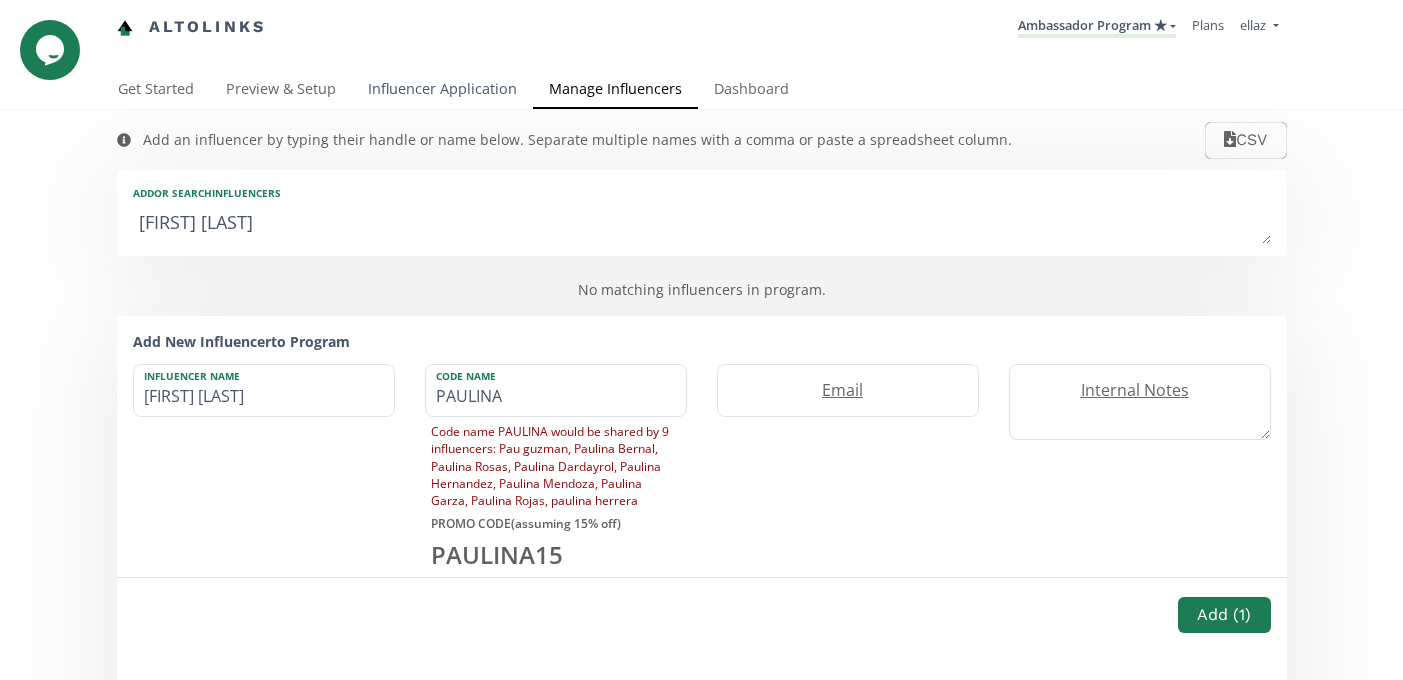 type on "[FIRST] [LAST]" 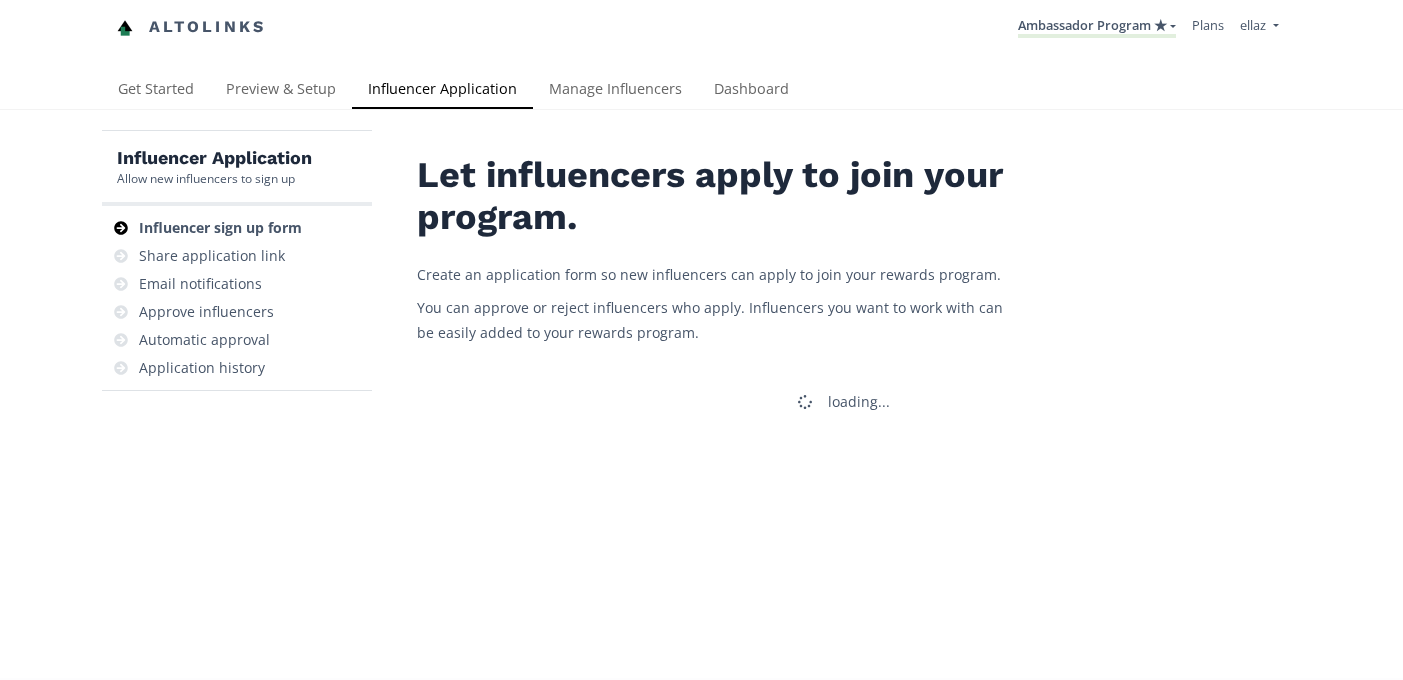 scroll, scrollTop: 0, scrollLeft: 0, axis: both 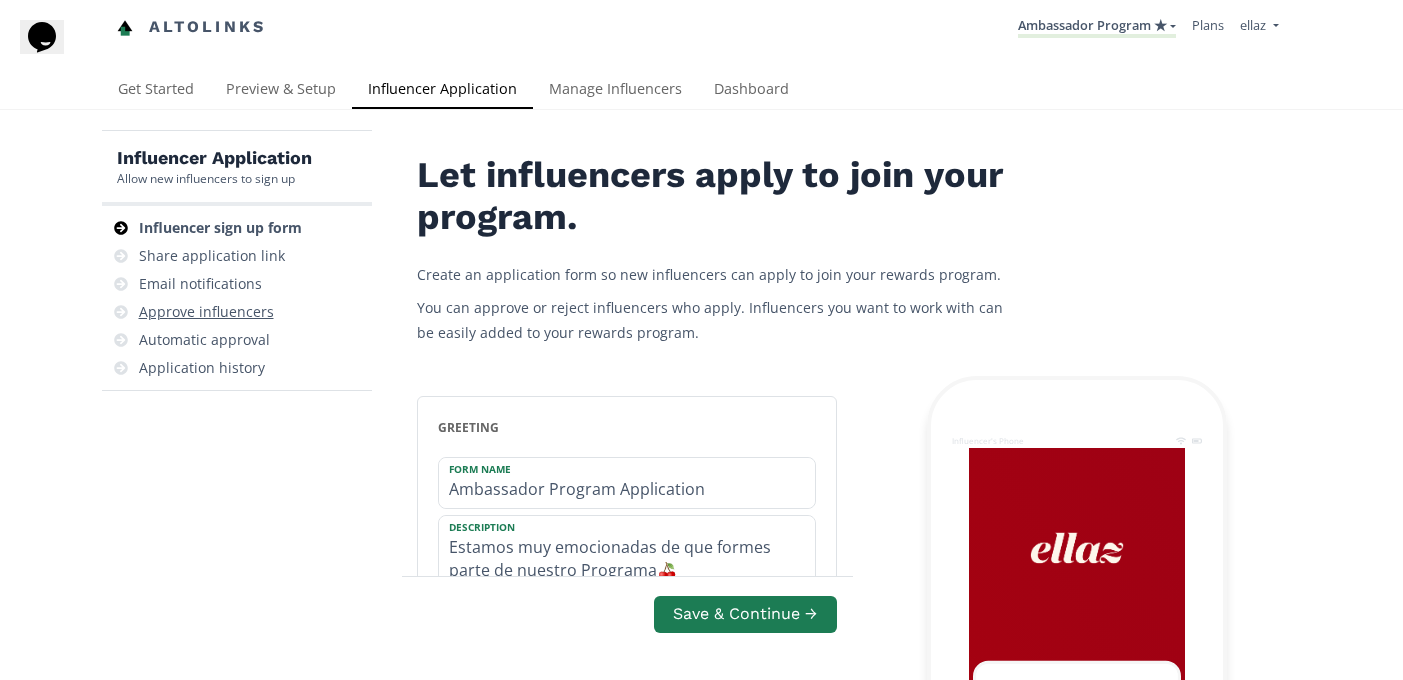click on "Approve influencers" at bounding box center (206, 312) 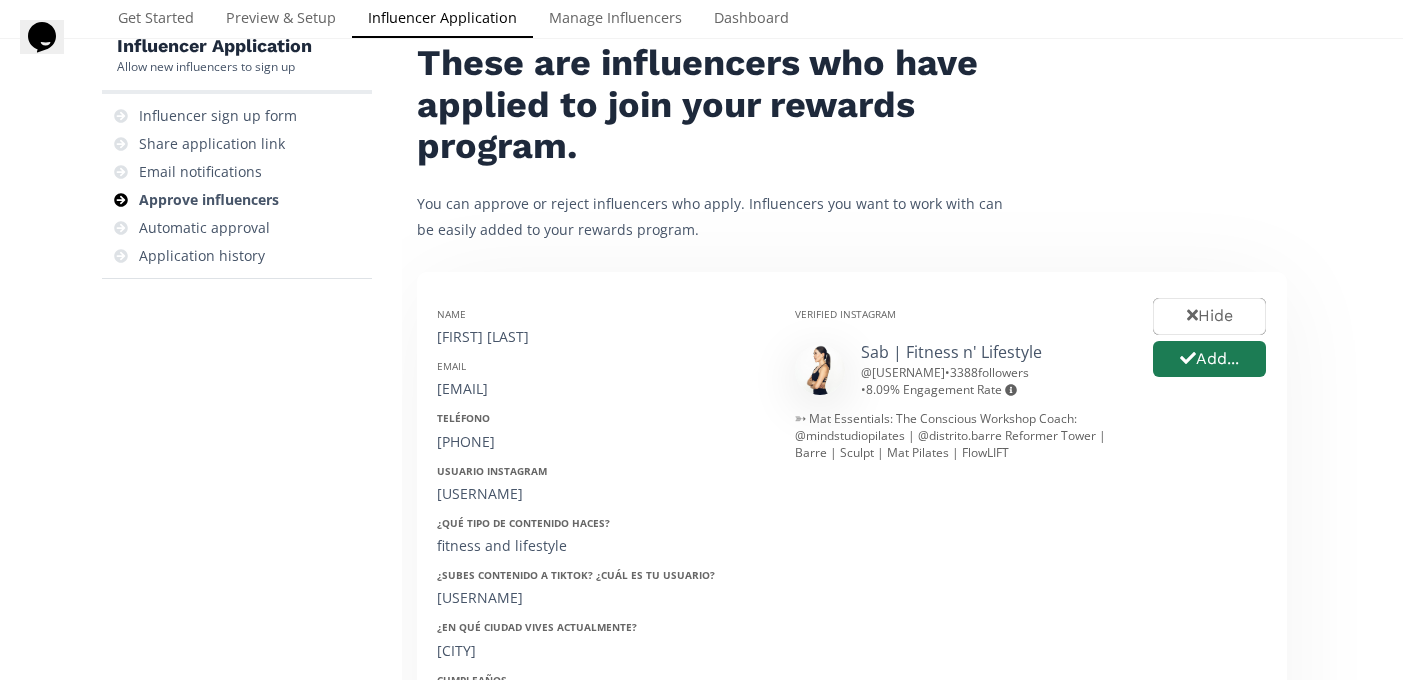 scroll, scrollTop: 130, scrollLeft: 0, axis: vertical 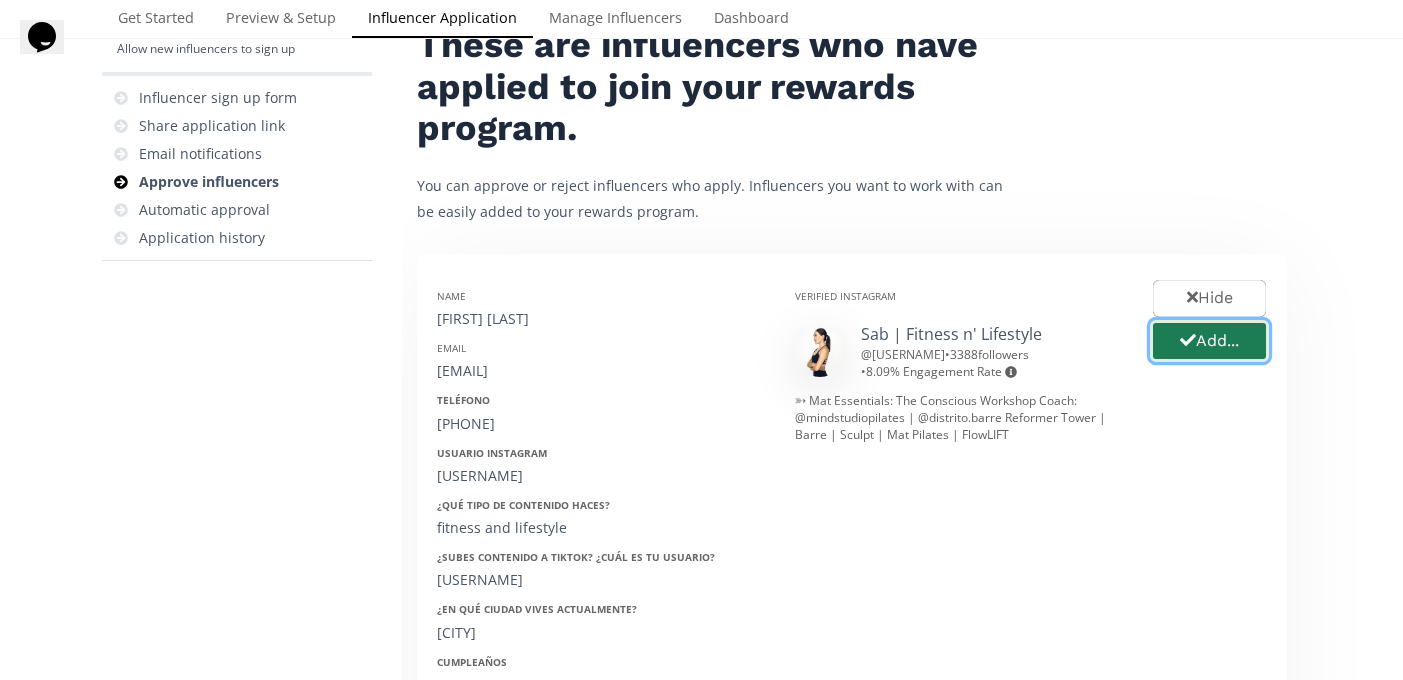 click on "Add..." at bounding box center [1209, 341] 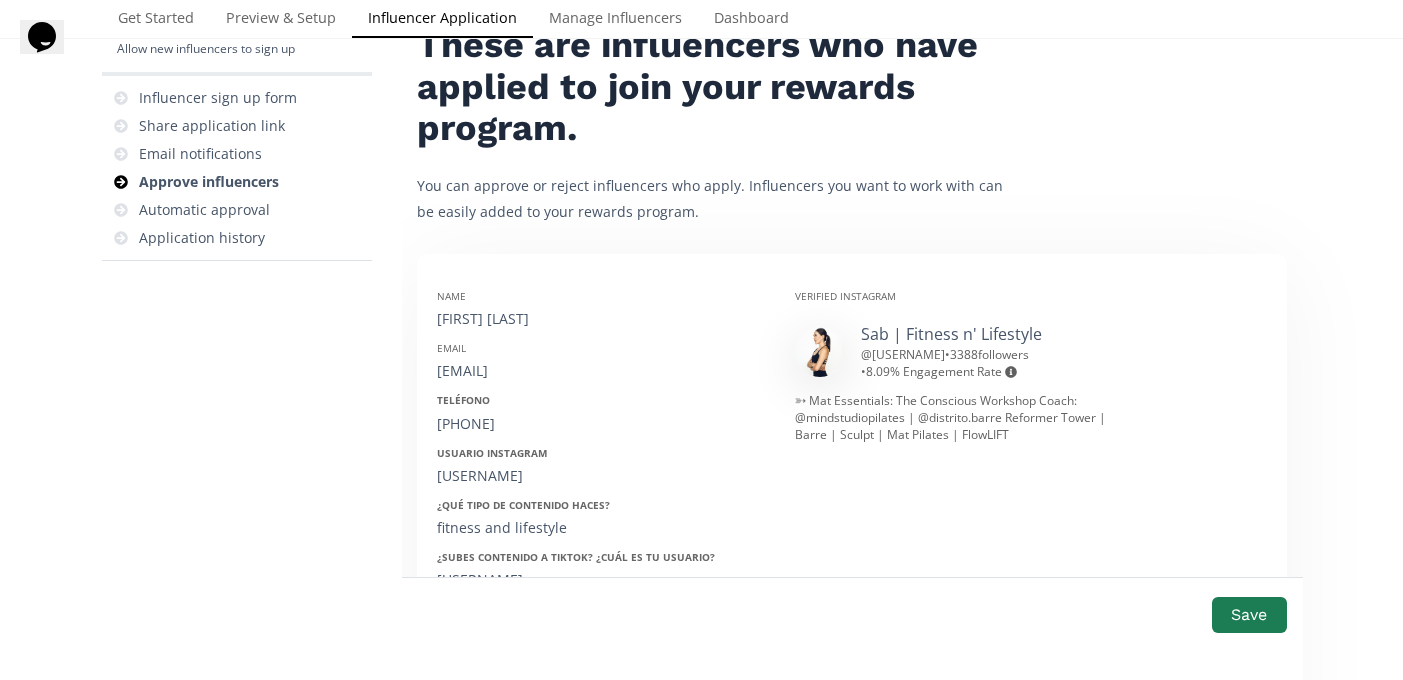 click on "Sabrina Flores" at bounding box center (601, 319) 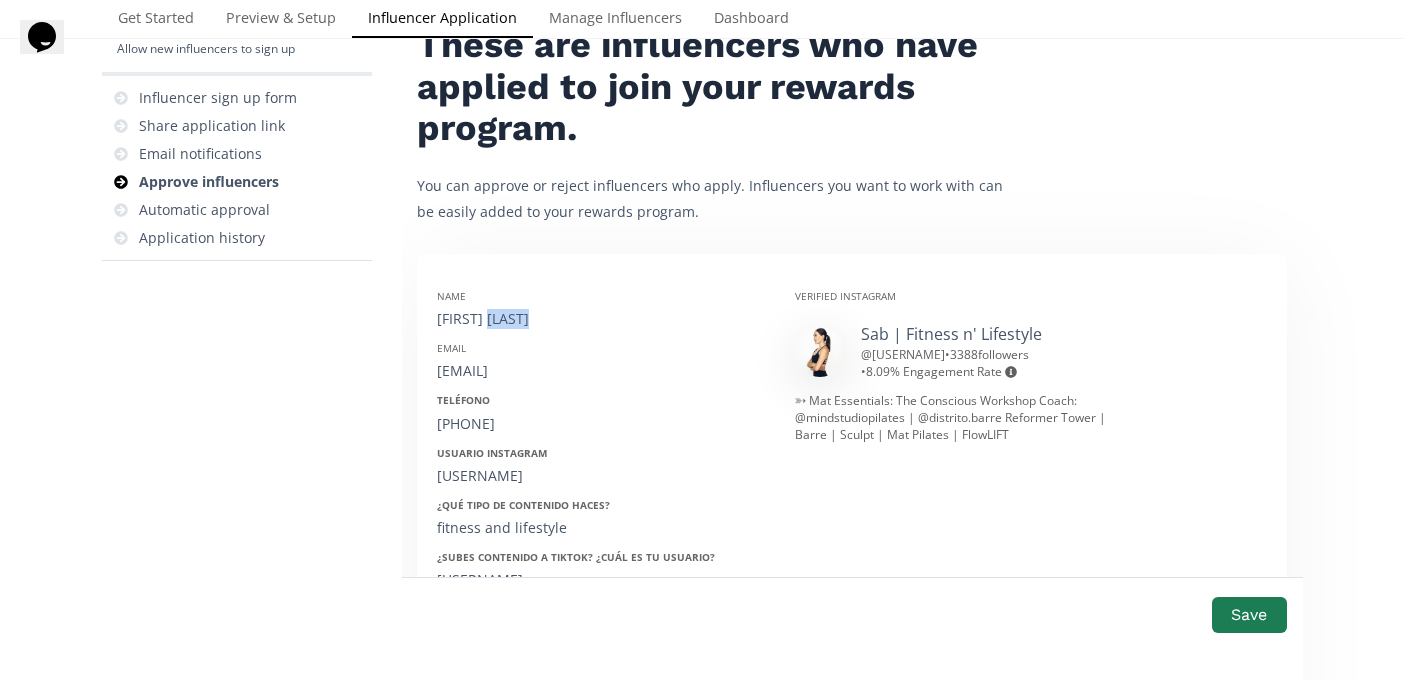 click on "Sabrina Flores" at bounding box center (601, 319) 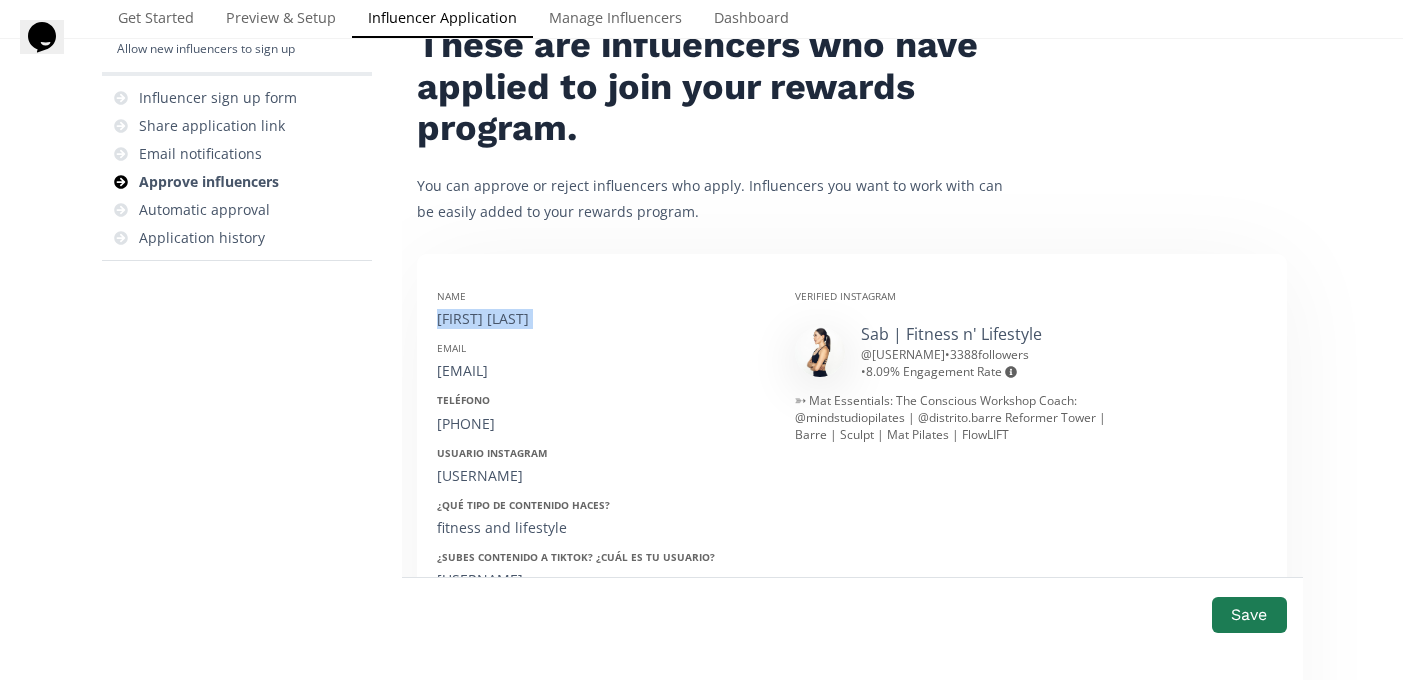 click on "Sabrina Flores" at bounding box center (601, 319) 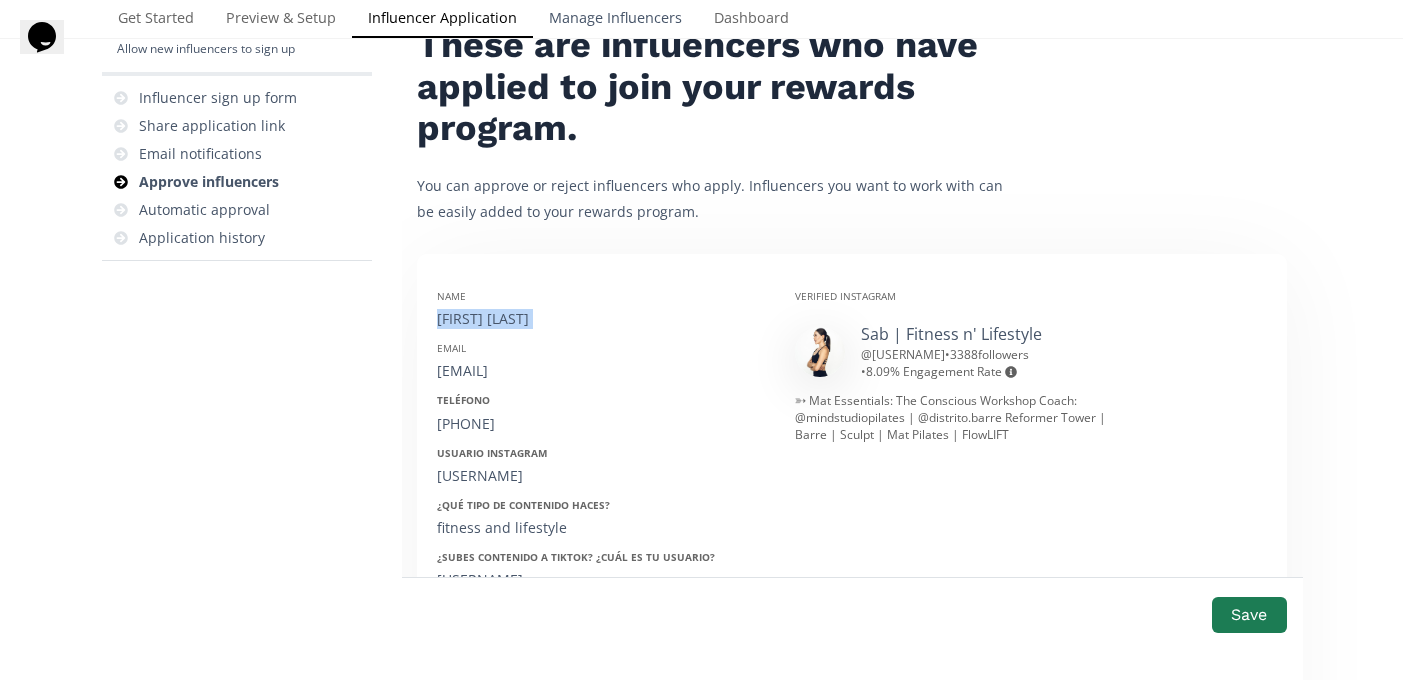 copy on "Sabrina Flores" 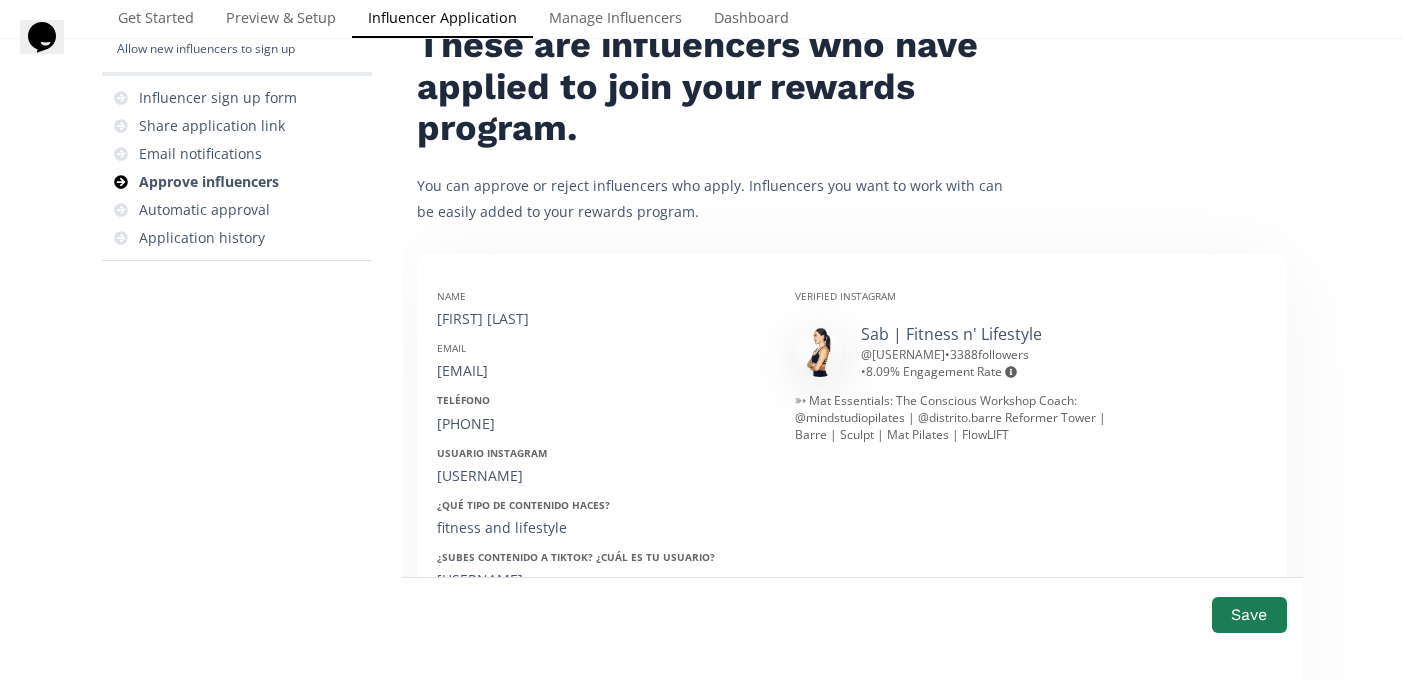 click on "sabflm@outlook.com" at bounding box center (601, 371) 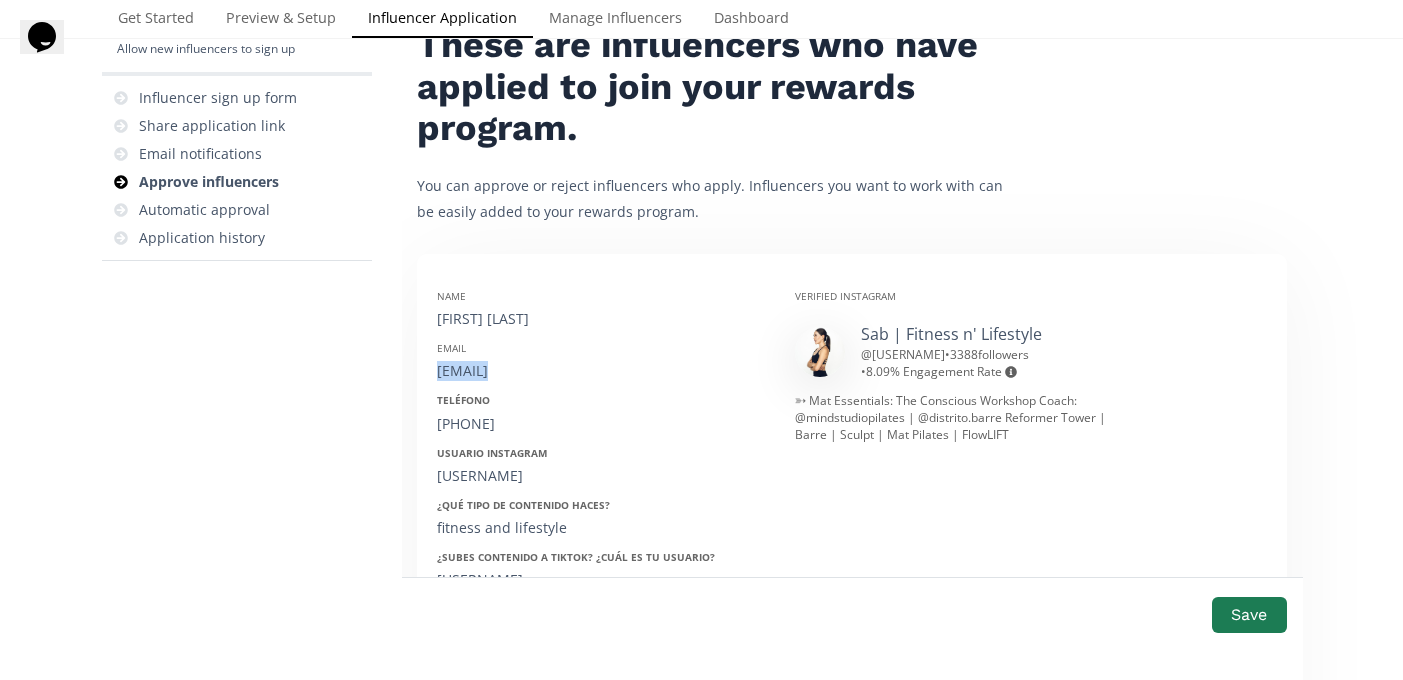 click on "sabflm@outlook.com" at bounding box center [601, 371] 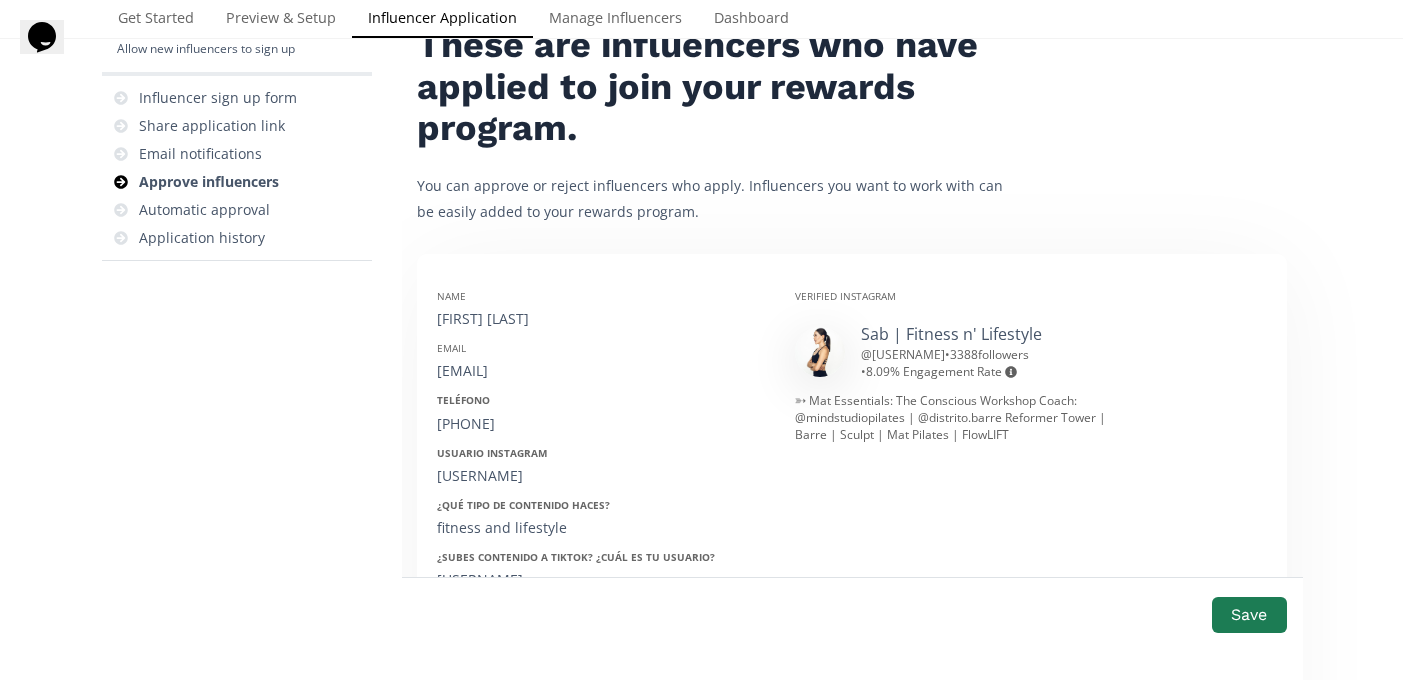 click on "442 331 7085" at bounding box center (601, 424) 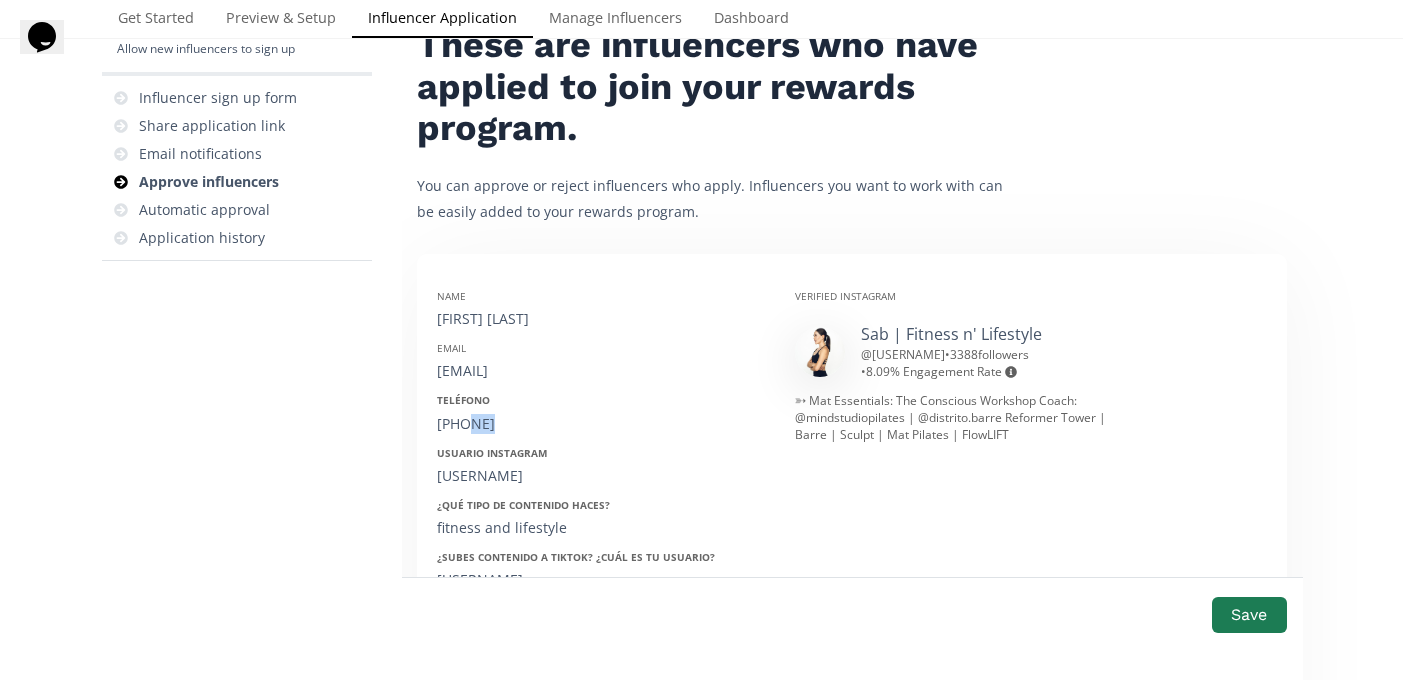 click on "442 331 7085" at bounding box center [601, 424] 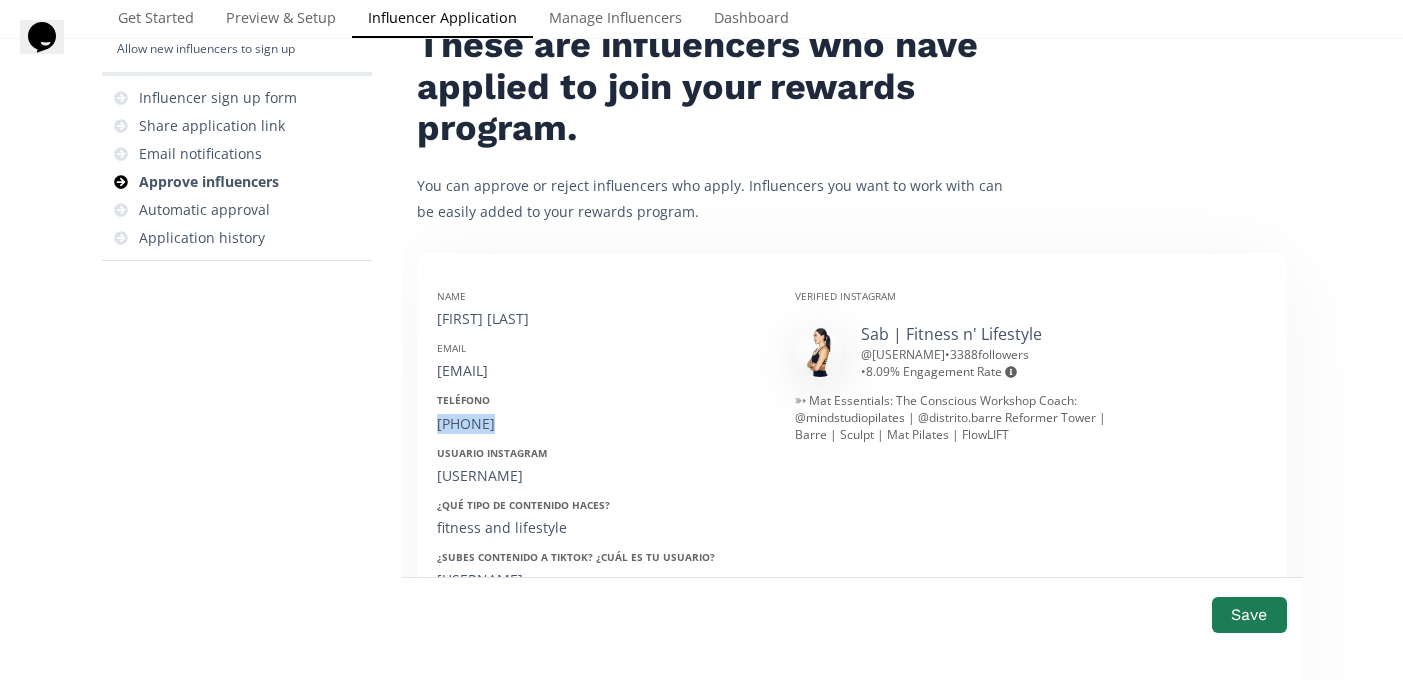 click on "442 331 7085" at bounding box center [601, 424] 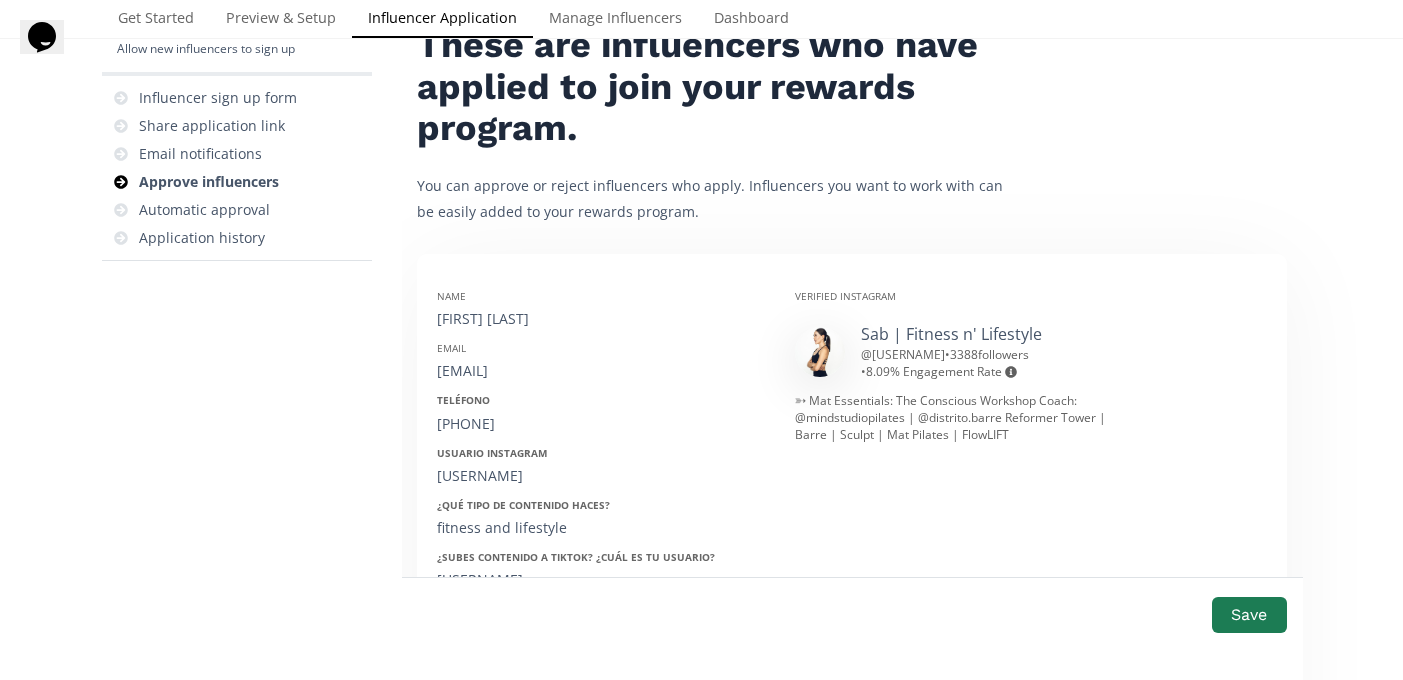 click on "sabrinaflm" at bounding box center (601, 476) 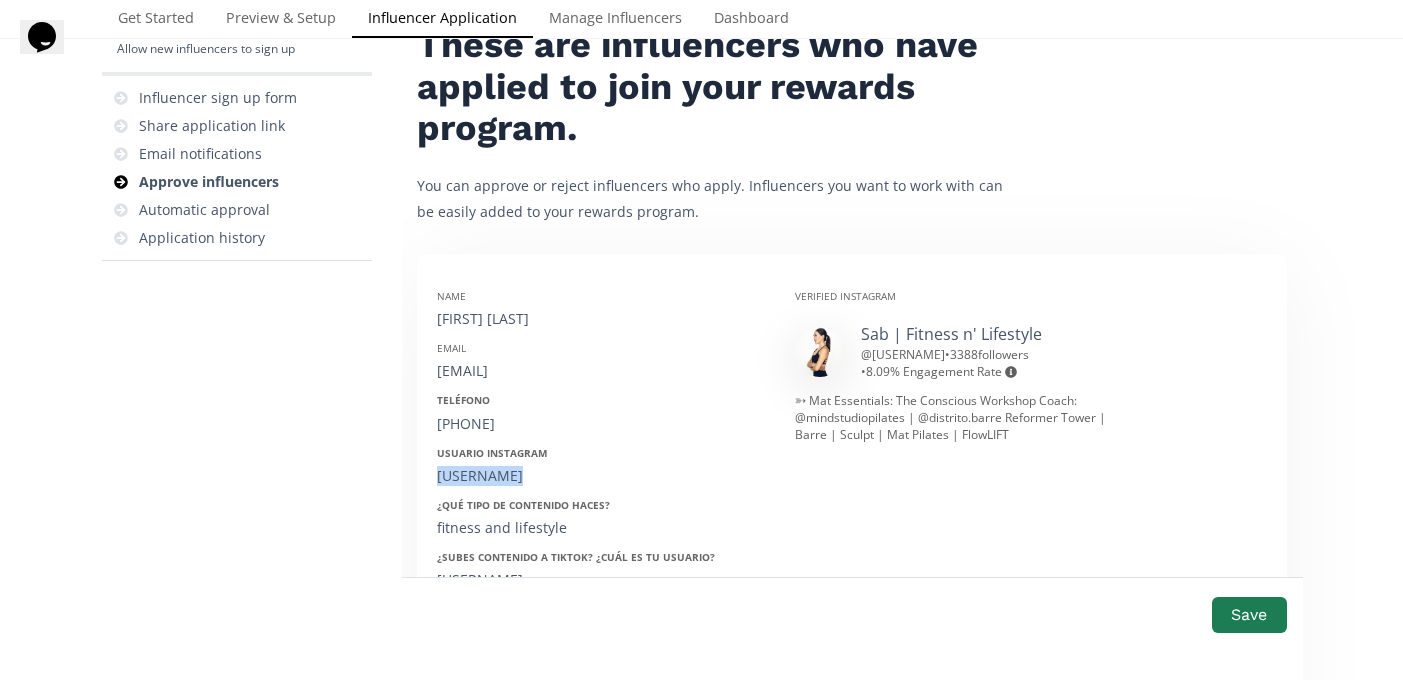 click on "sabrinaflm" at bounding box center (601, 476) 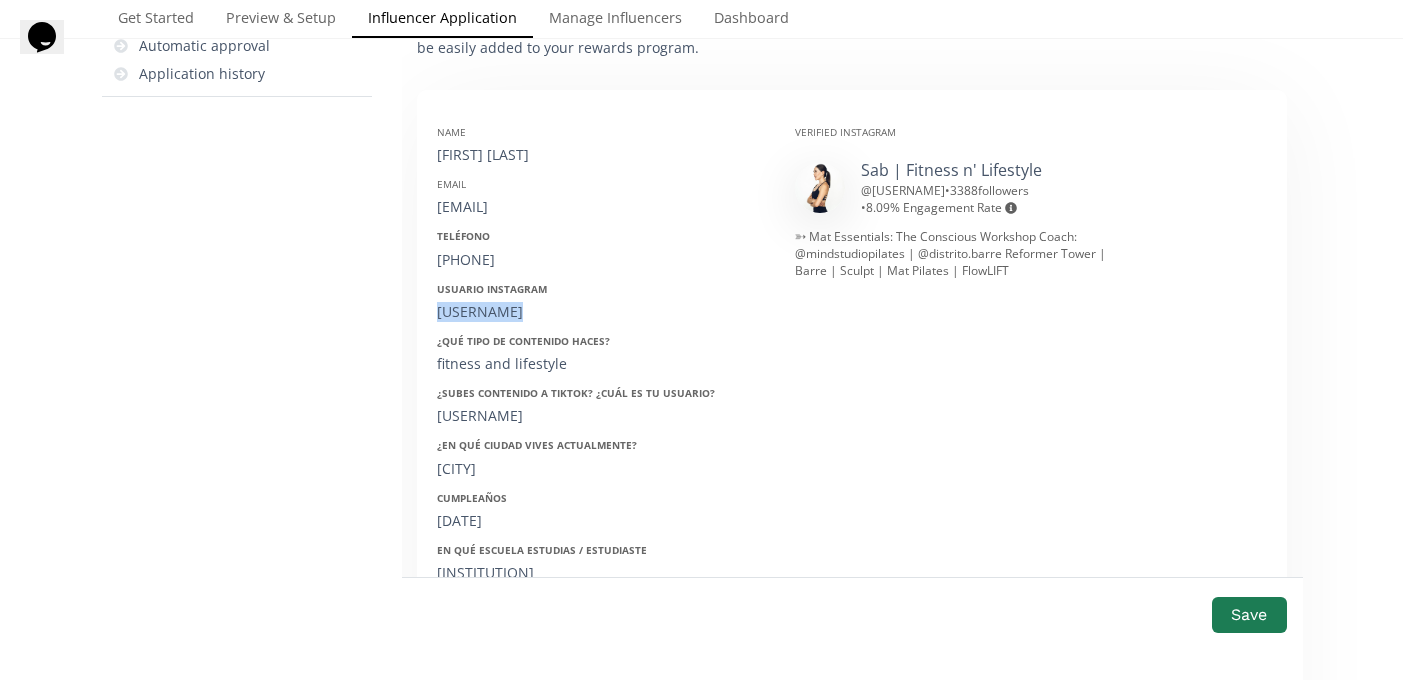 scroll, scrollTop: 298, scrollLeft: 0, axis: vertical 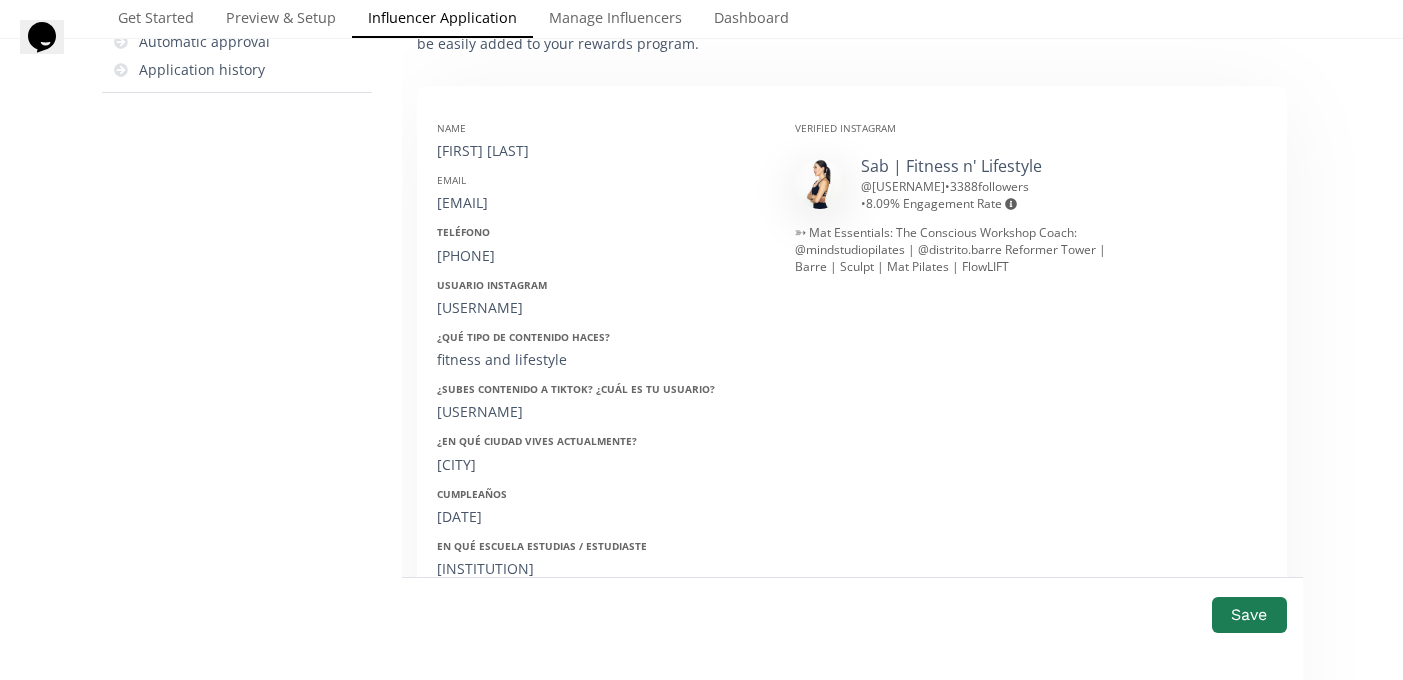 click on "@sabrinaflores95" at bounding box center [601, 412] 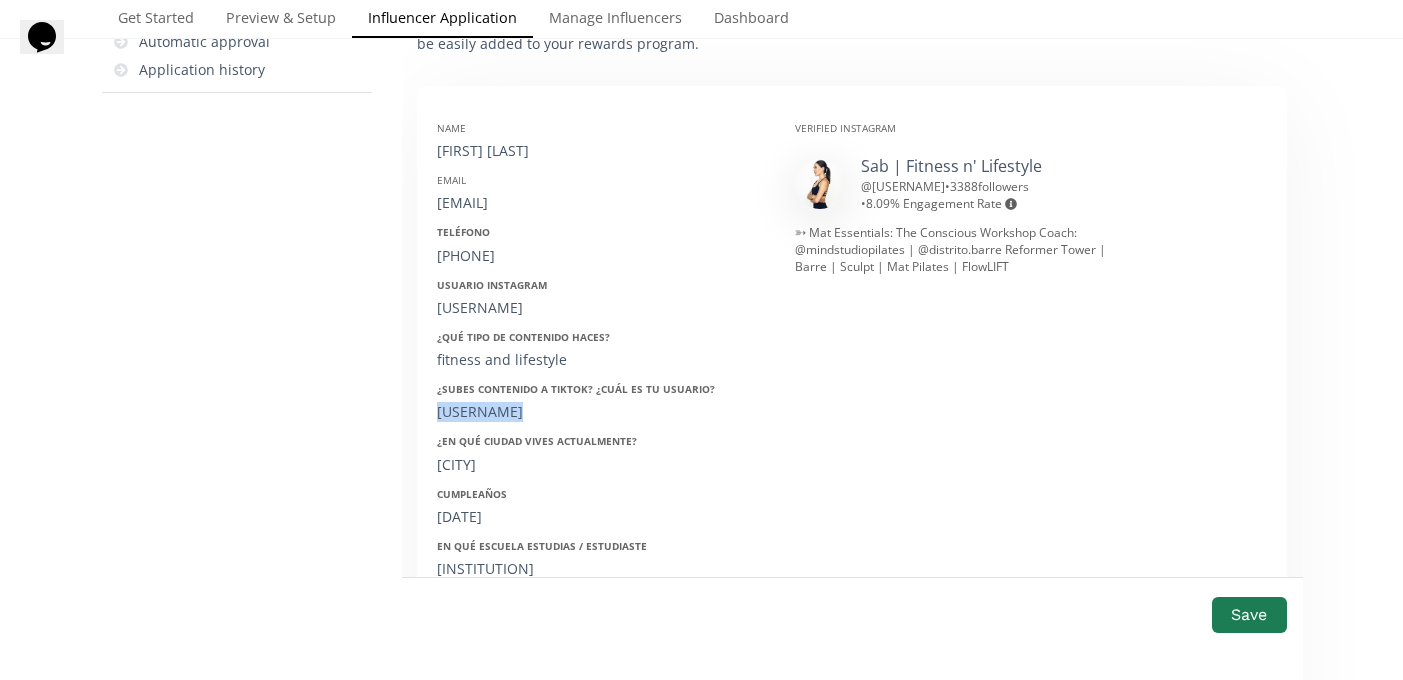 click on "@sabrinaflores95" at bounding box center (601, 412) 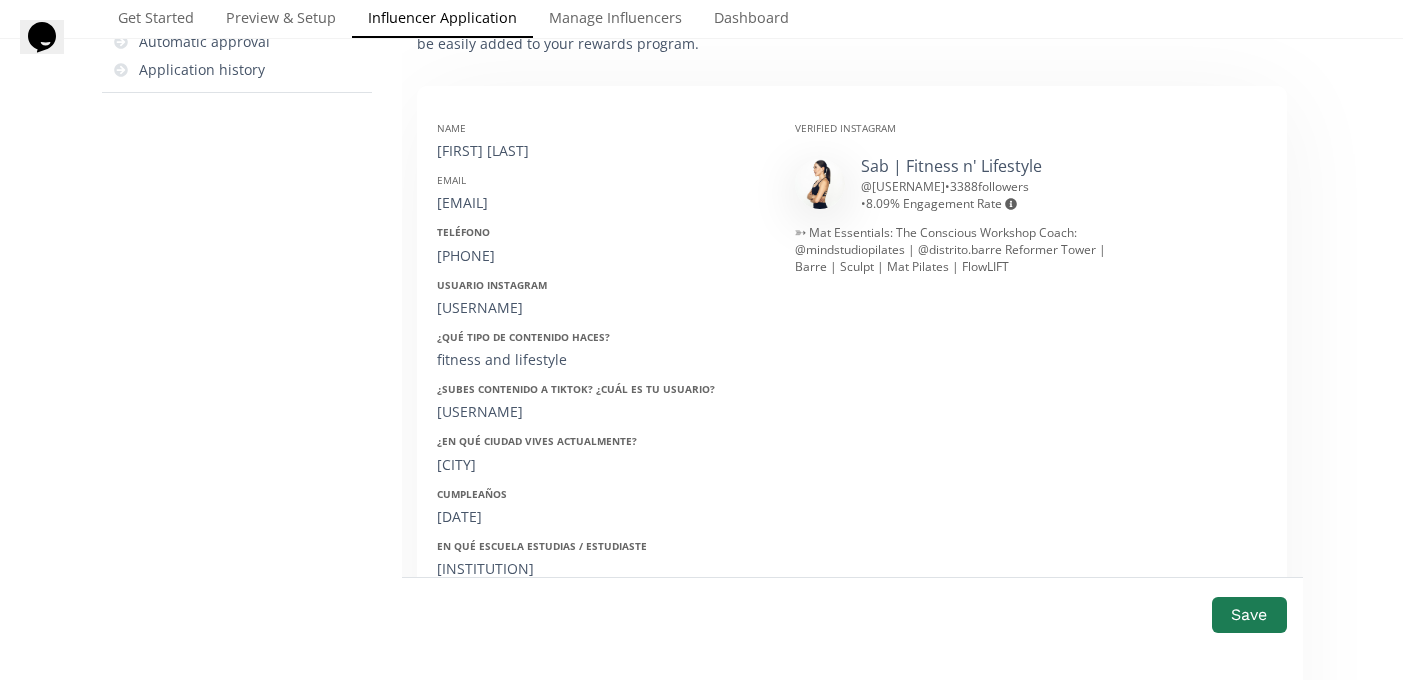 click on "05/11/1995" at bounding box center [601, 517] 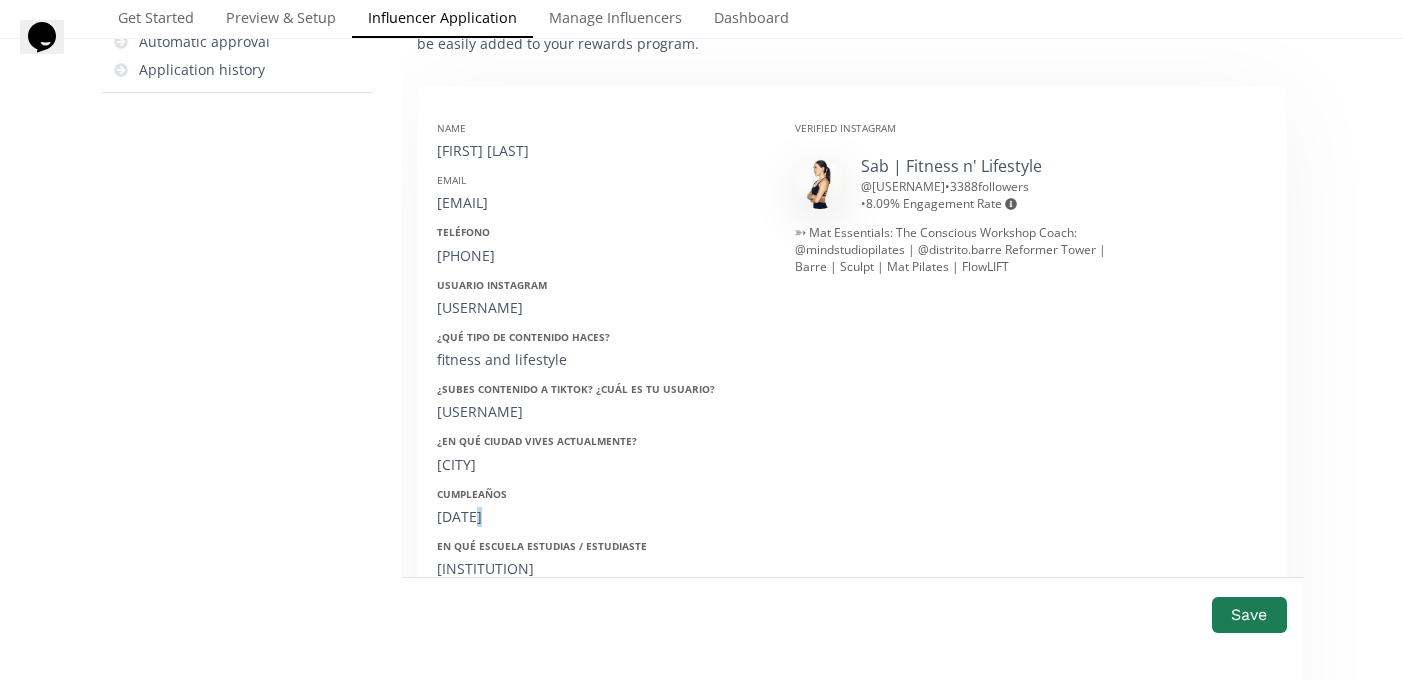 click on "05/11/1995" at bounding box center (601, 517) 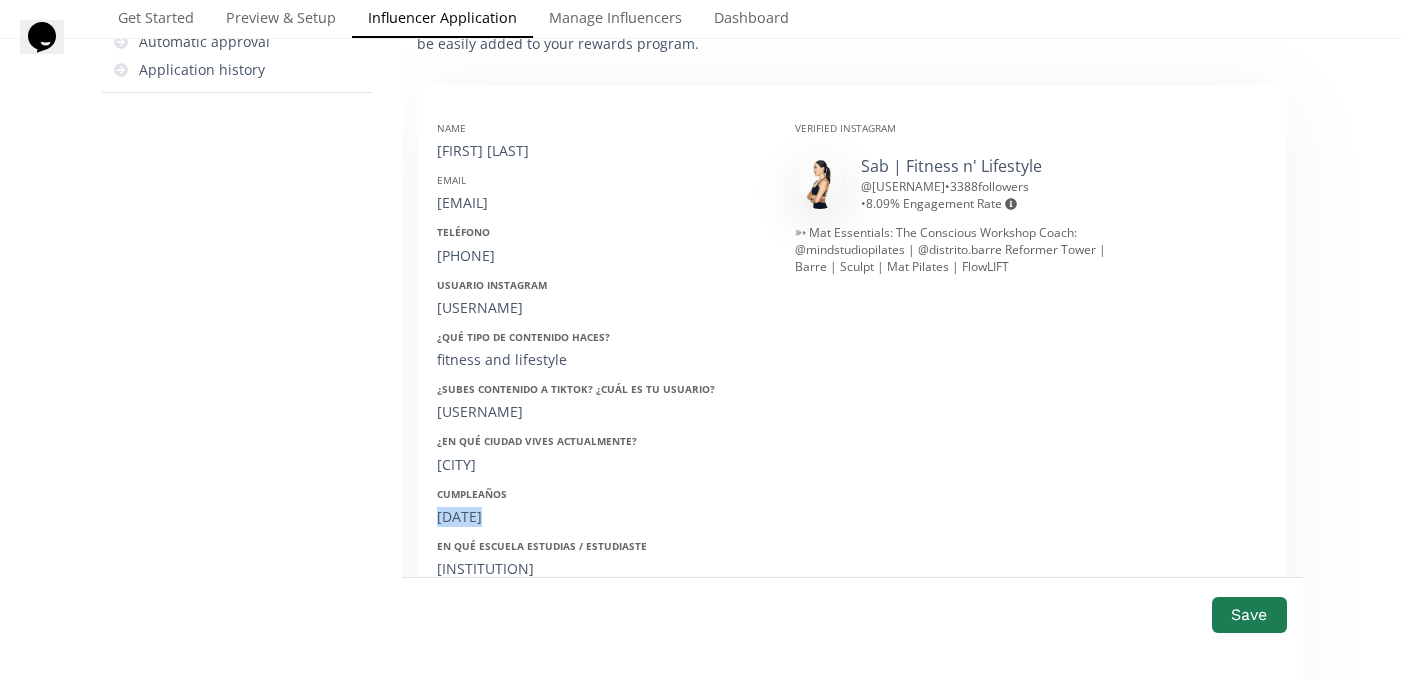 click on "05/11/1995" at bounding box center [601, 517] 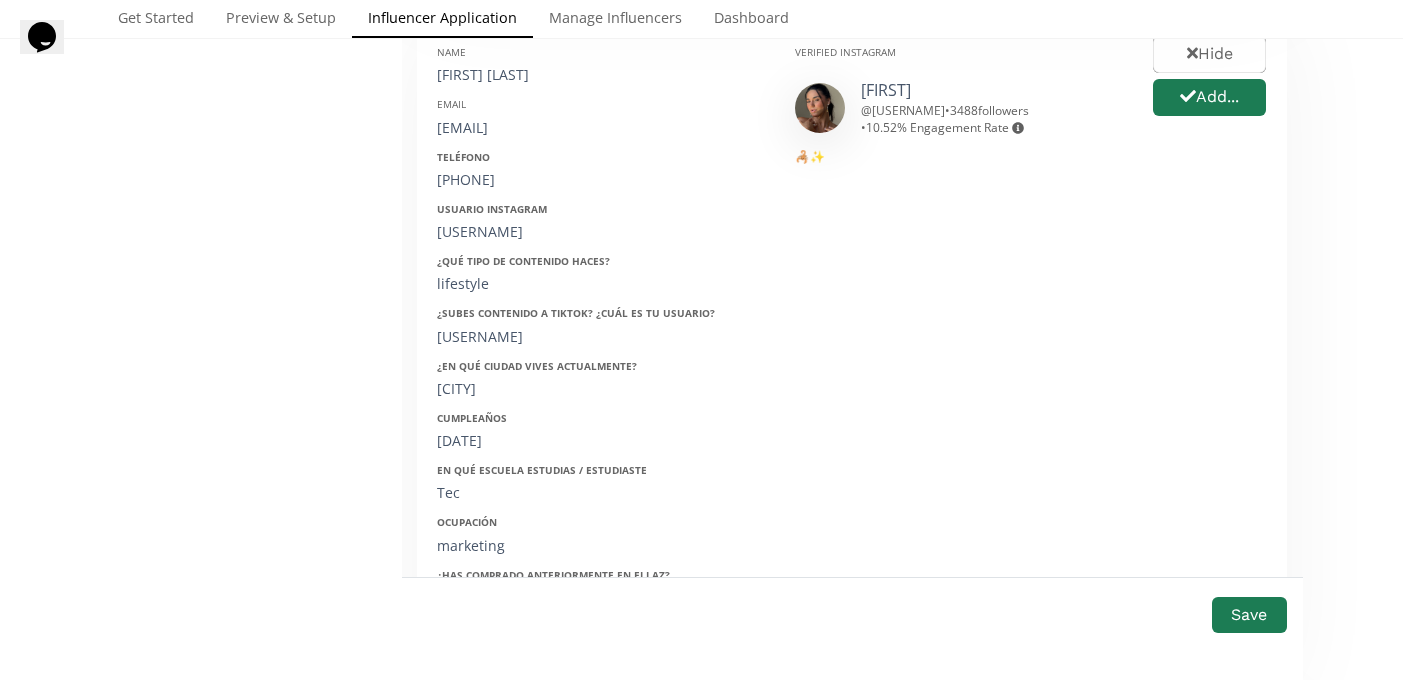 scroll, scrollTop: 1389, scrollLeft: 0, axis: vertical 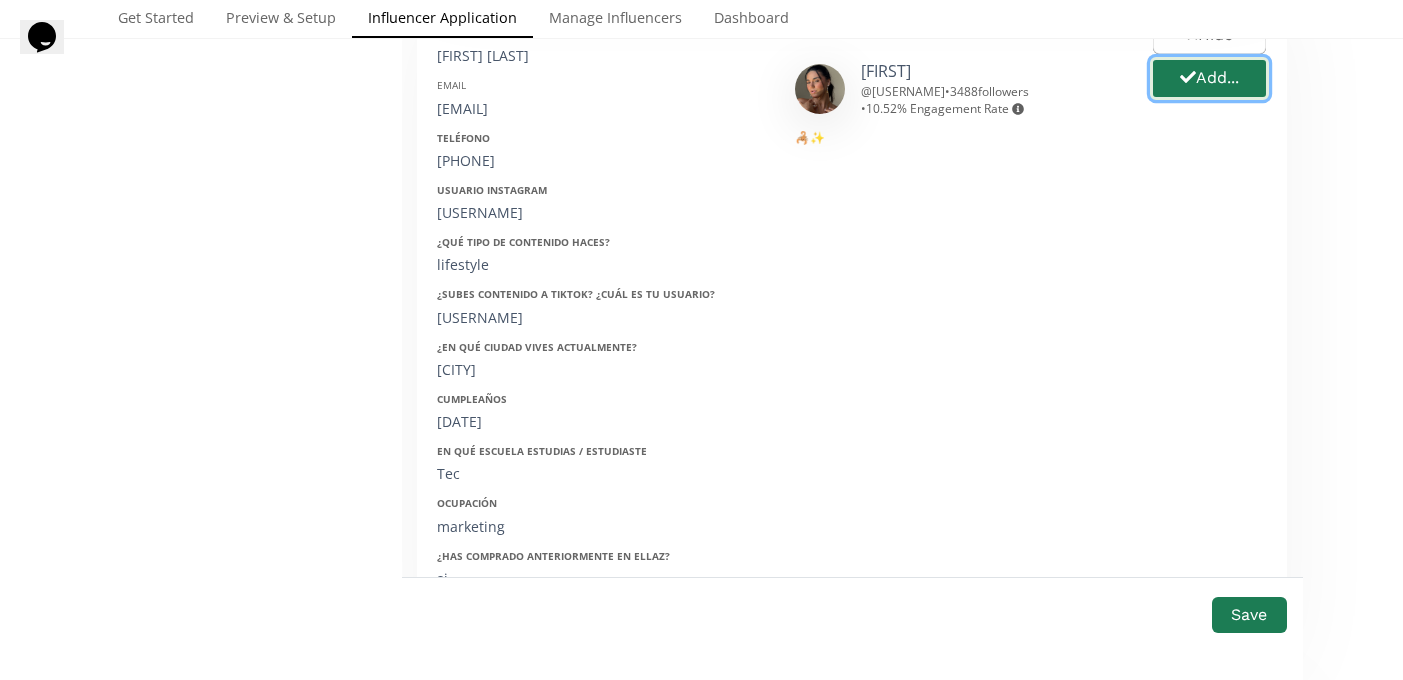 click on "Add..." at bounding box center [1209, 78] 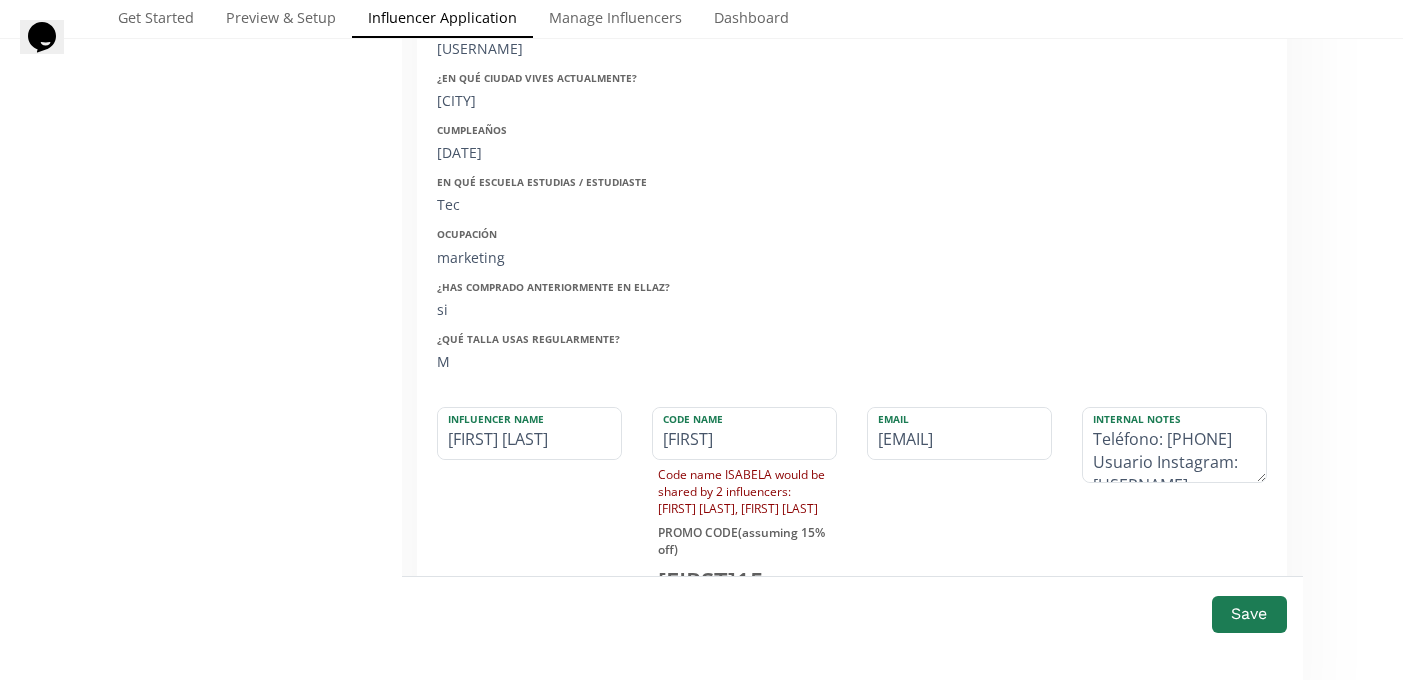 scroll, scrollTop: 1710, scrollLeft: 0, axis: vertical 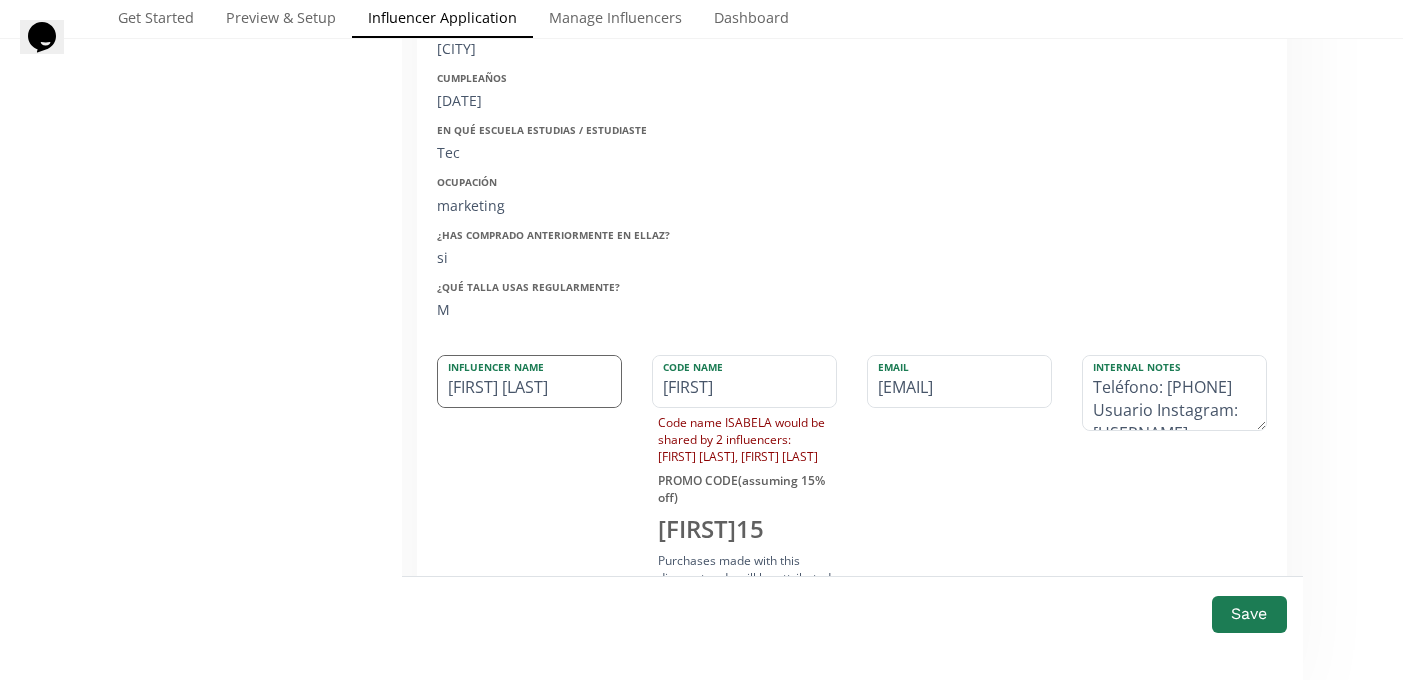 click on "isabela Escutia" at bounding box center [529, 381] 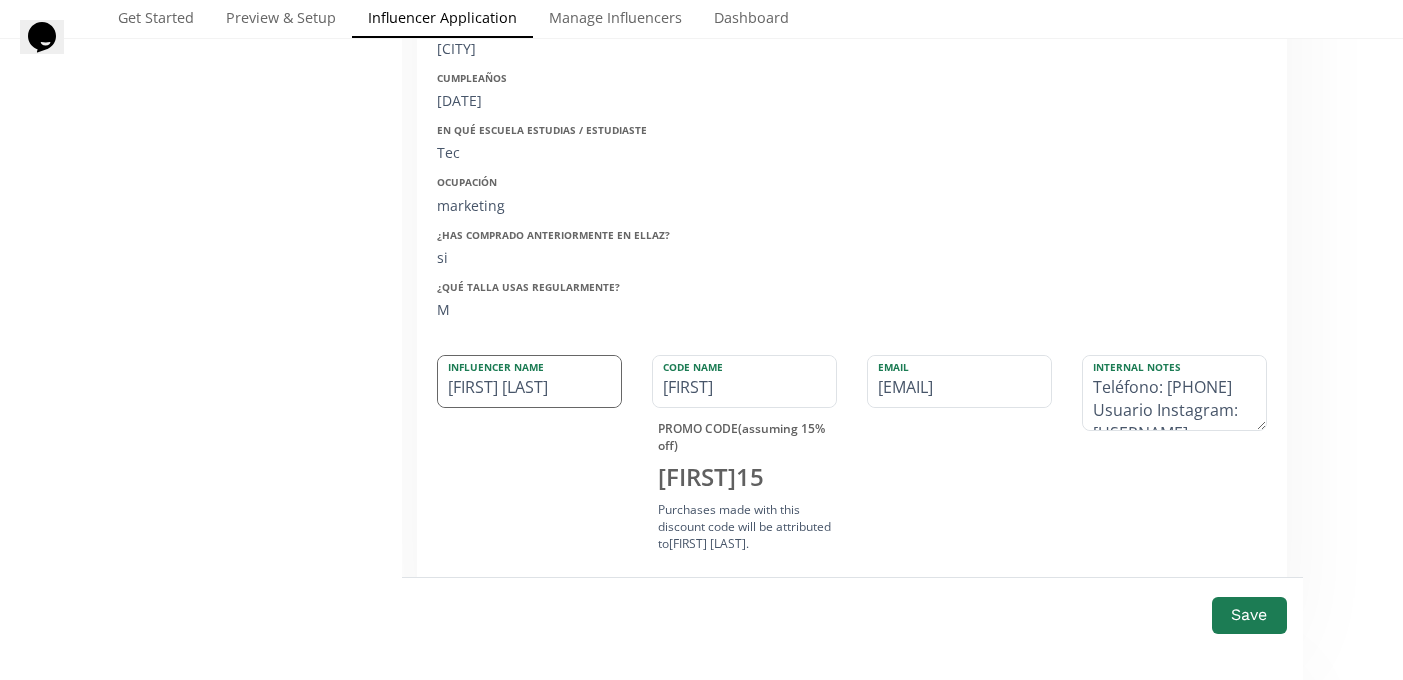 type on "Isabela Escutia" 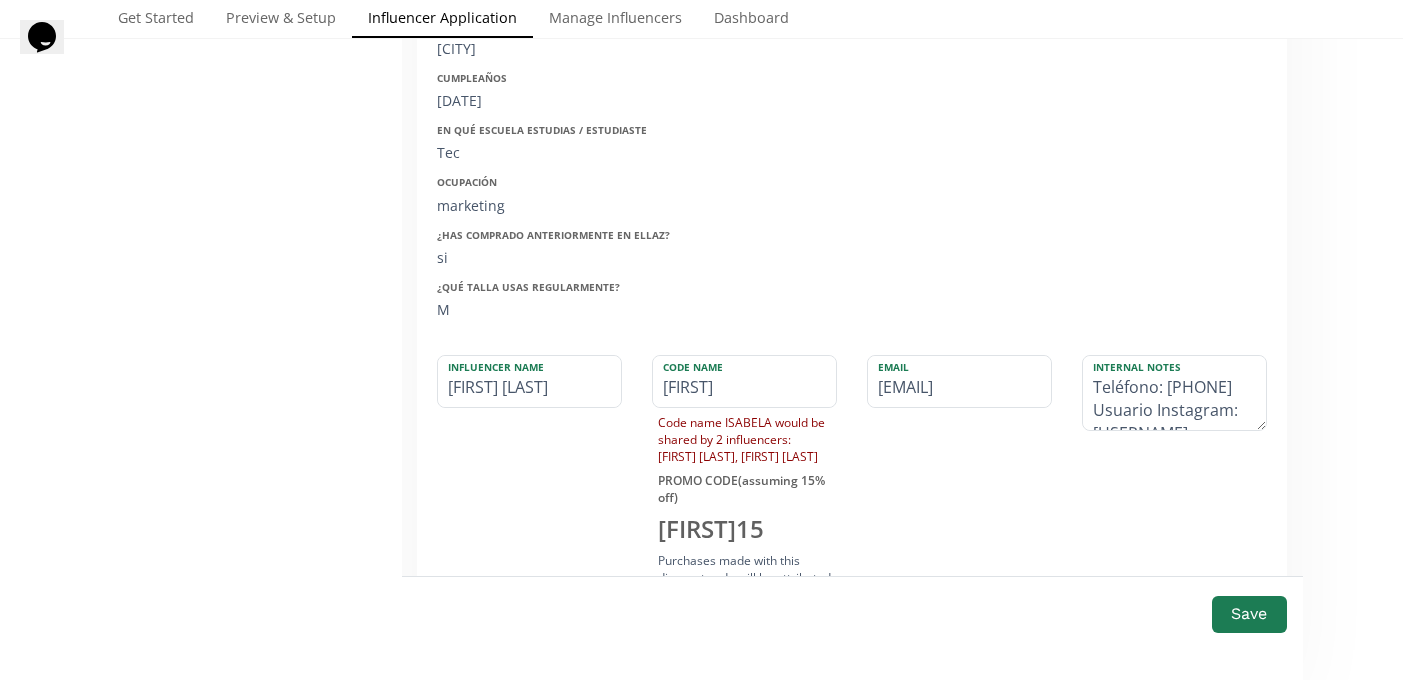 drag, startPoint x: 566, startPoint y: 391, endPoint x: 370, endPoint y: 391, distance: 196 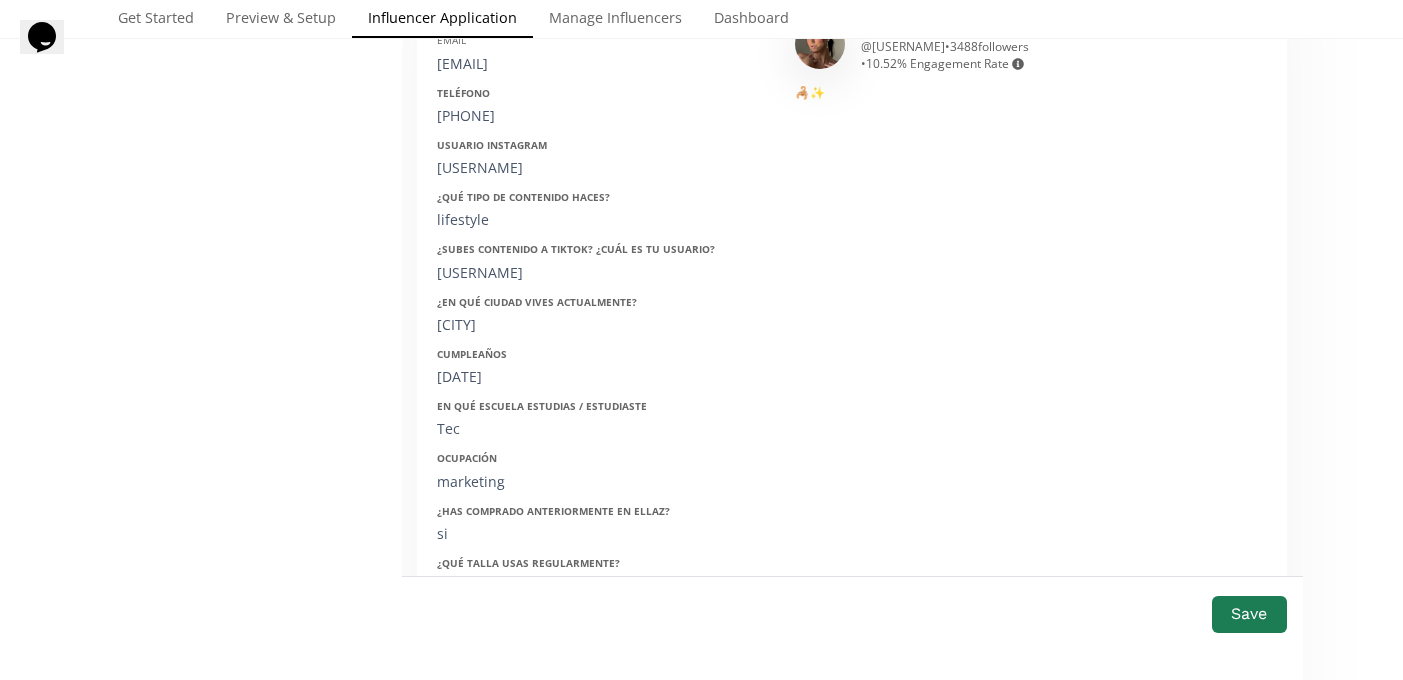 scroll, scrollTop: 1424, scrollLeft: 0, axis: vertical 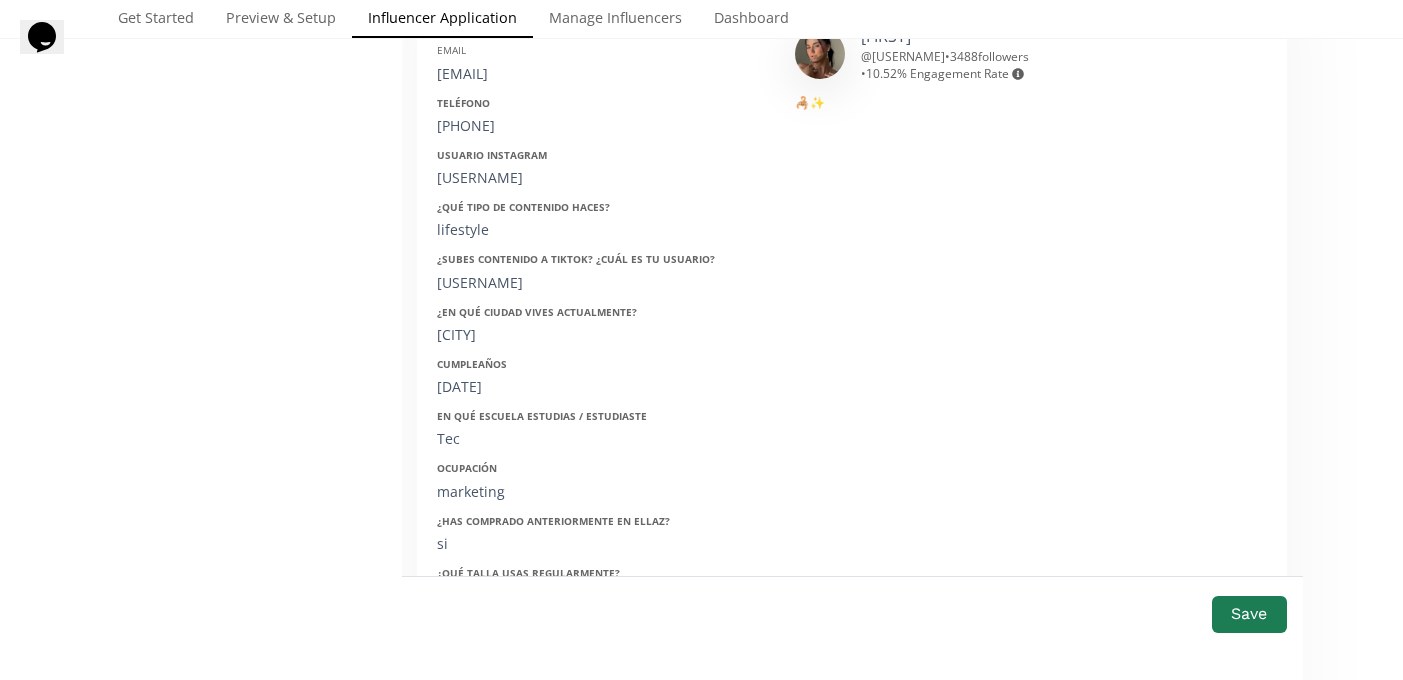 type on "Isabela Escutia" 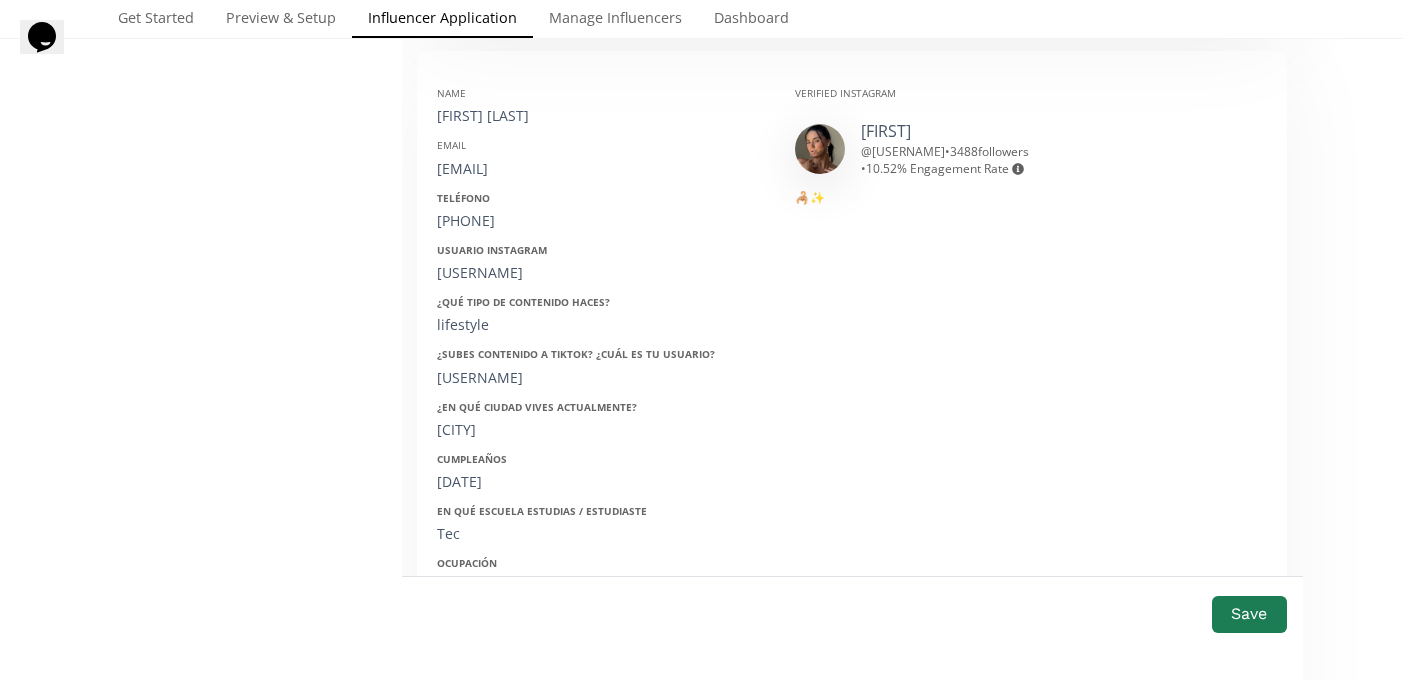 scroll, scrollTop: 1308, scrollLeft: 0, axis: vertical 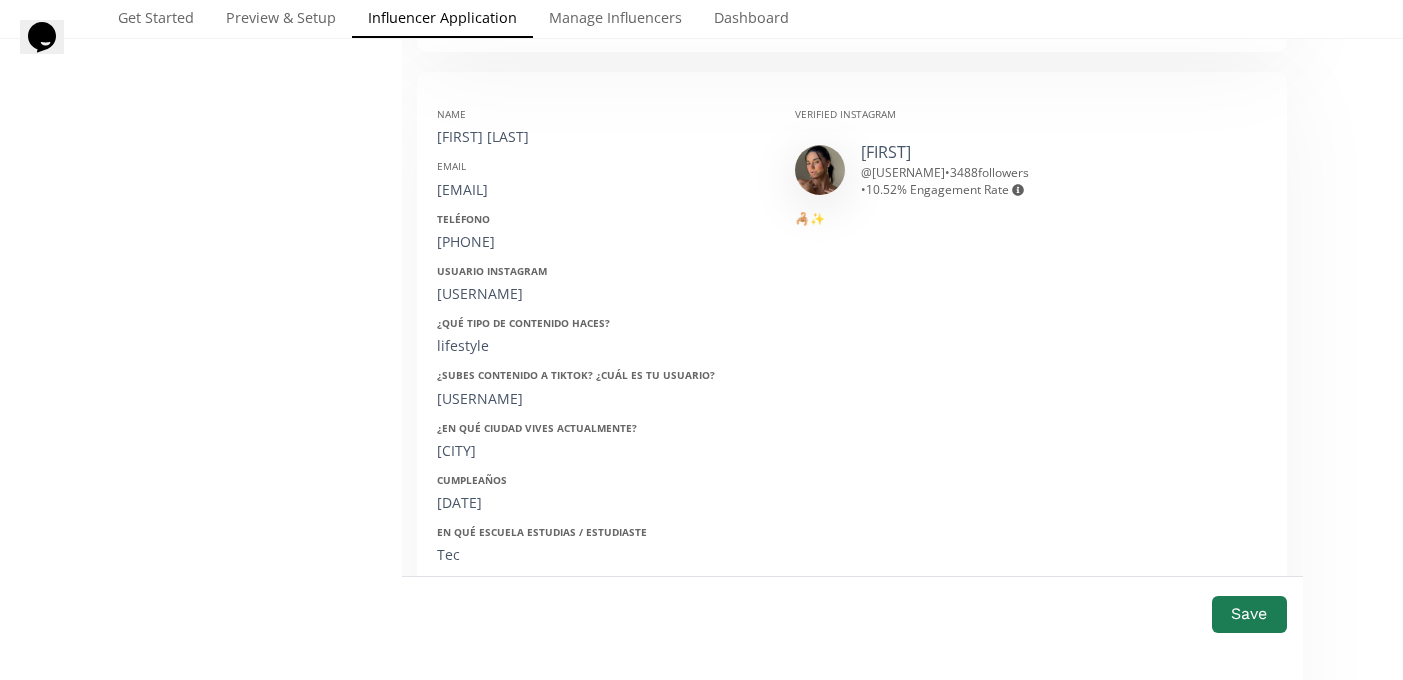 click on "Name isabela Escutia Email isaescutia@hotmail.com Teléfono 6691620062 Usuario Instagram isabelaeec ¿Qué tipo de contenido haces? lifestyle ¿Subes contenido a Tiktok? ¿Cuál es tu usuario? belladelreyyy ¿En qué ciudad vives actualmente? Monterrey Cumpleaños 28/10/97 En qué escuela estudias / estudiaste  Tec Ocupación marketing ¿Has comprado anteriormente en ellaz? si ¿Qué talla usas regularmente?  M" at bounding box center (601, 408) 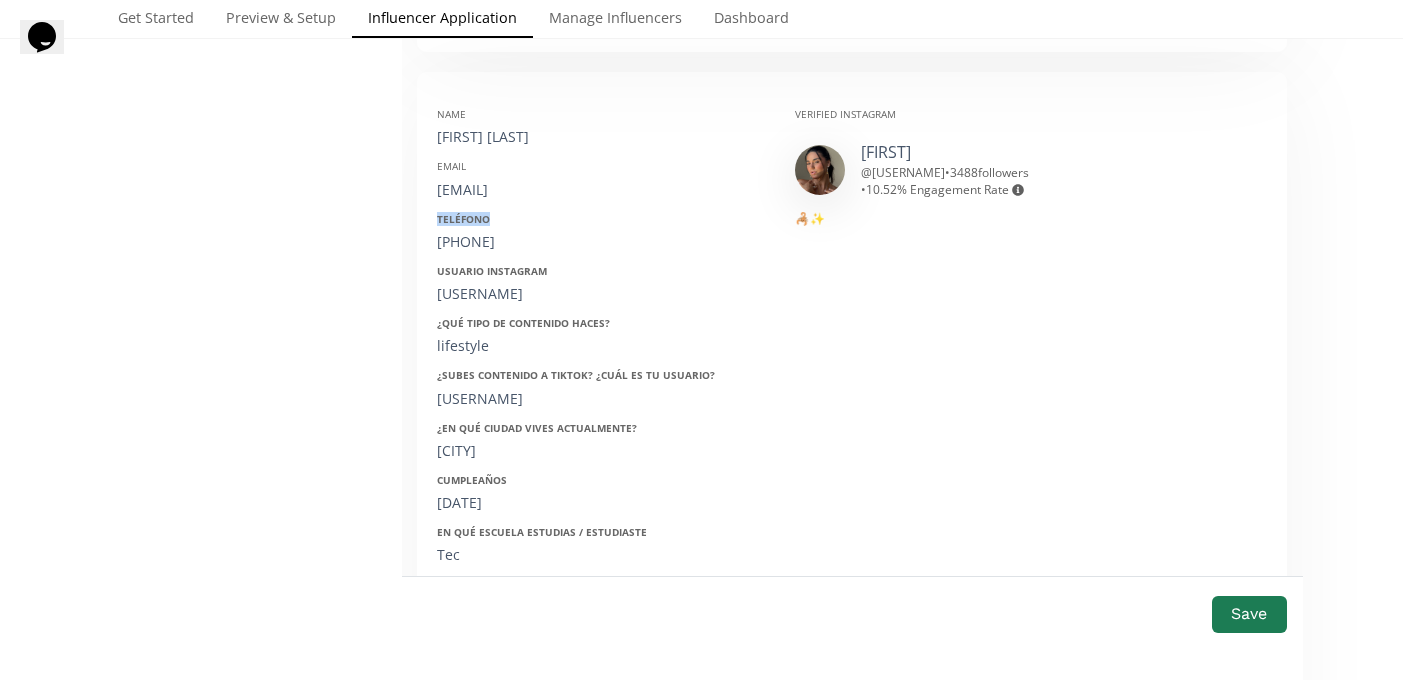 click on "Name isabela Escutia Email isaescutia@hotmail.com Teléfono 6691620062 Usuario Instagram isabelaeec ¿Qué tipo de contenido haces? lifestyle ¿Subes contenido a Tiktok? ¿Cuál es tu usuario? belladelreyyy ¿En qué ciudad vives actualmente? Monterrey Cumpleaños 28/10/97 En qué escuela estudias / estudiaste  Tec Ocupación marketing ¿Has comprado anteriormente en ellaz? si ¿Qué talla usas regularmente?  M" at bounding box center [601, 408] 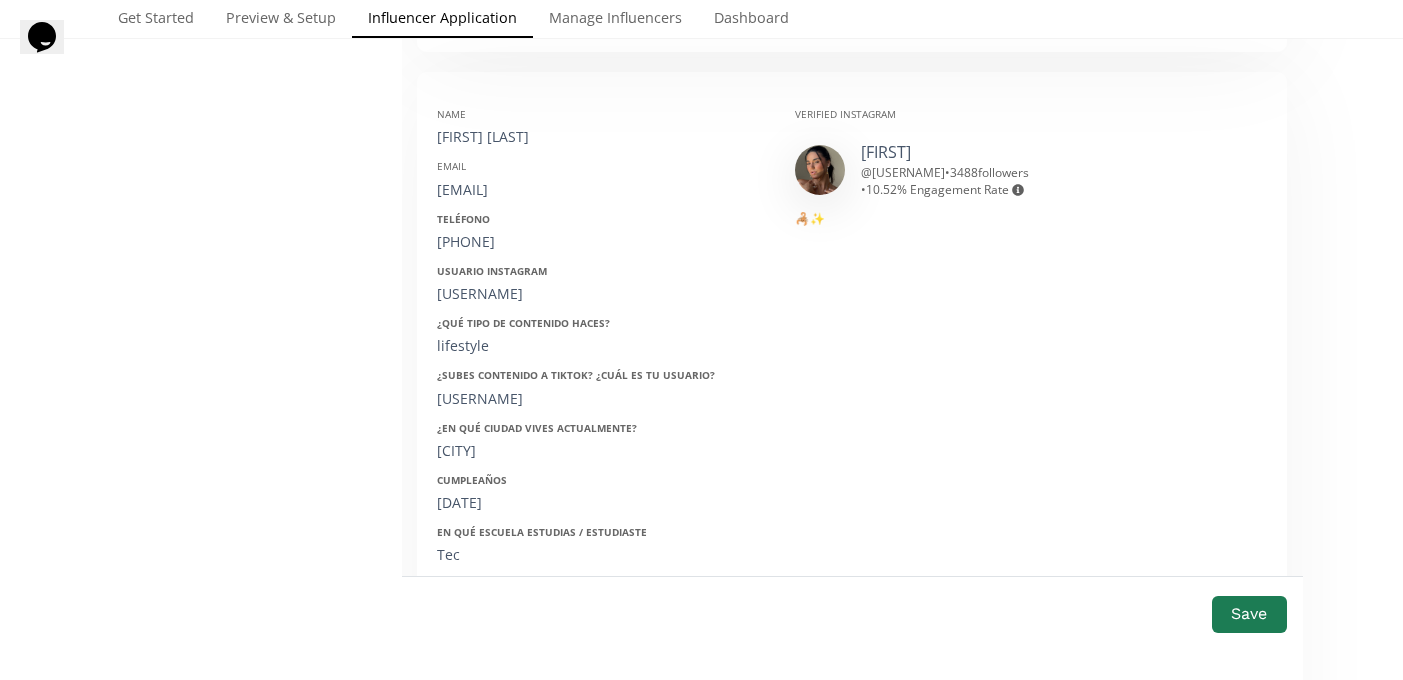 click on "isaescutia@hotmail.com" at bounding box center (601, 190) 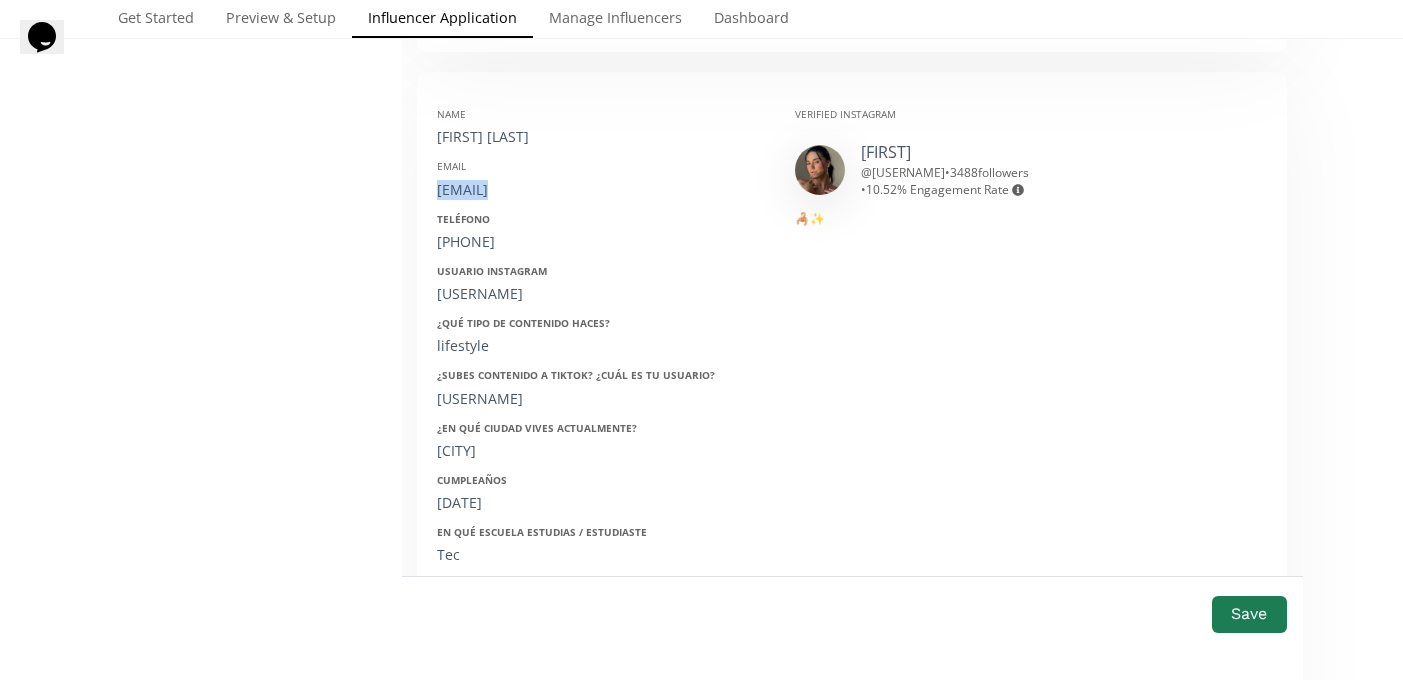 click on "isaescutia@hotmail.com" at bounding box center (601, 190) 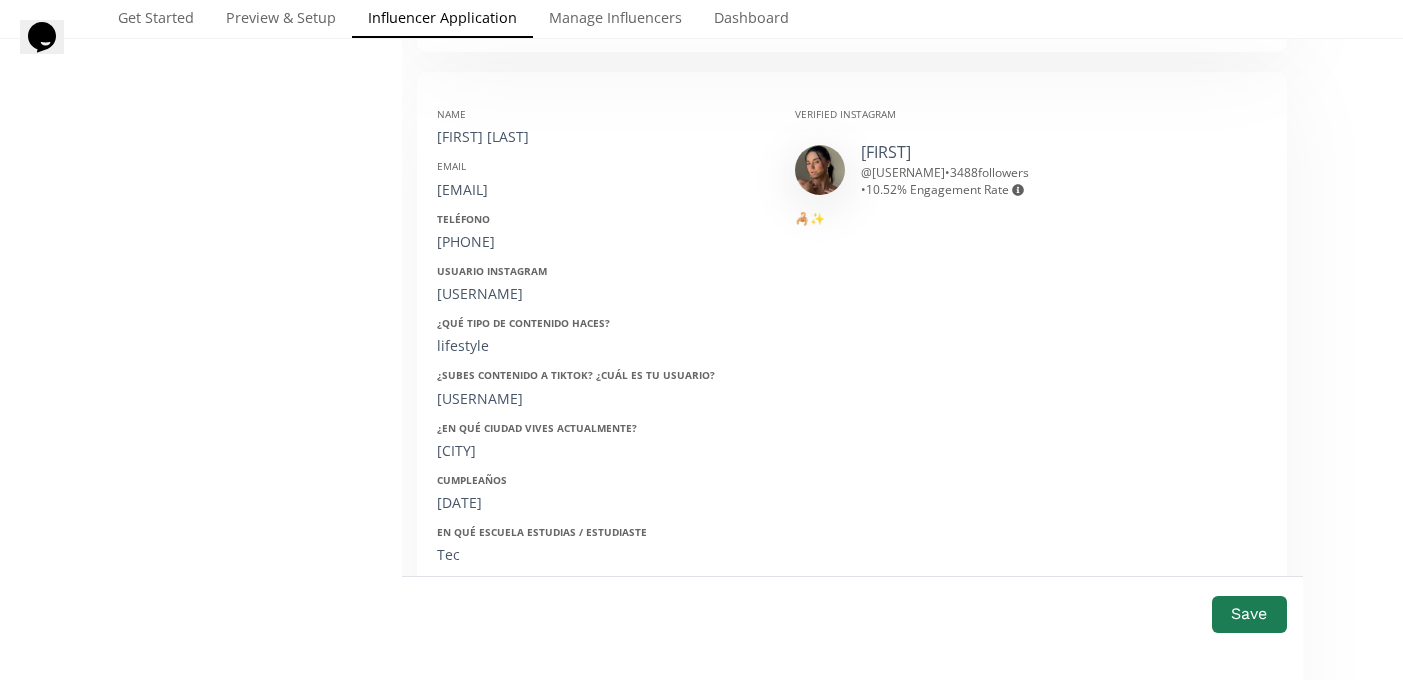 click on "Teléfono 6691620062" at bounding box center (601, 232) 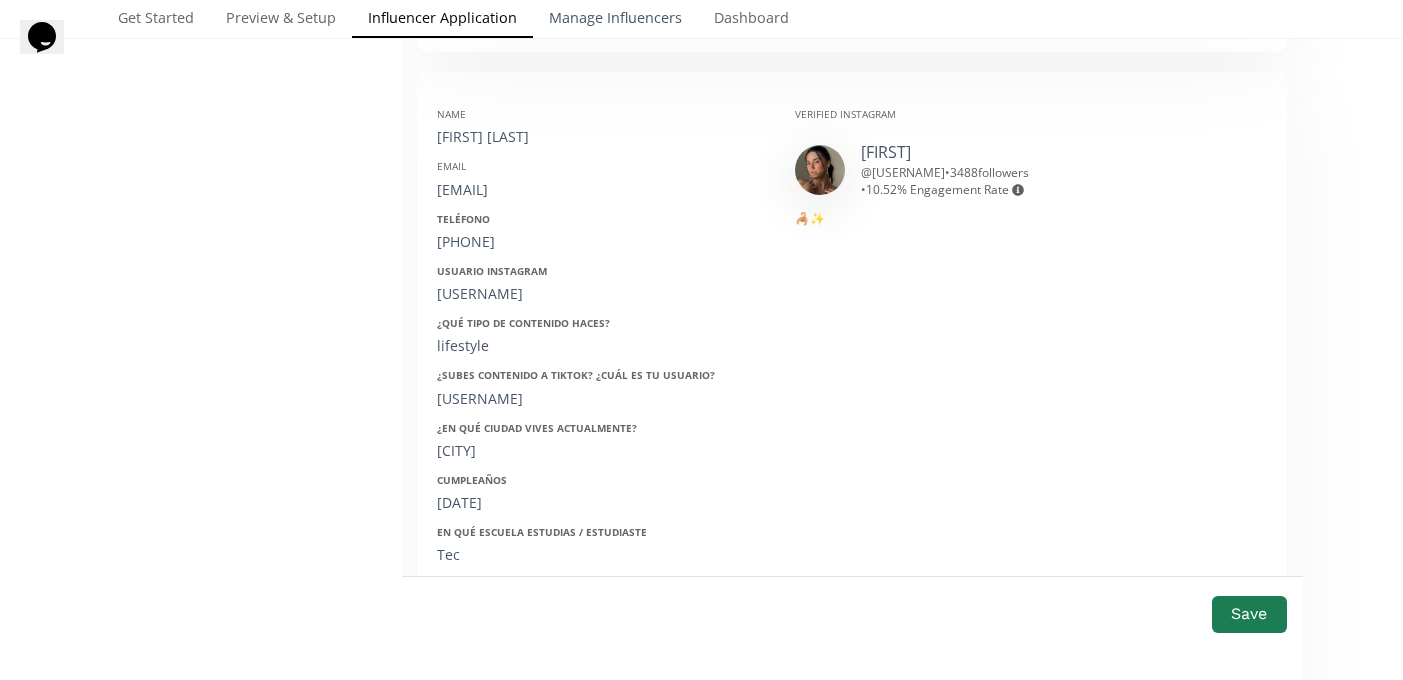 copy on "6691620062" 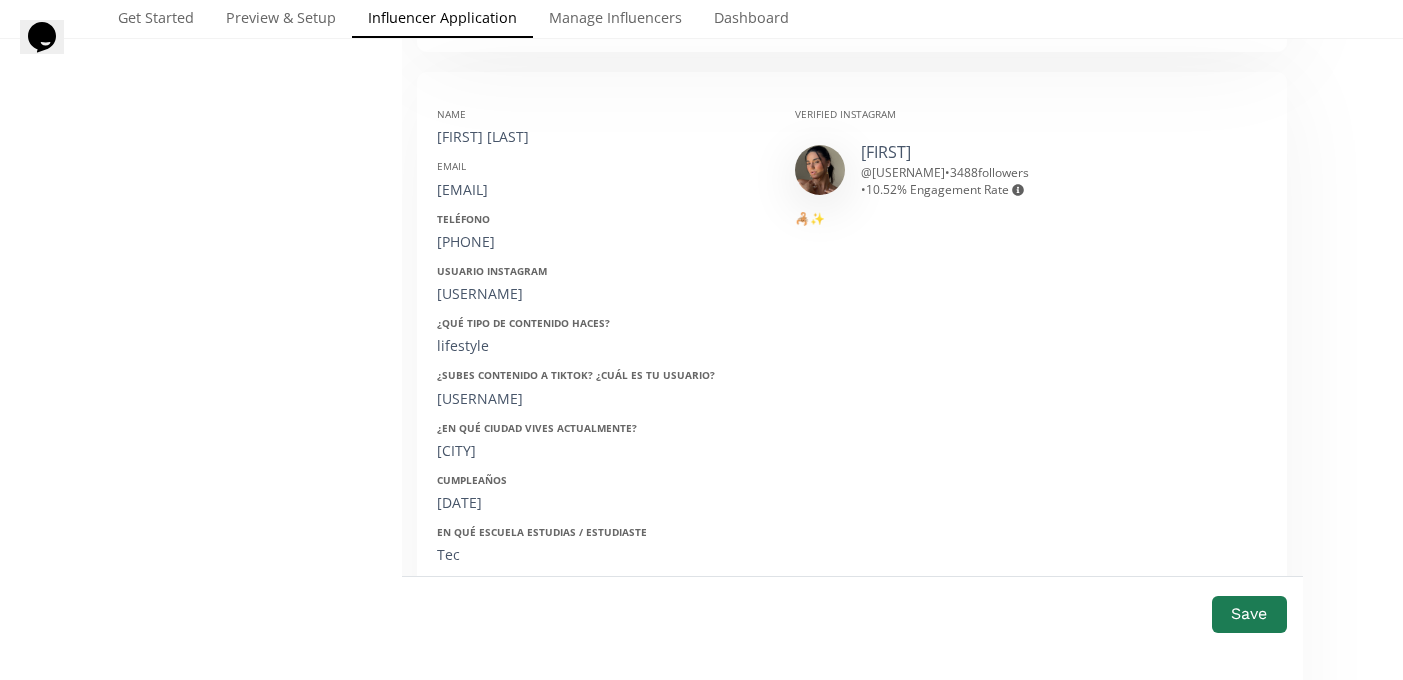 click on "Name isabela Escutia Email isaescutia@hotmail.com Teléfono 6691620062 Usuario Instagram isabelaeec ¿Qué tipo de contenido haces? lifestyle ¿Subes contenido a Tiktok? ¿Cuál es tu usuario? belladelreyyy ¿En qué ciudad vives actualmente? Monterrey Cumpleaños 28/10/97 En qué escuela estudias / estudiaste  Tec Ocupación marketing ¿Has comprado anteriormente en ellaz? si ¿Qué talla usas regularmente?  M" at bounding box center (601, 408) 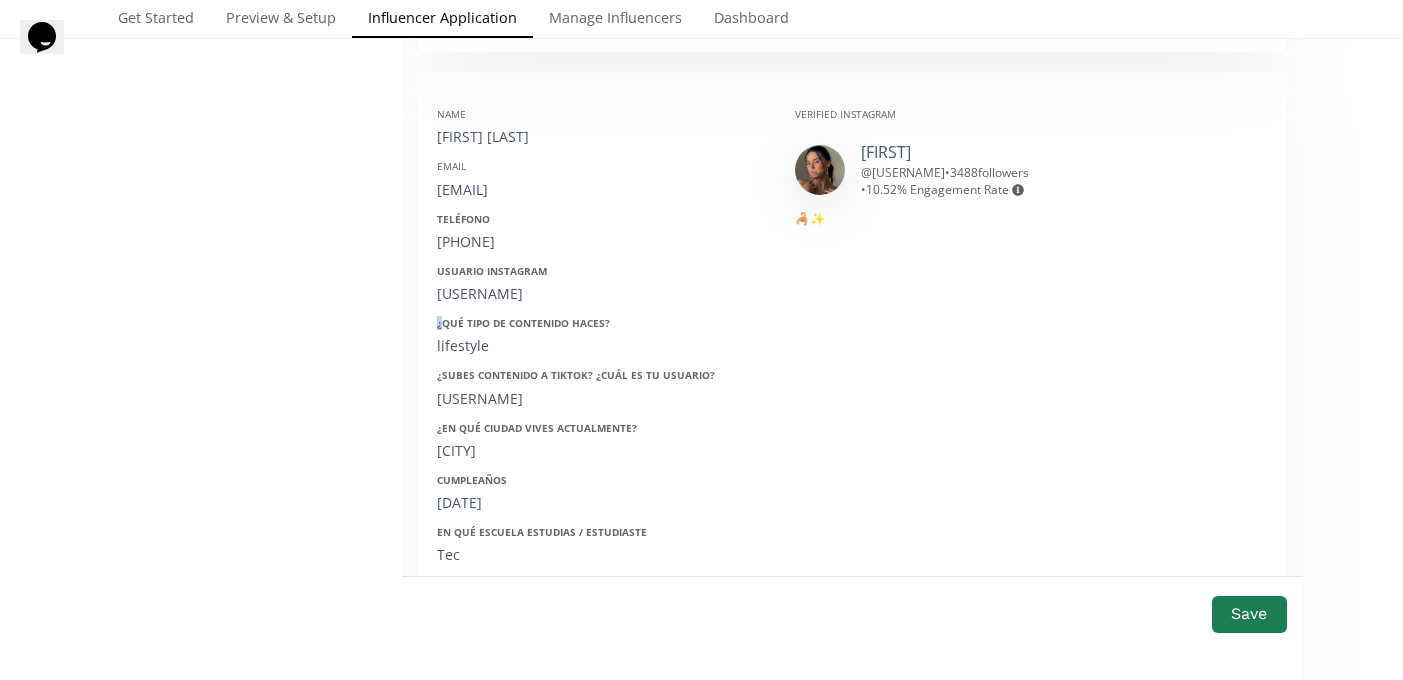 click on "Name isabela Escutia Email isaescutia@hotmail.com Teléfono 6691620062 Usuario Instagram isabelaeec ¿Qué tipo de contenido haces? lifestyle ¿Subes contenido a Tiktok? ¿Cuál es tu usuario? belladelreyyy ¿En qué ciudad vives actualmente? Monterrey Cumpleaños 28/10/97 En qué escuela estudias / estudiaste  Tec Ocupación marketing ¿Has comprado anteriormente en ellaz? si ¿Qué talla usas regularmente?  M" at bounding box center (601, 408) 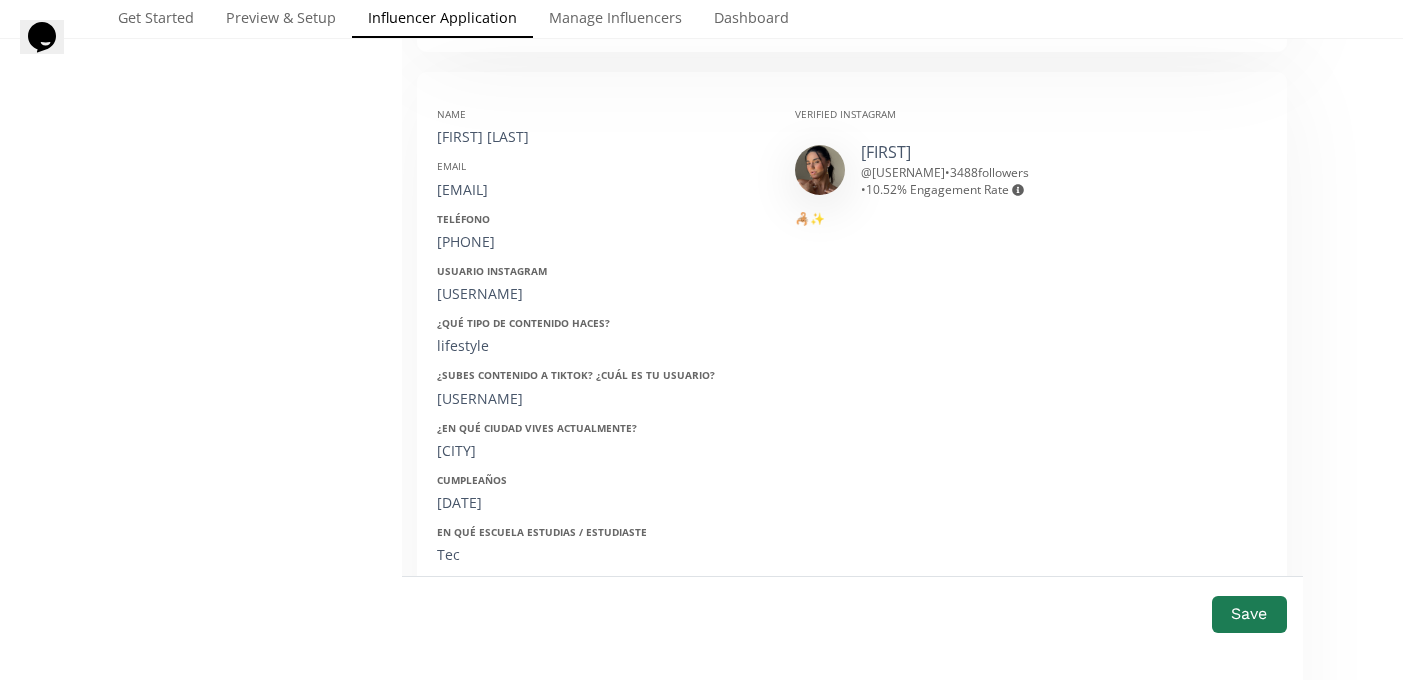 click on "isabelaeec" at bounding box center [601, 294] 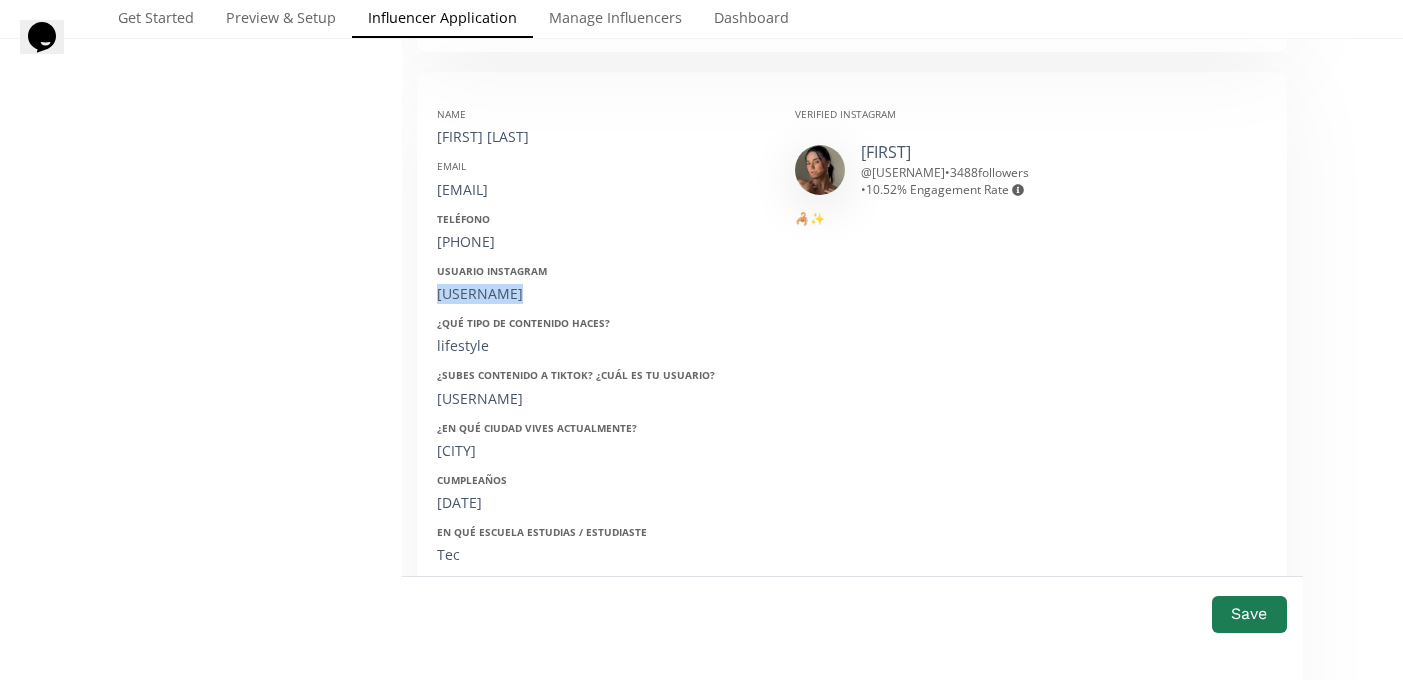 click on "isabelaeec" at bounding box center (601, 294) 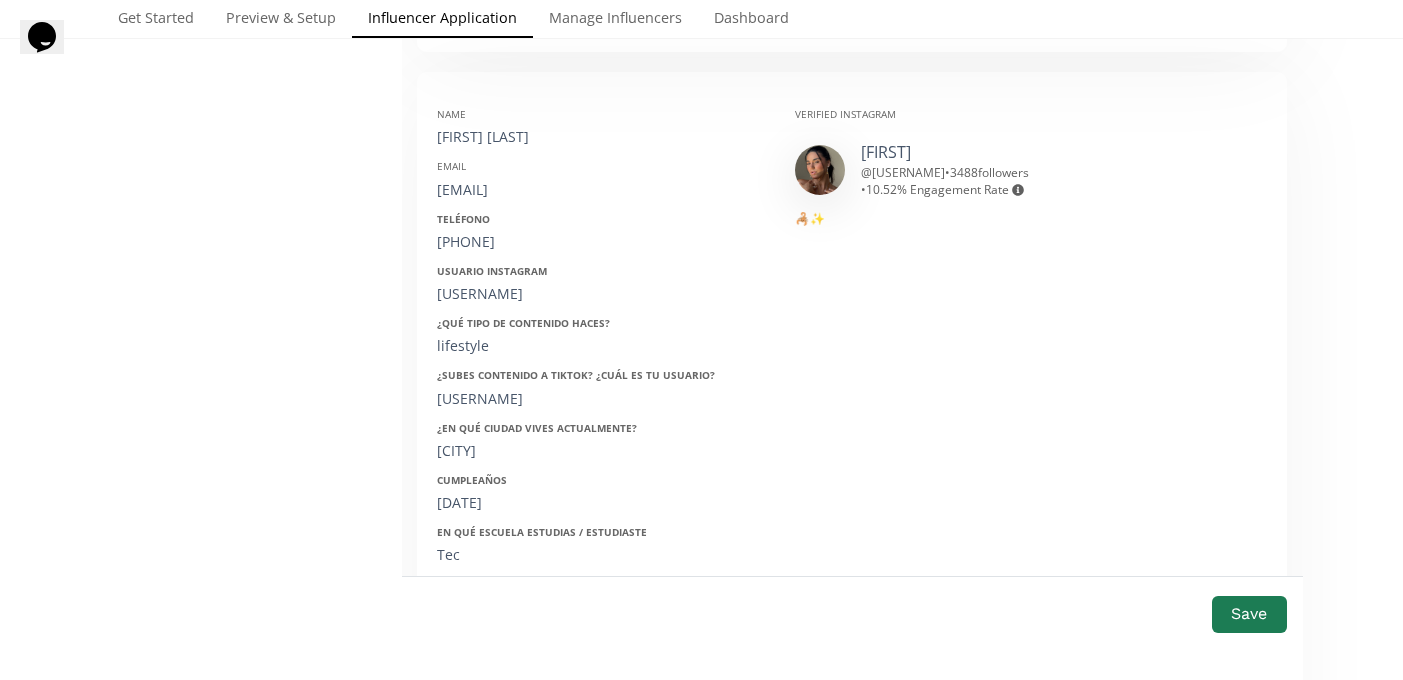 click on "28/10/97" at bounding box center [601, 503] 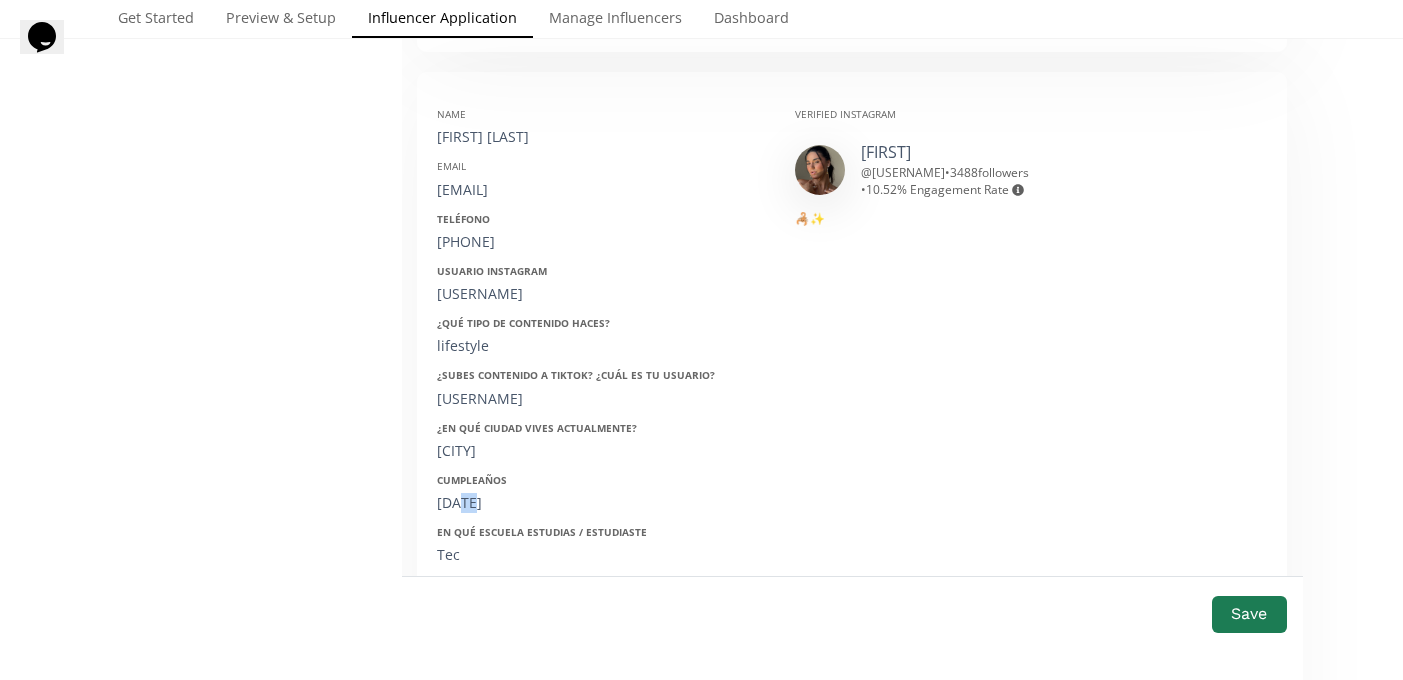 click on "28/10/97" at bounding box center (601, 503) 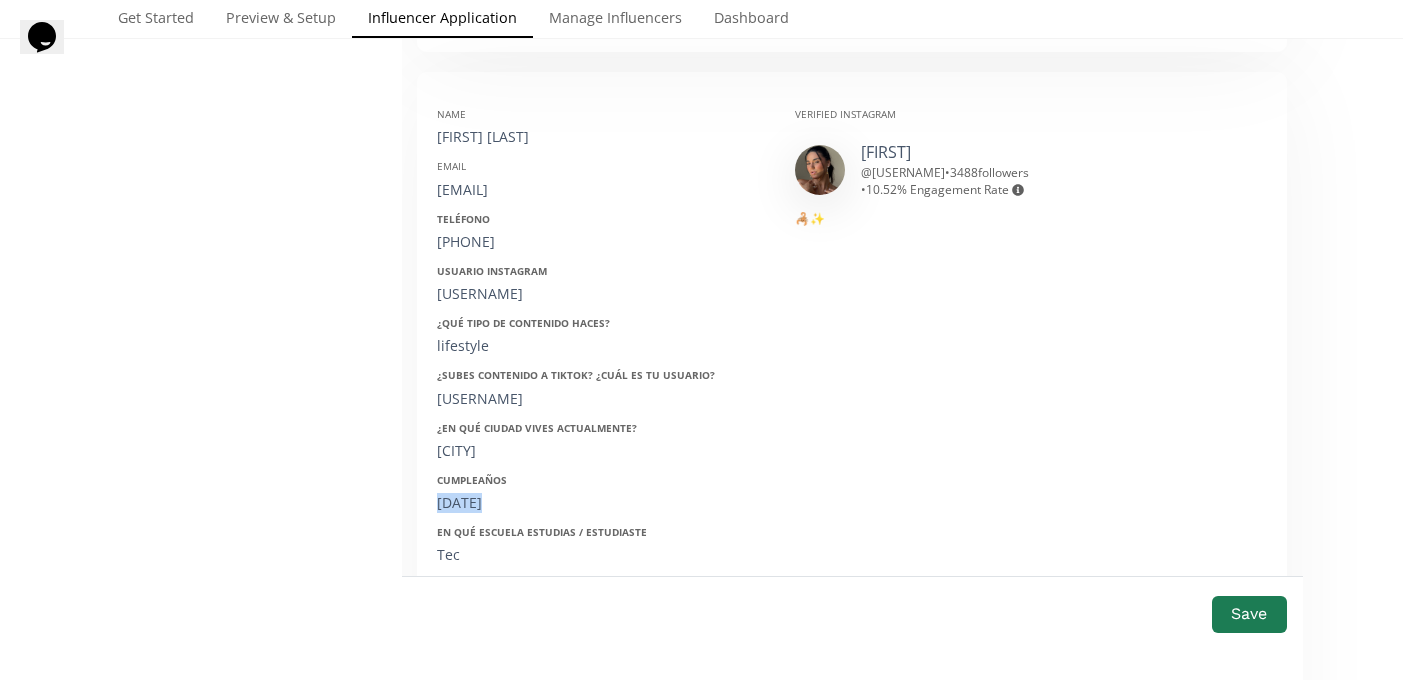 click on "28/10/97" at bounding box center (601, 503) 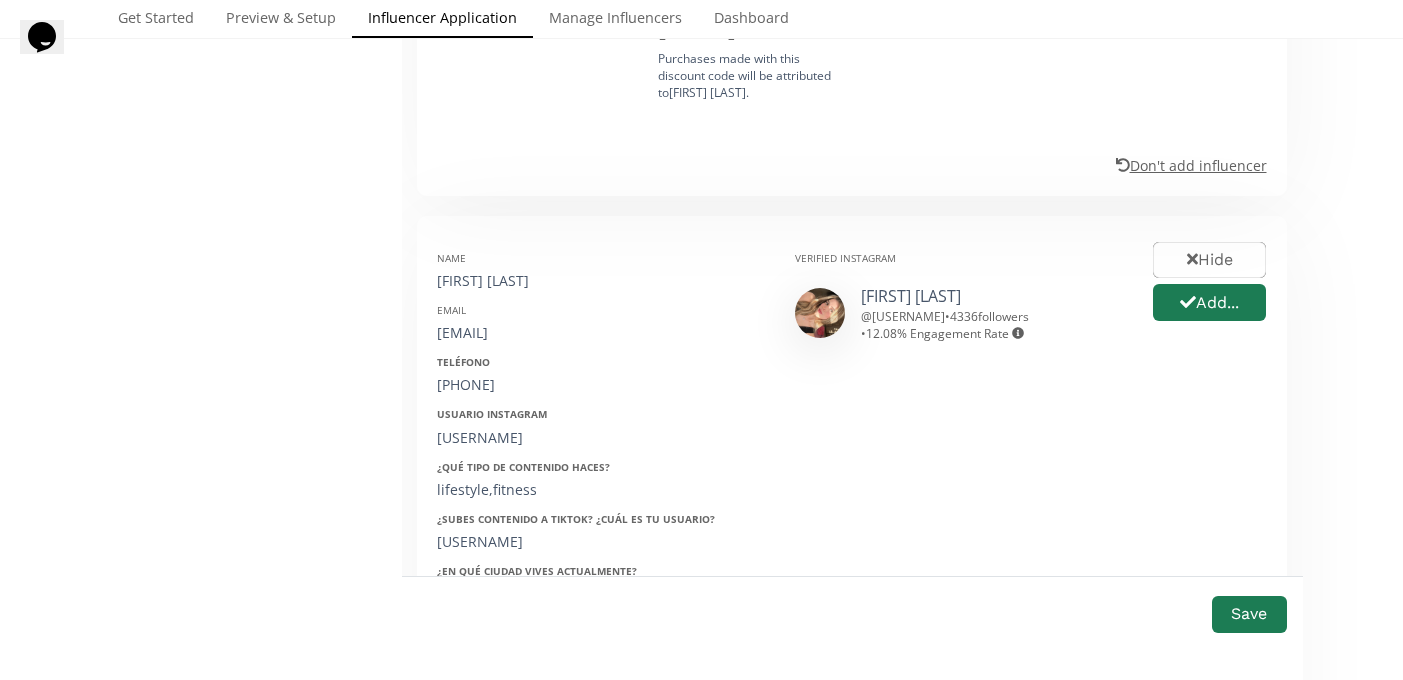 scroll, scrollTop: 2213, scrollLeft: 0, axis: vertical 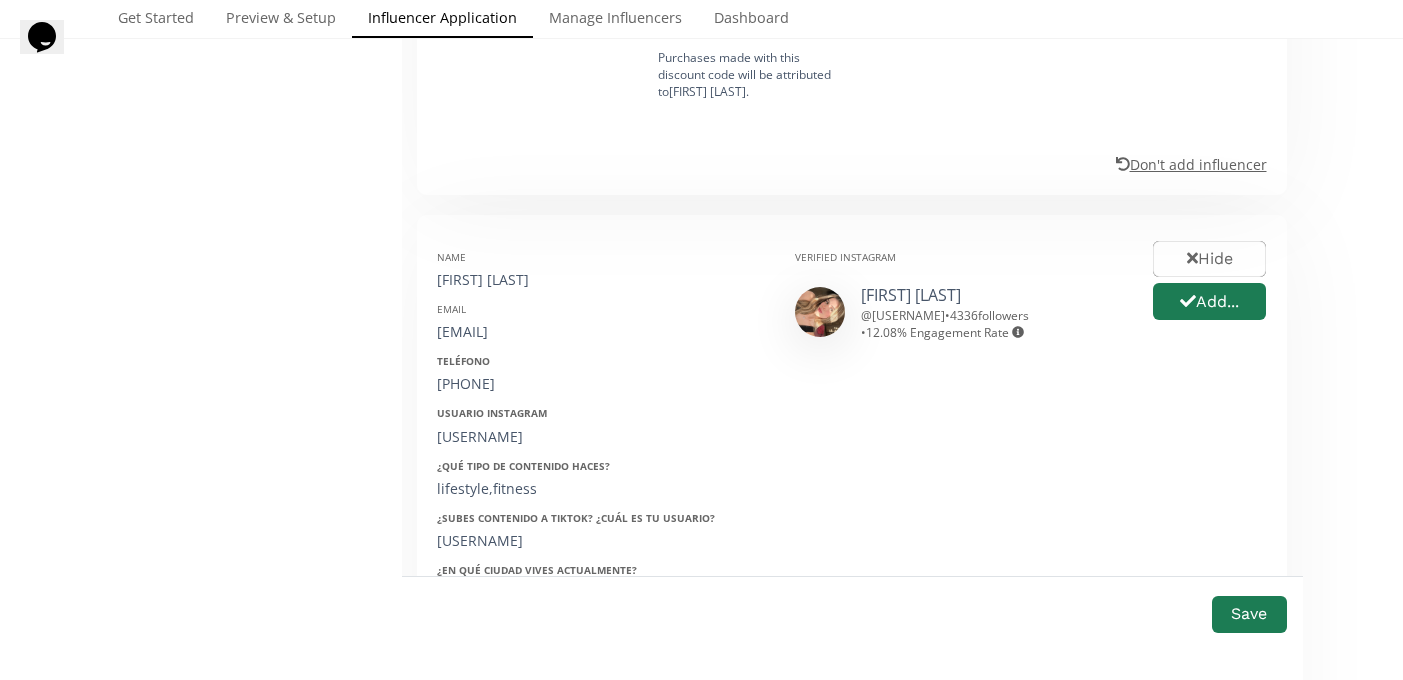 click on "[FIRST] [LAST]" at bounding box center [601, 280] 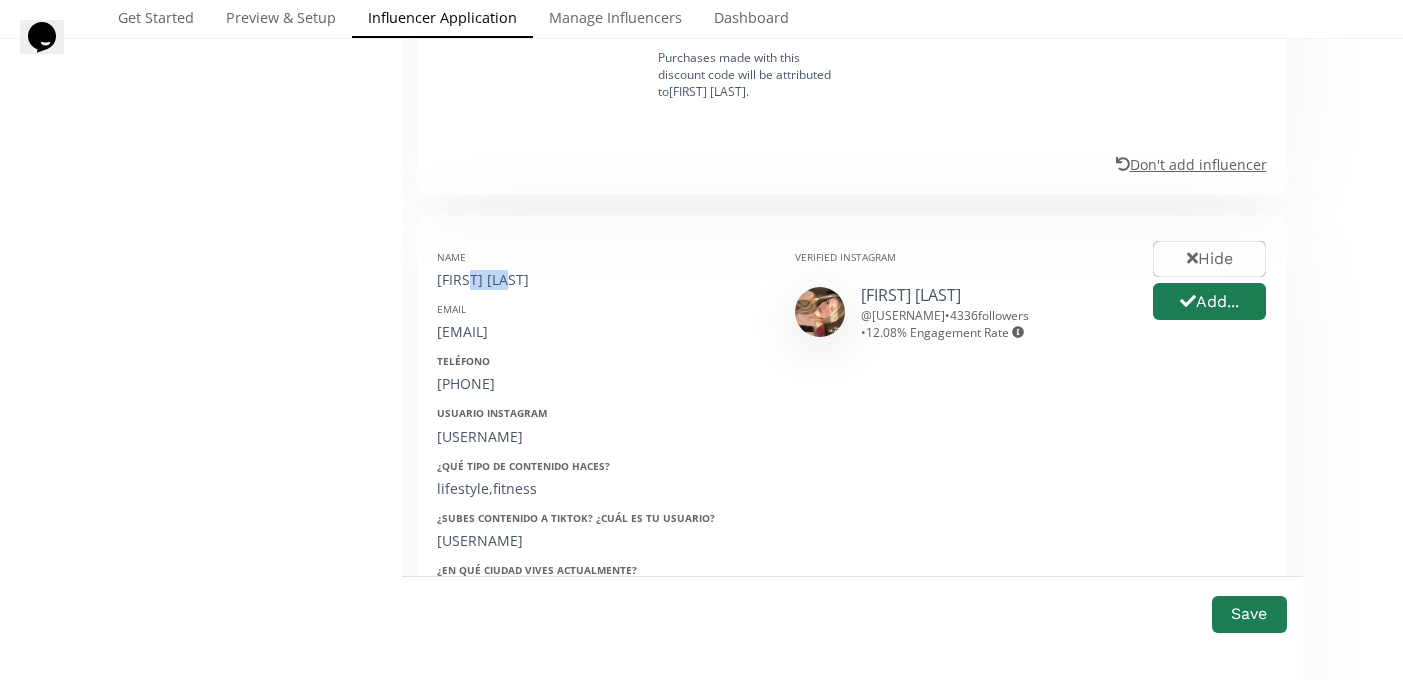 click on "Luly Chávez" at bounding box center [601, 280] 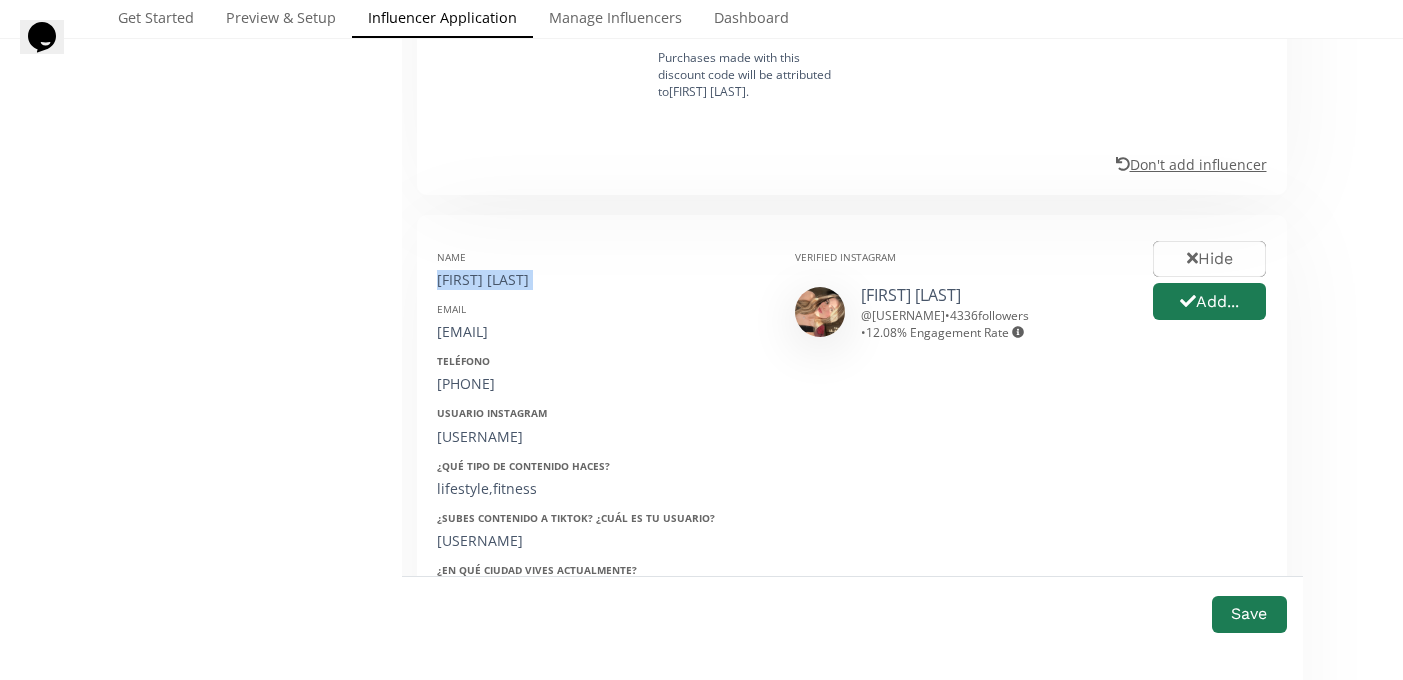click on "Luly Chávez" at bounding box center (601, 280) 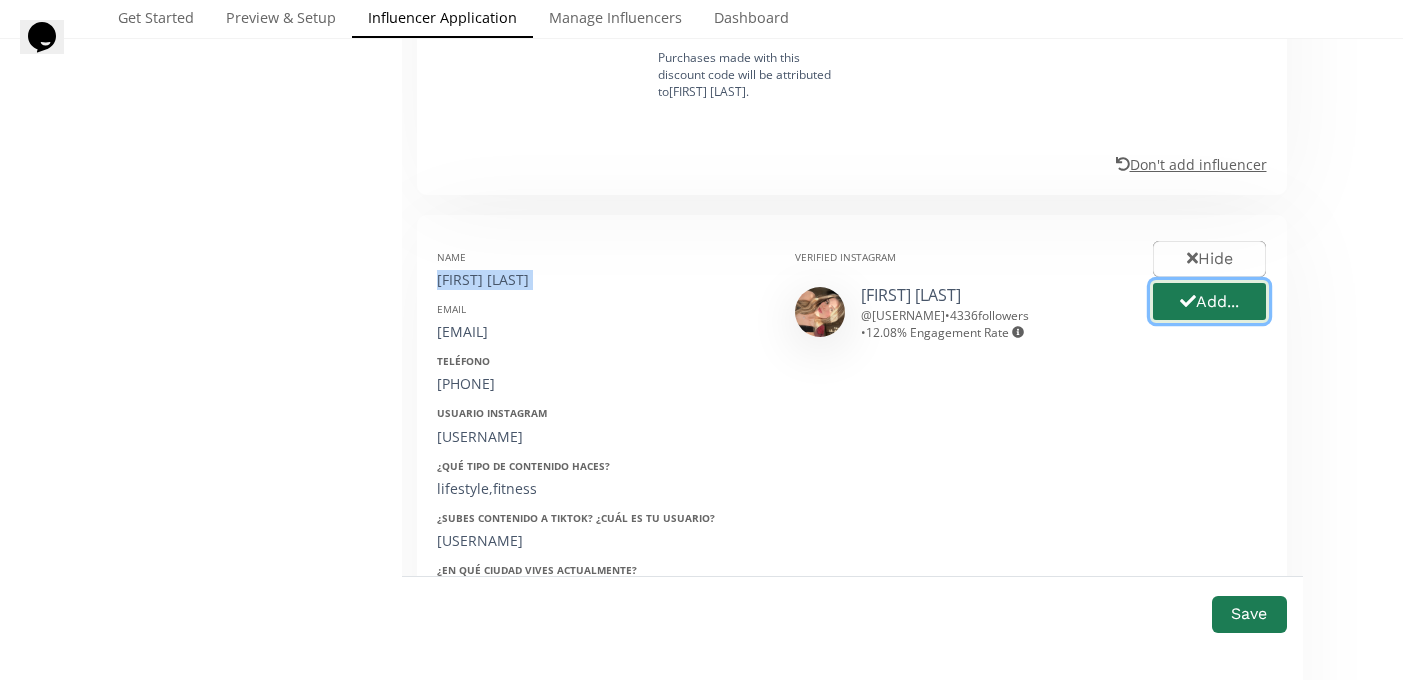 click 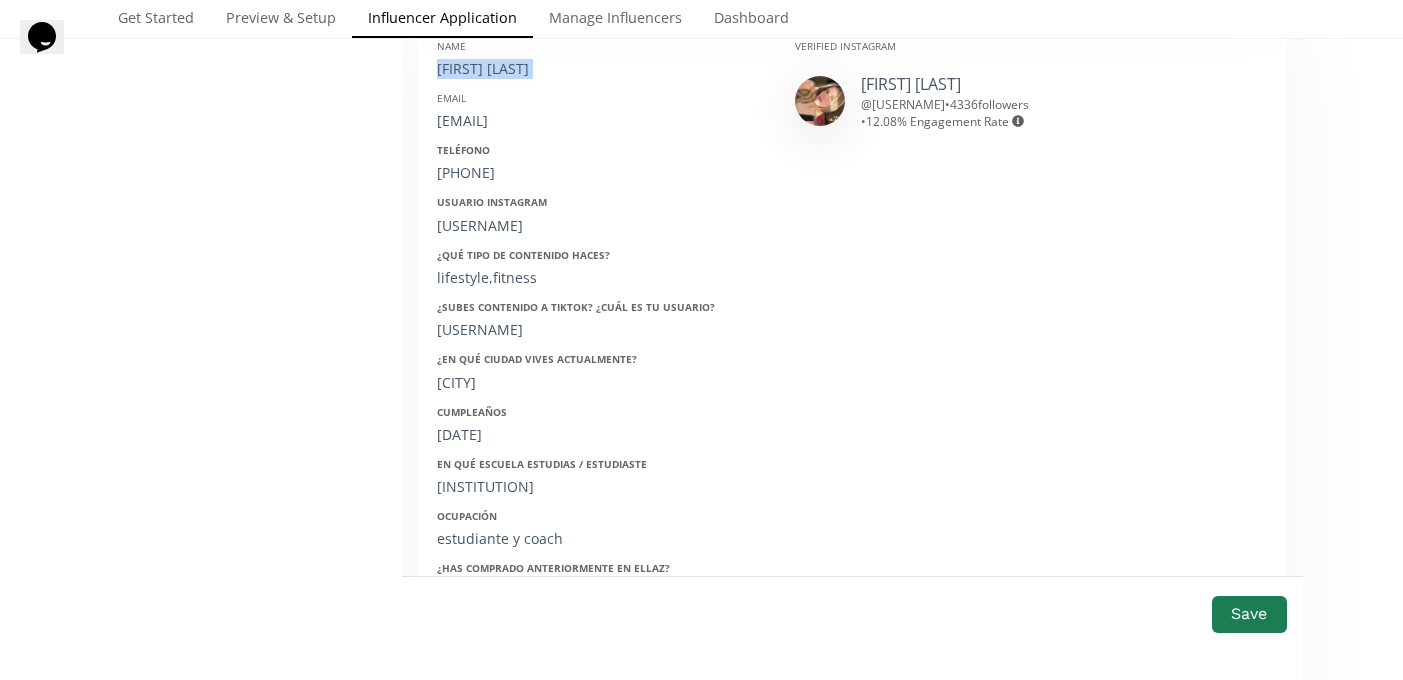 scroll, scrollTop: 2419, scrollLeft: 0, axis: vertical 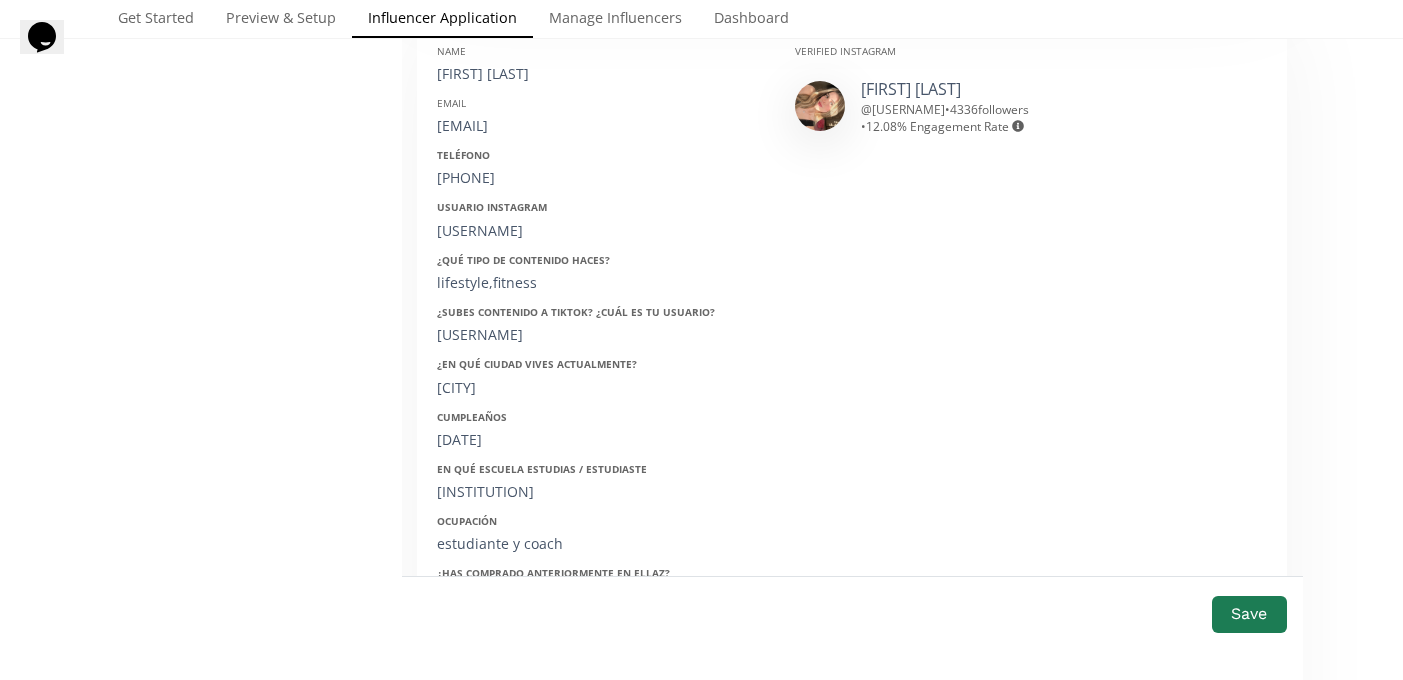 click on "luly.chavezr@gmail.com" at bounding box center [601, 126] 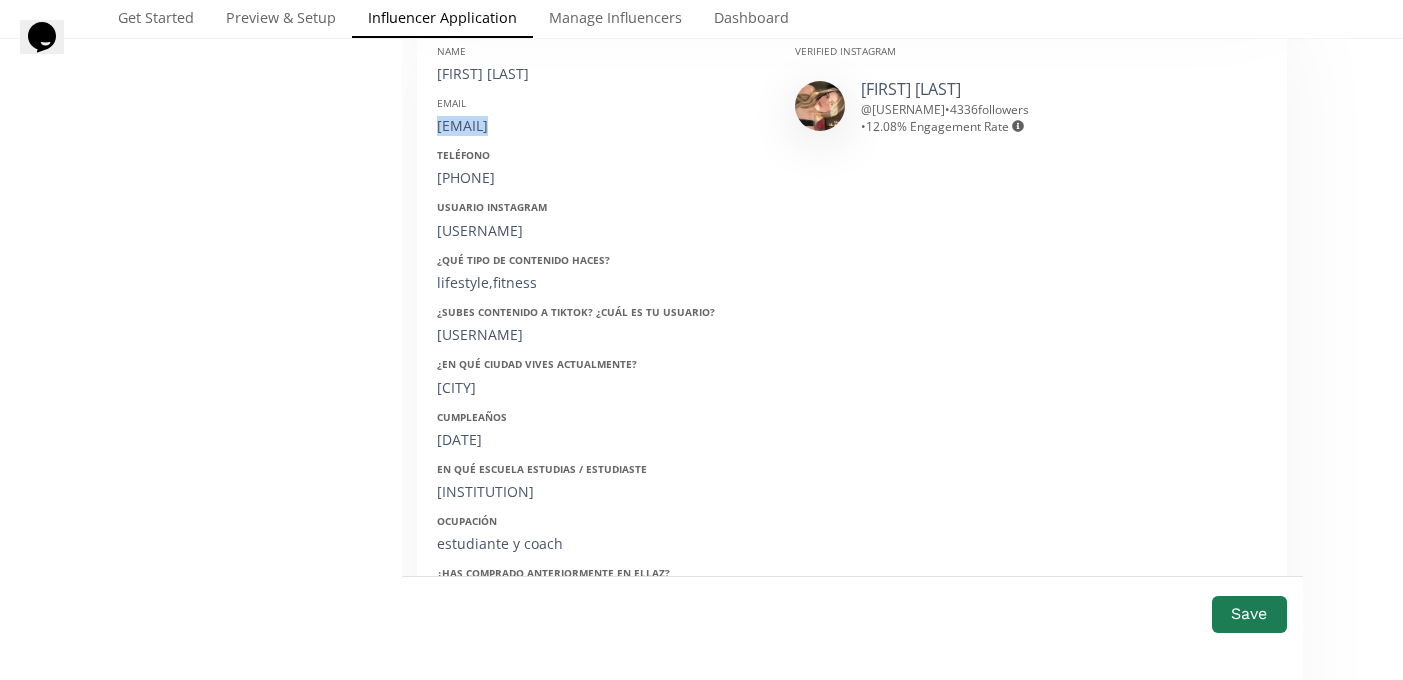 click on "luly.chavezr@gmail.com" at bounding box center (601, 126) 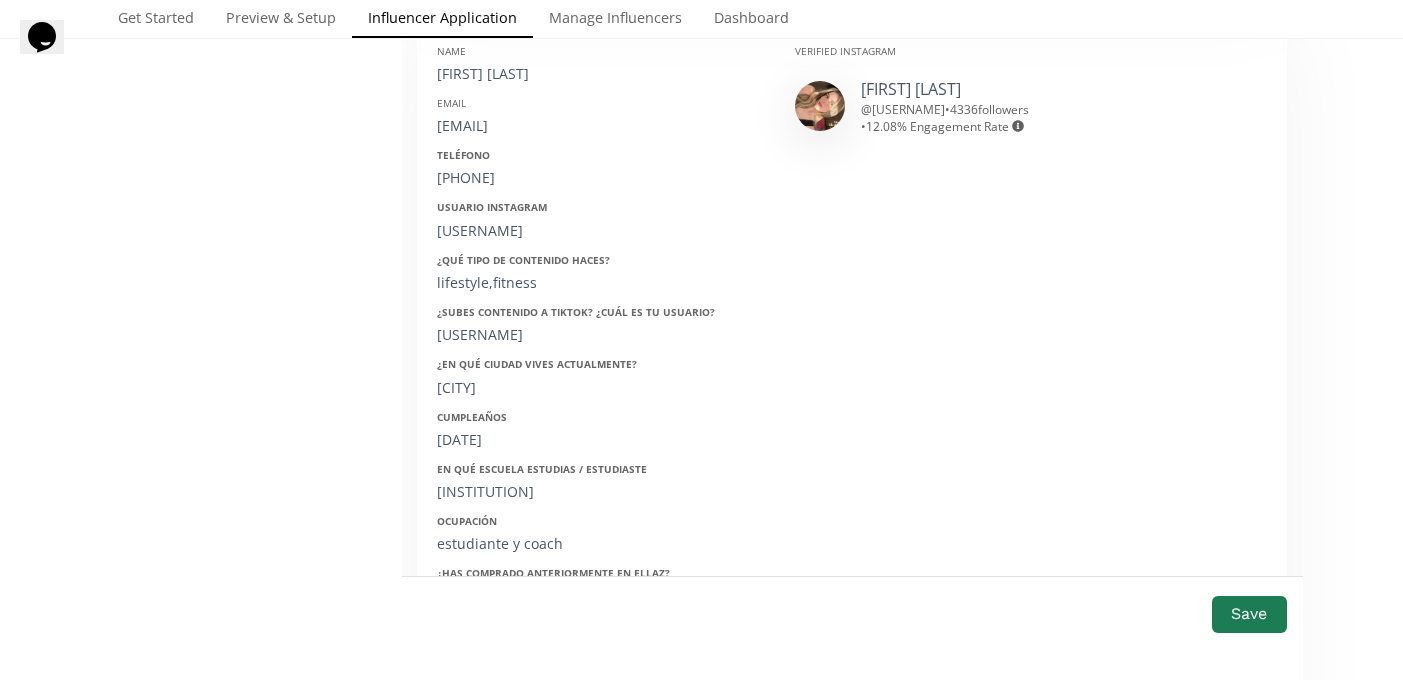 click on "4423318965" at bounding box center [601, 178] 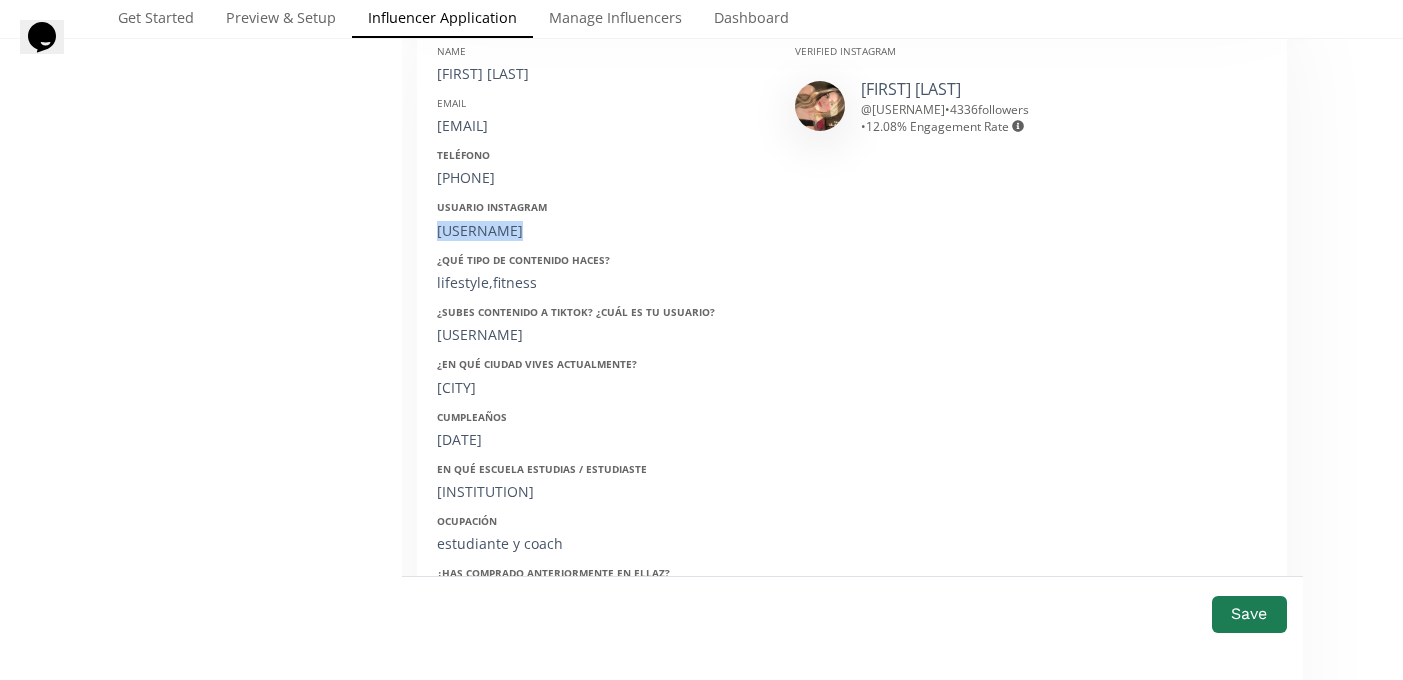 click on "luly.chavezr" at bounding box center [601, 231] 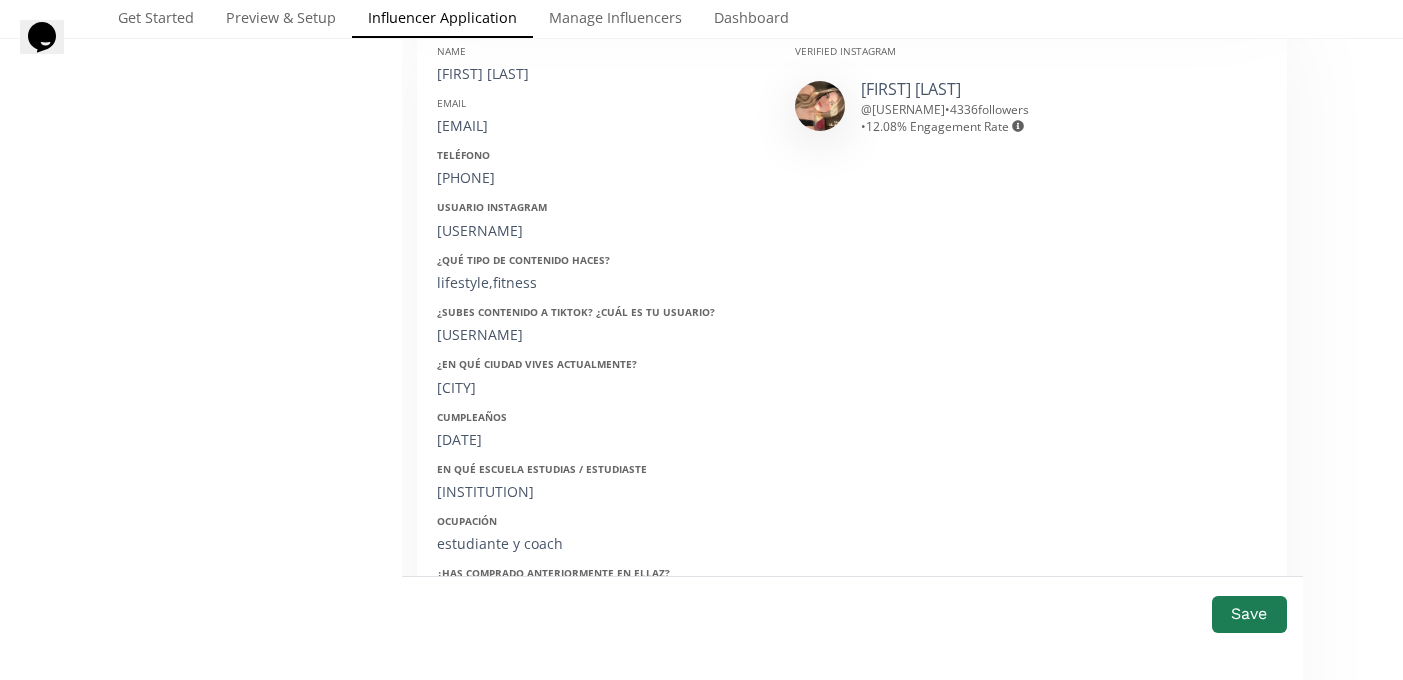 click on "Name Luly Chávez Email luly.chavezr@gmail.com Teléfono 4423318965 Usuario Instagram luly.chavezr ¿Qué tipo de contenido haces? lifestyle,fitness ¿Subes contenido a Tiktok? ¿Cuál es tu usuario? luly_chavezr ¿En qué ciudad vives actualmente? querétaro Cumpleaños 22/08/2003 En qué escuela estudias / estudiaste  Universidad mondragon Ocupación estudiante y coach ¿Has comprado anteriormente en ellaz? no ¿Qué talla usas regularmente?  S" at bounding box center [601, 345] 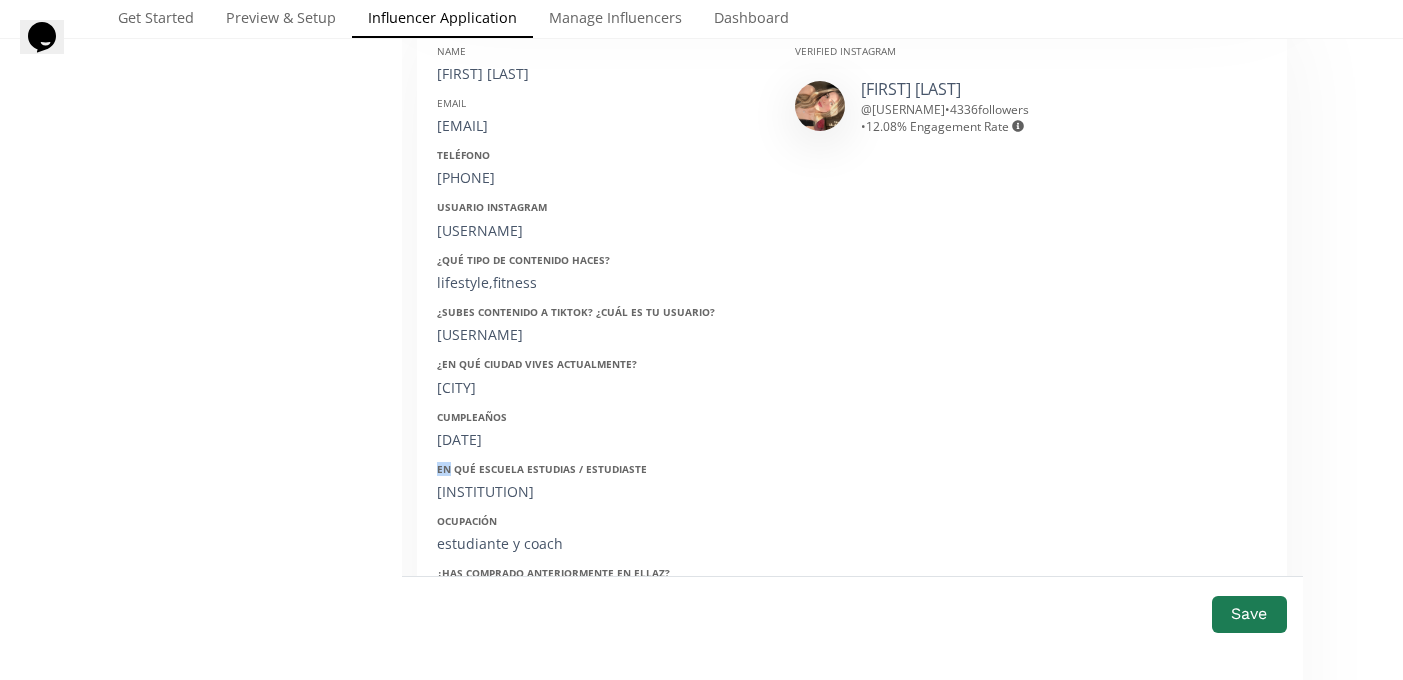 click on "Name Luly Chávez Email luly.chavezr@gmail.com Teléfono 4423318965 Usuario Instagram luly.chavezr ¿Qué tipo de contenido haces? lifestyle,fitness ¿Subes contenido a Tiktok? ¿Cuál es tu usuario? luly_chavezr ¿En qué ciudad vives actualmente? querétaro Cumpleaños 22/08/2003 En qué escuela estudias / estudiaste  Universidad mondragon Ocupación estudiante y coach ¿Has comprado anteriormente en ellaz? no ¿Qué talla usas regularmente?  S" at bounding box center (601, 345) 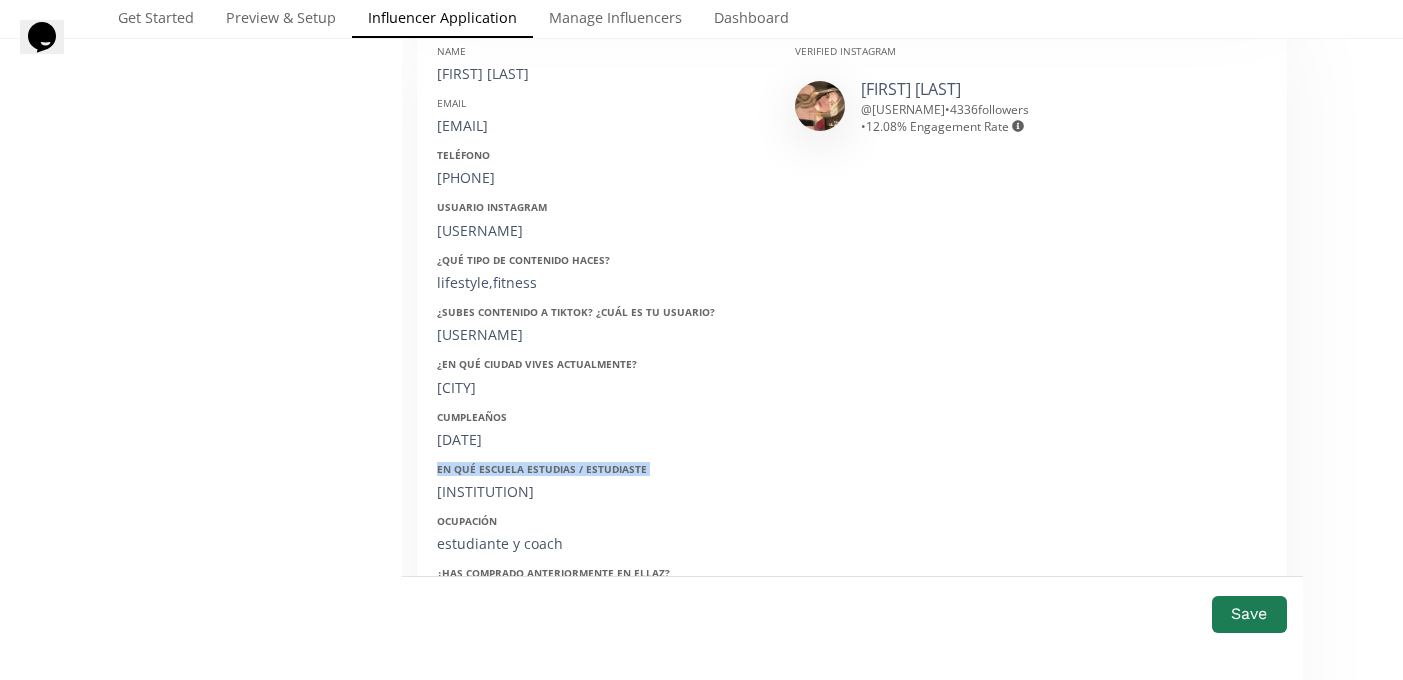 click on "Name Luly Chávez Email luly.chavezr@gmail.com Teléfono 4423318965 Usuario Instagram luly.chavezr ¿Qué tipo de contenido haces? lifestyle,fitness ¿Subes contenido a Tiktok? ¿Cuál es tu usuario? luly_chavezr ¿En qué ciudad vives actualmente? querétaro Cumpleaños 22/08/2003 En qué escuela estudias / estudiaste  Universidad mondragon Ocupación estudiante y coach ¿Has comprado anteriormente en ellaz? no ¿Qué talla usas regularmente?  S" at bounding box center (601, 345) 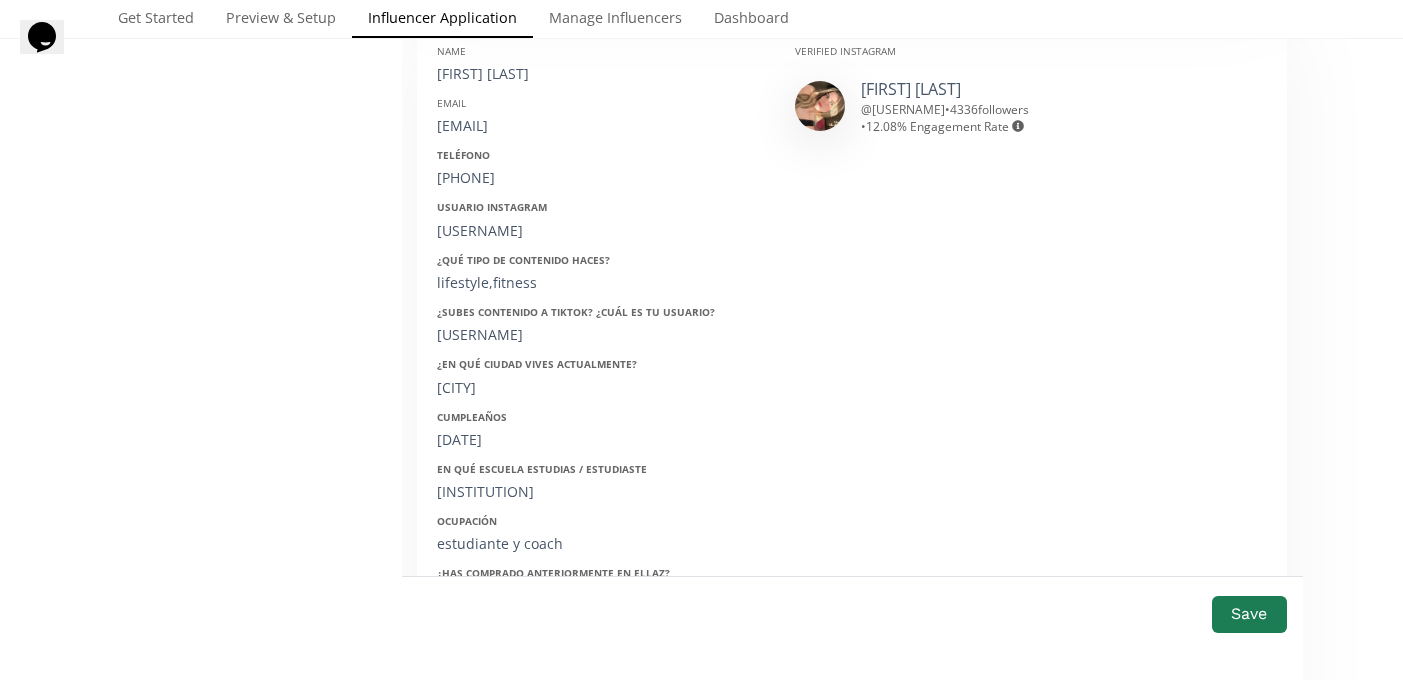 click on "22/08/2003" at bounding box center [601, 440] 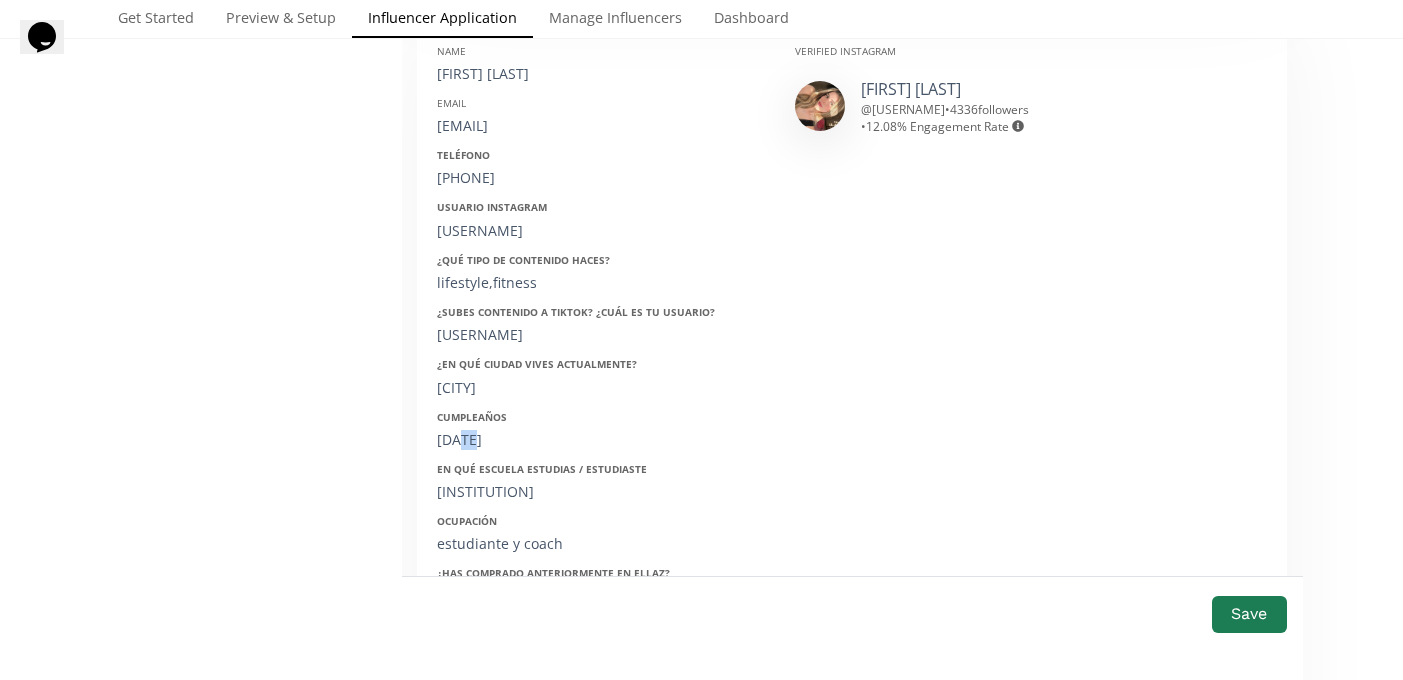 click on "22/08/2003" at bounding box center [601, 440] 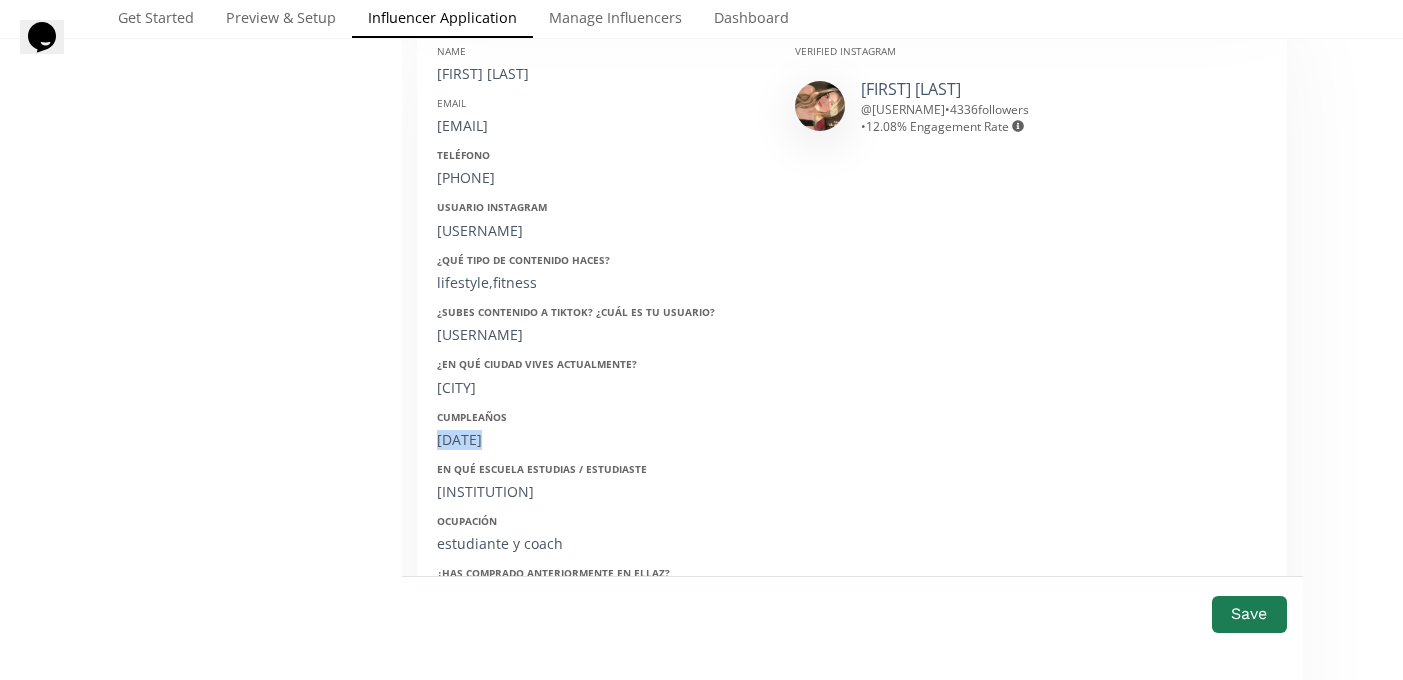 click on "22/08/2003" at bounding box center (601, 440) 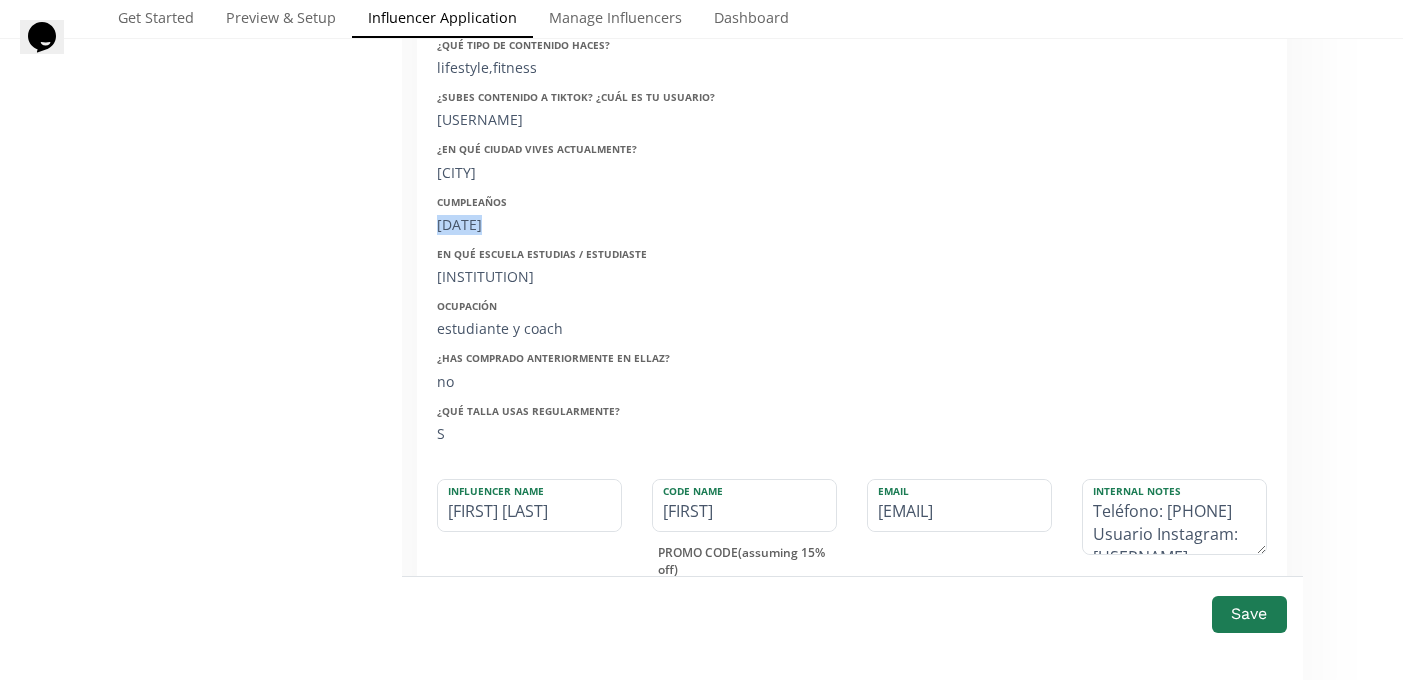 scroll, scrollTop: 2687, scrollLeft: 0, axis: vertical 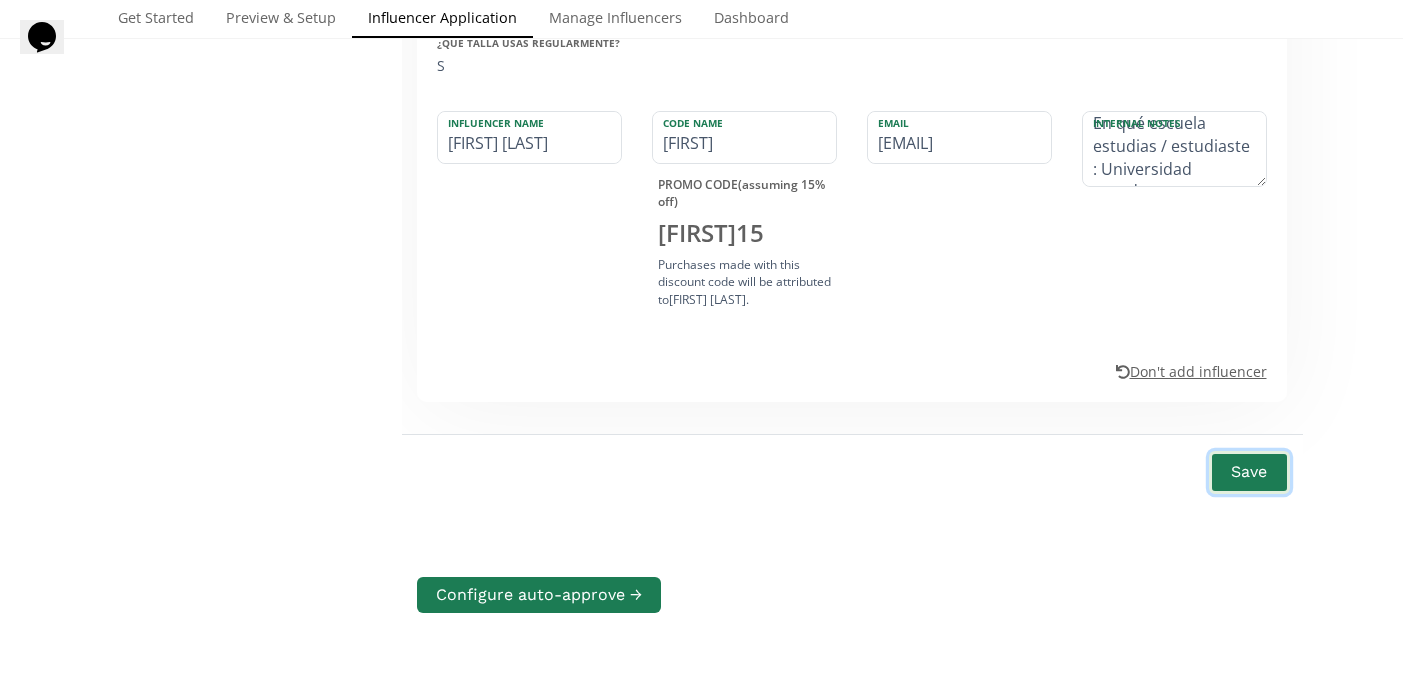 click on "Save" at bounding box center [1249, 472] 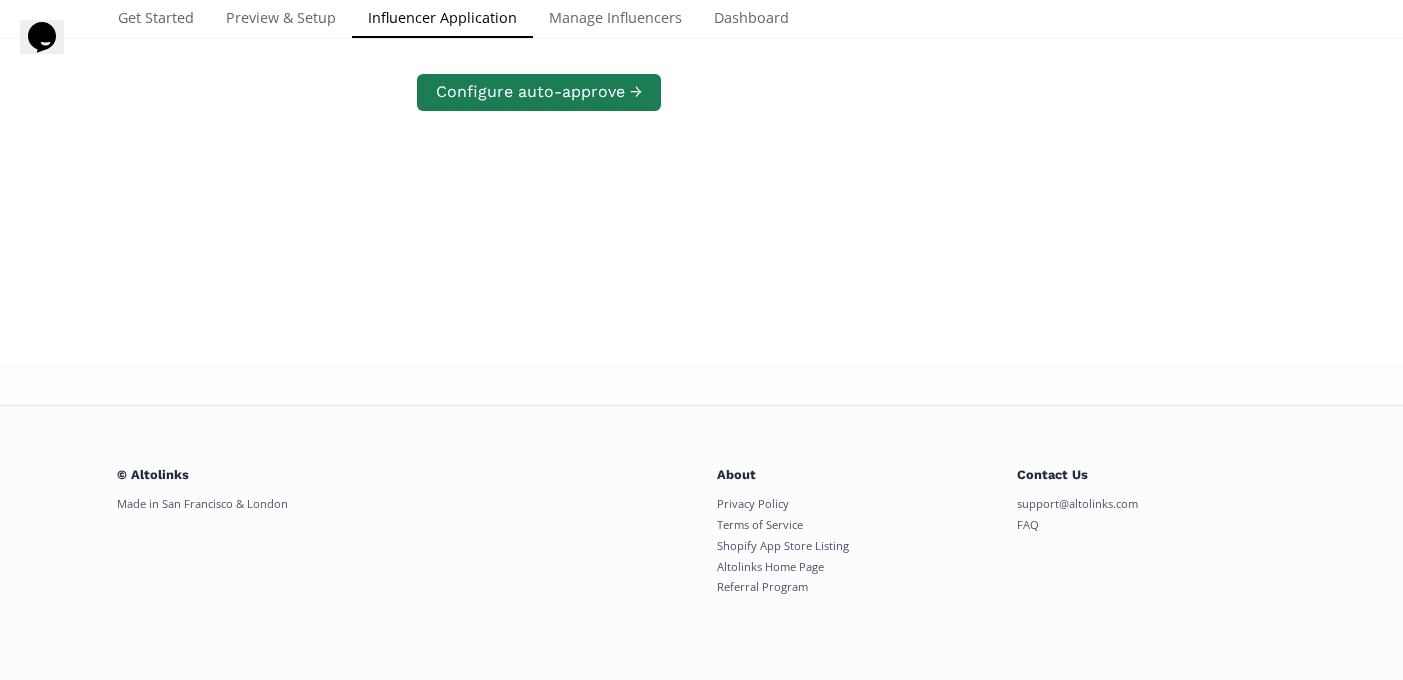 scroll, scrollTop: 0, scrollLeft: 0, axis: both 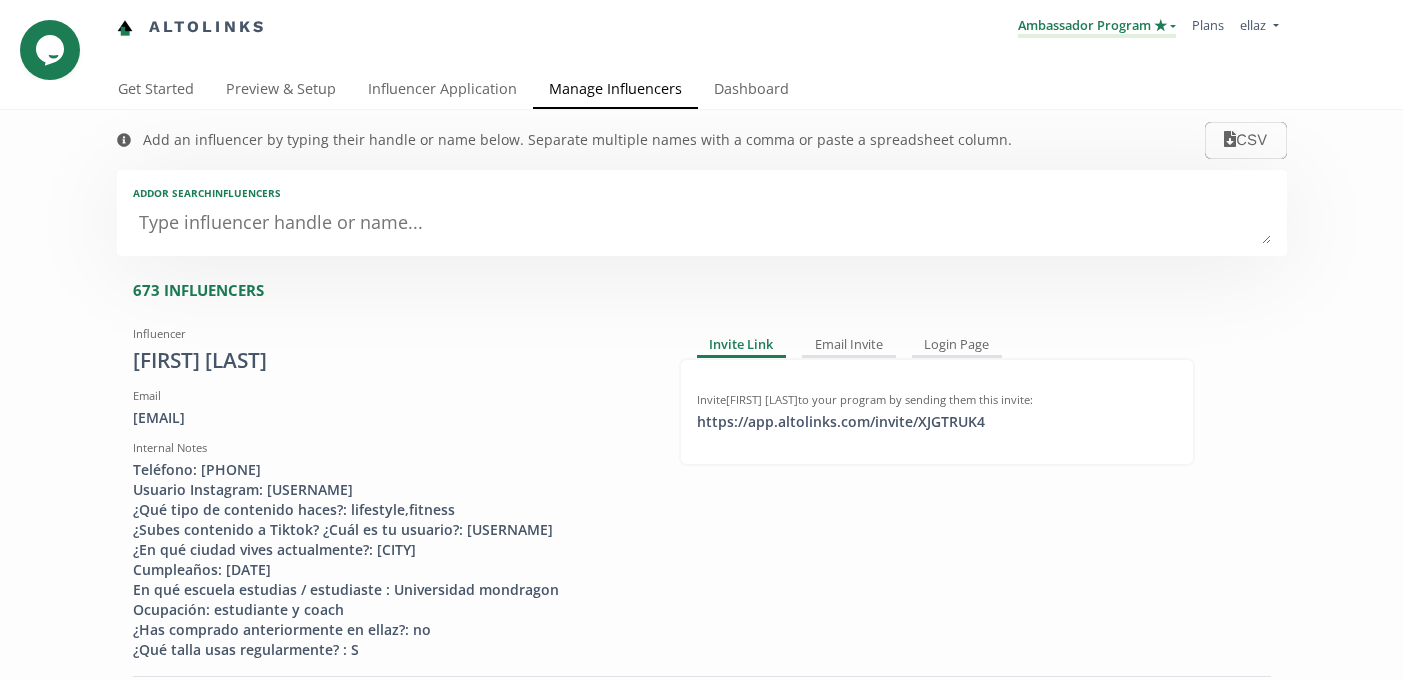 click on "Ambassador Program ★" at bounding box center (1097, 27) 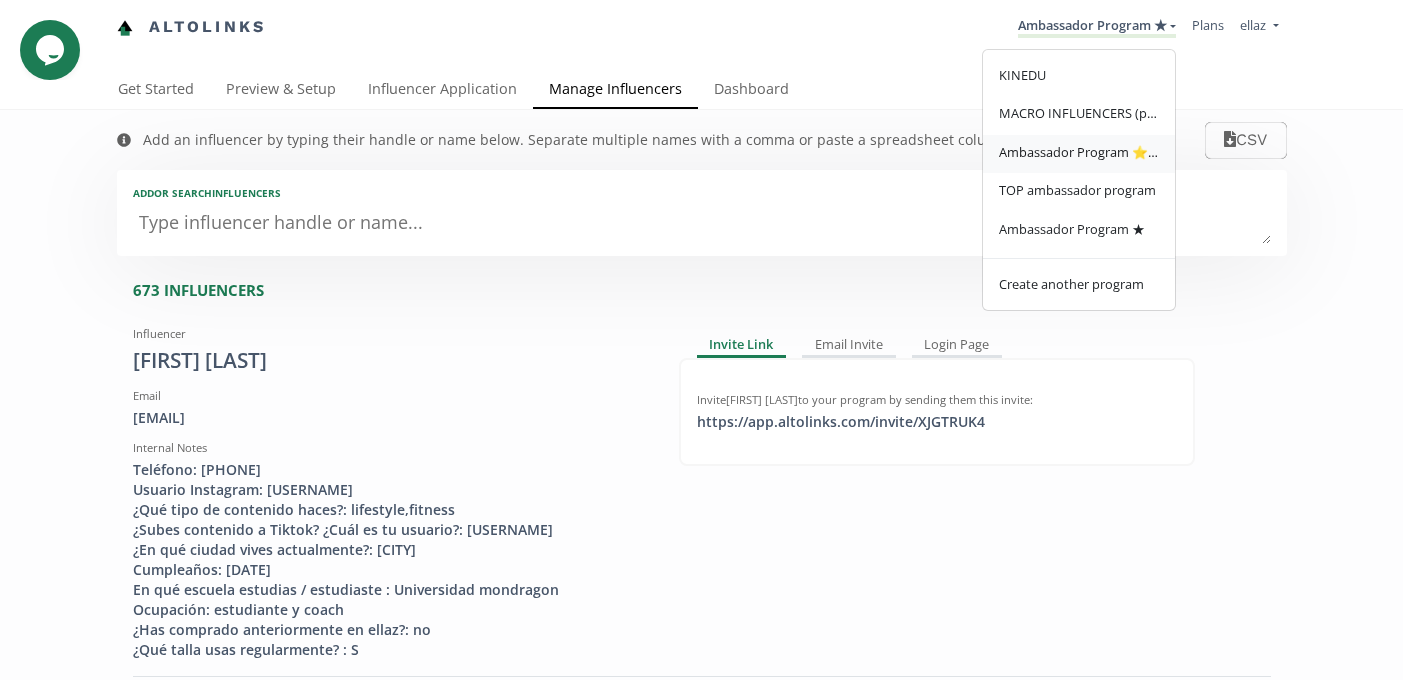 click on "Ambassador Program ⭐️⭐️" at bounding box center [1079, 152] 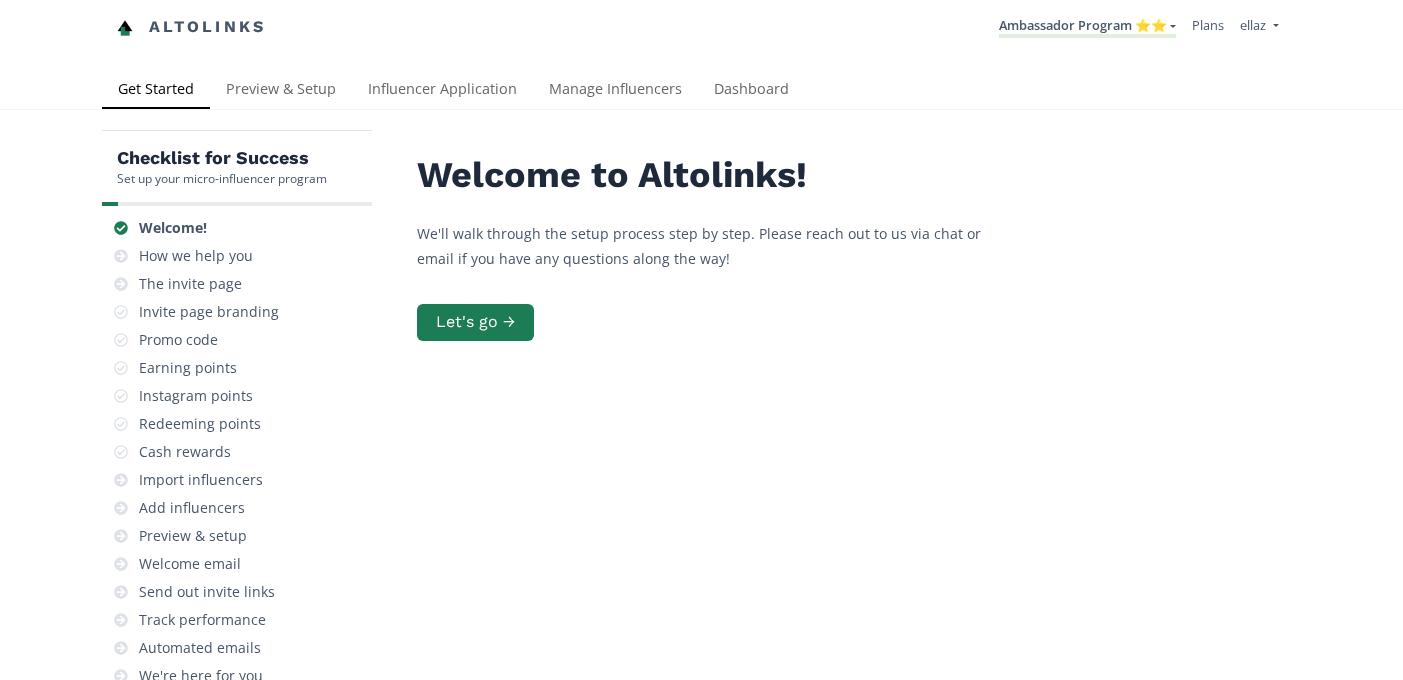 scroll, scrollTop: 0, scrollLeft: 0, axis: both 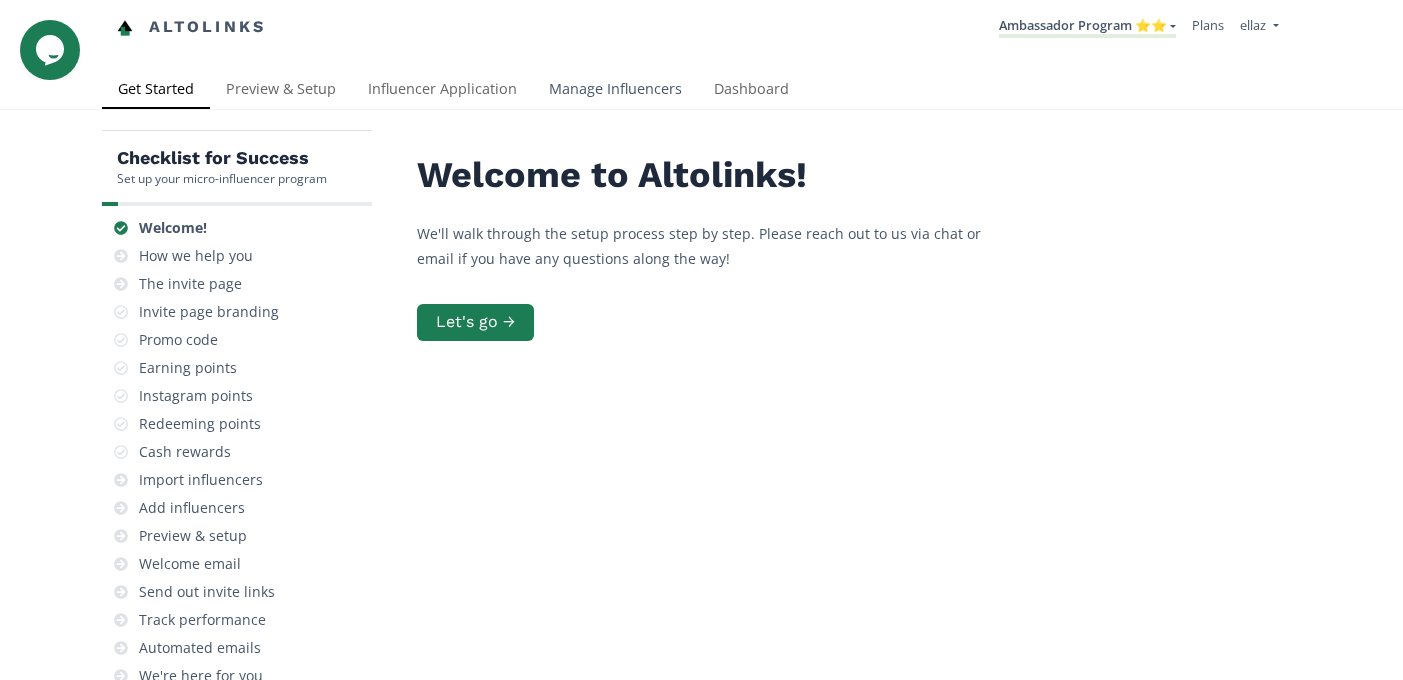 click on "Manage Influencers" at bounding box center (615, 91) 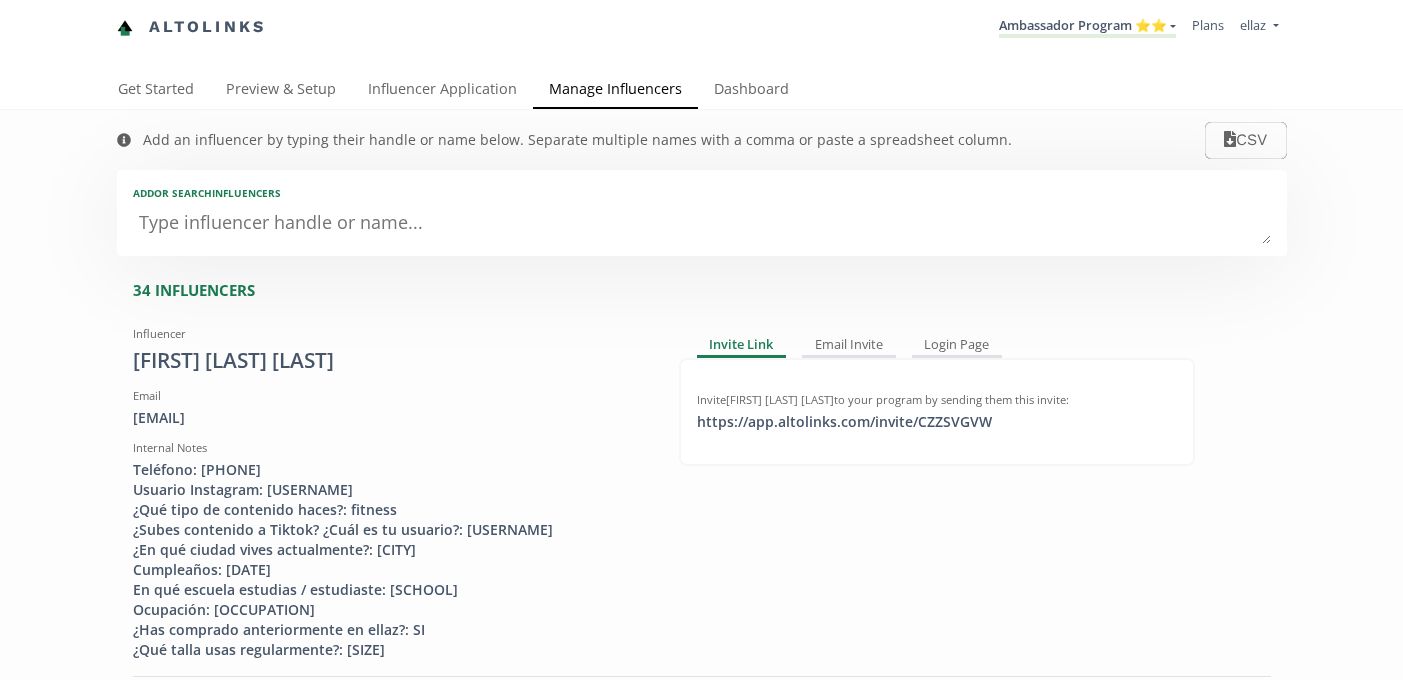 scroll, scrollTop: 0, scrollLeft: 0, axis: both 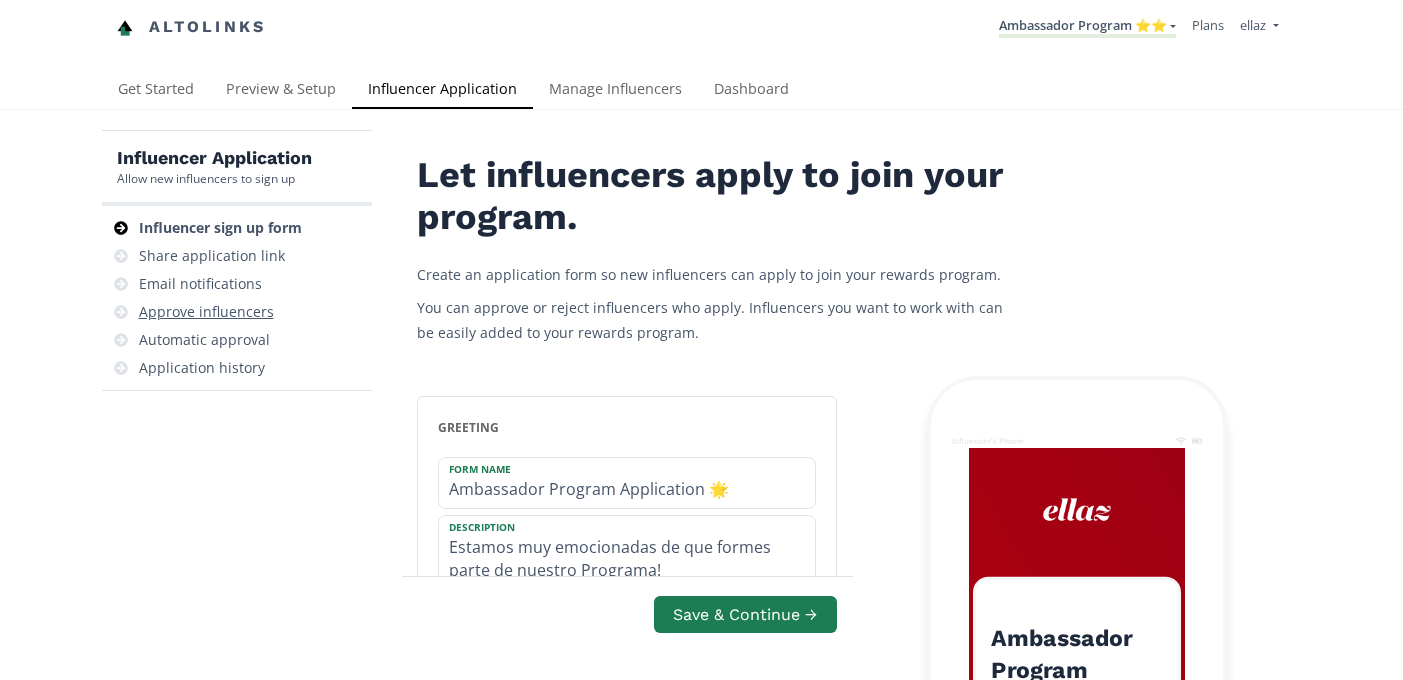 click on "Approve influencers" at bounding box center [206, 312] 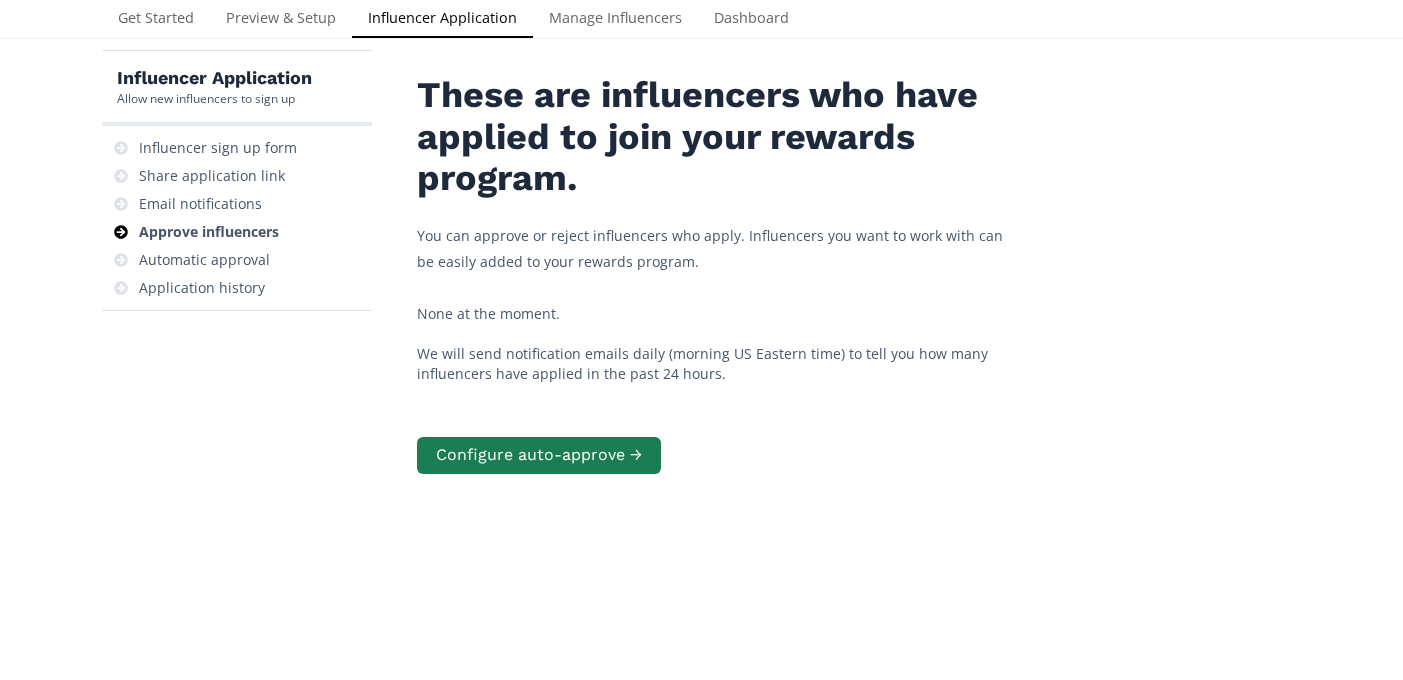 scroll, scrollTop: 0, scrollLeft: 0, axis: both 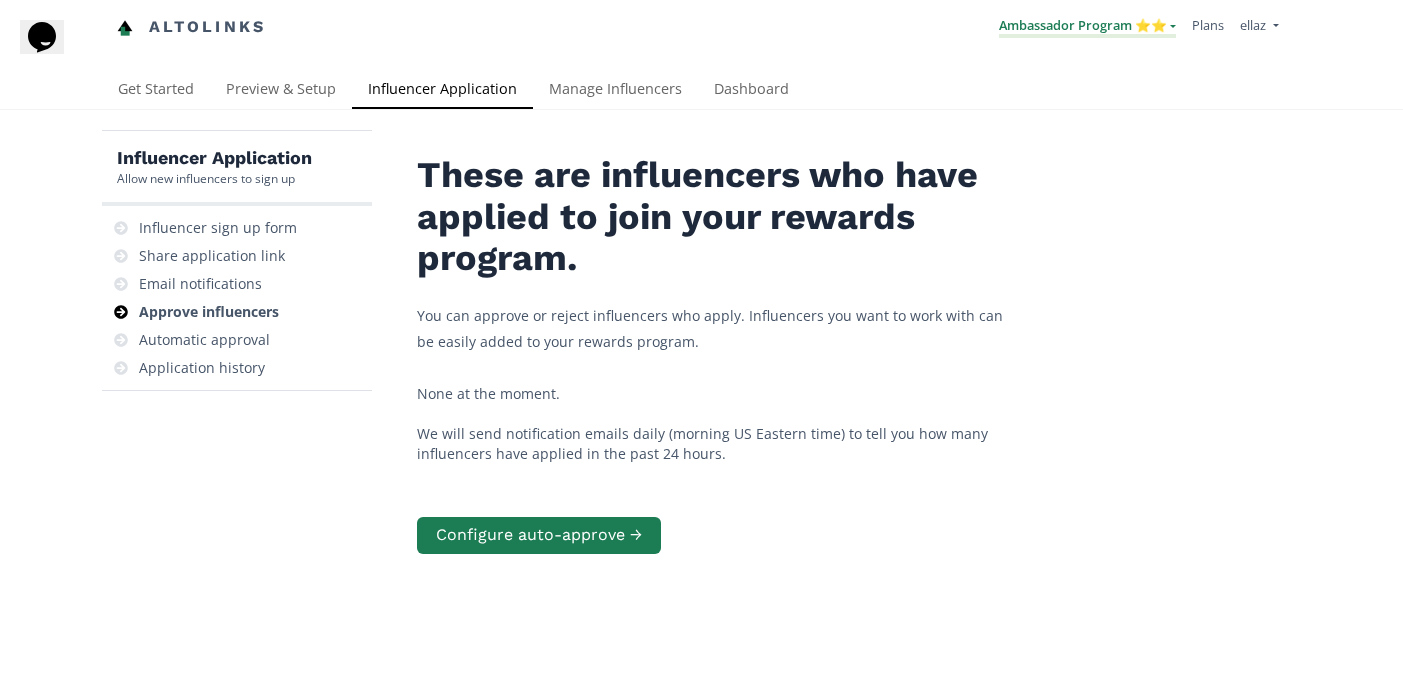 click on "Ambassador Program ⭐️⭐️" at bounding box center [1087, 27] 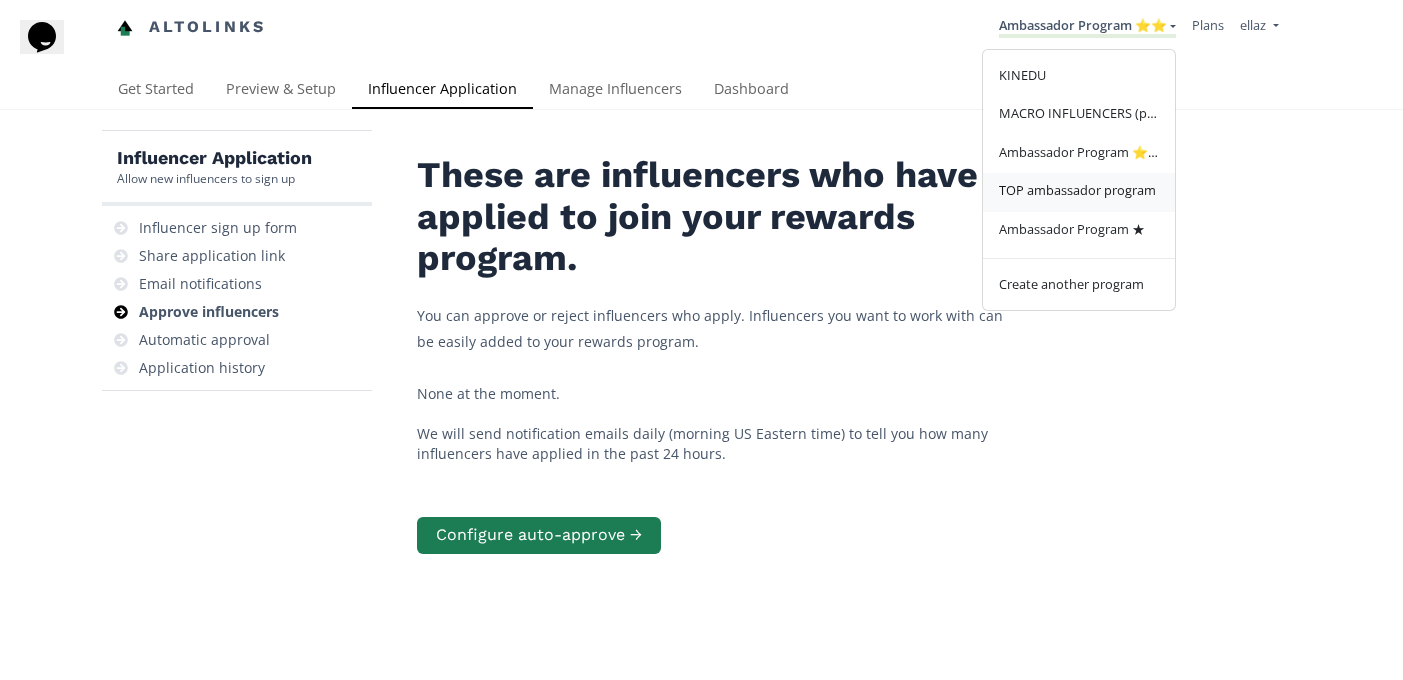 click on "TOP ambassador program" at bounding box center [1079, 192] 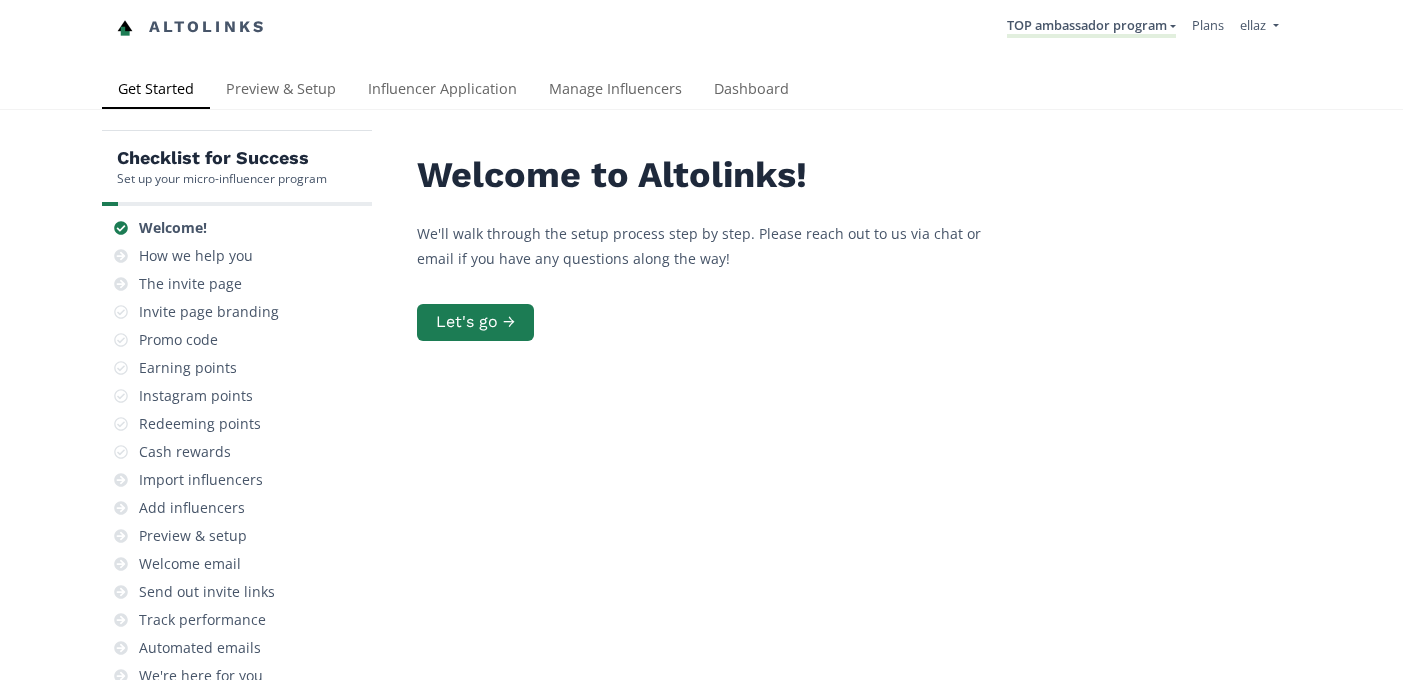 scroll, scrollTop: 0, scrollLeft: 0, axis: both 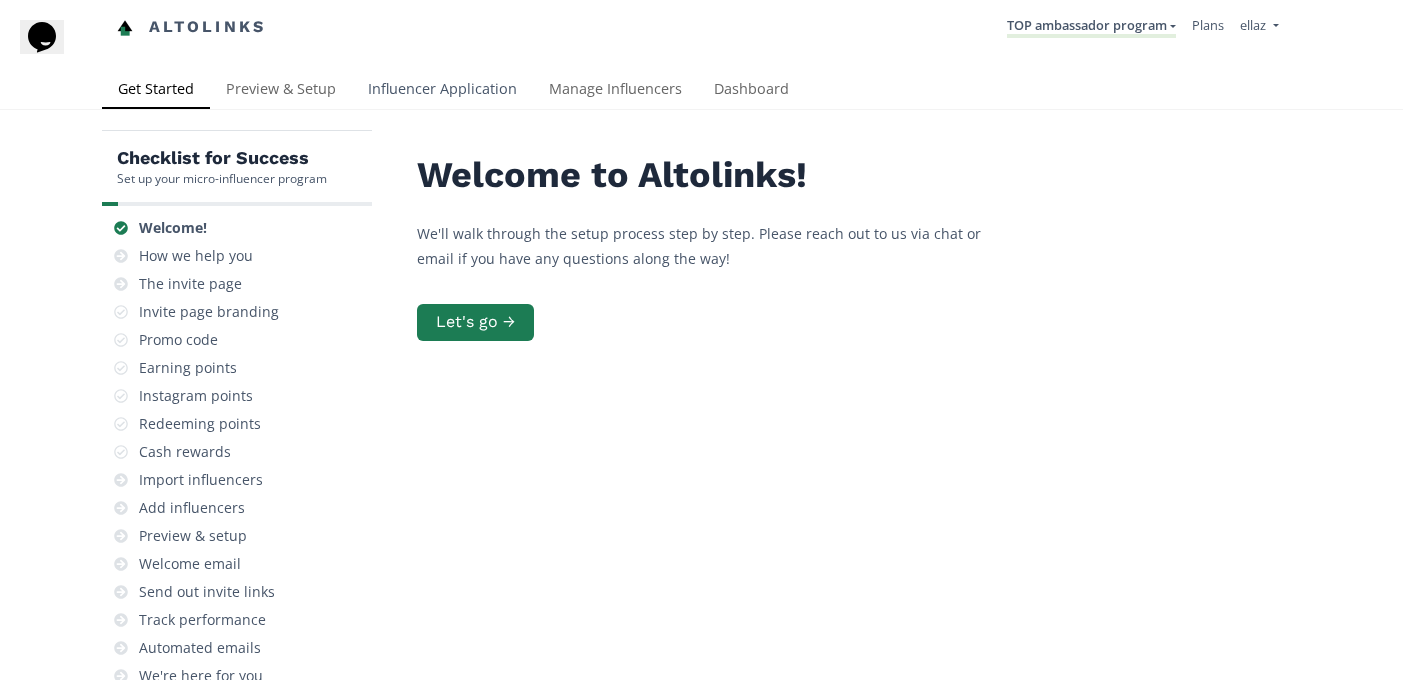 click on "Influencer Application" at bounding box center (442, 91) 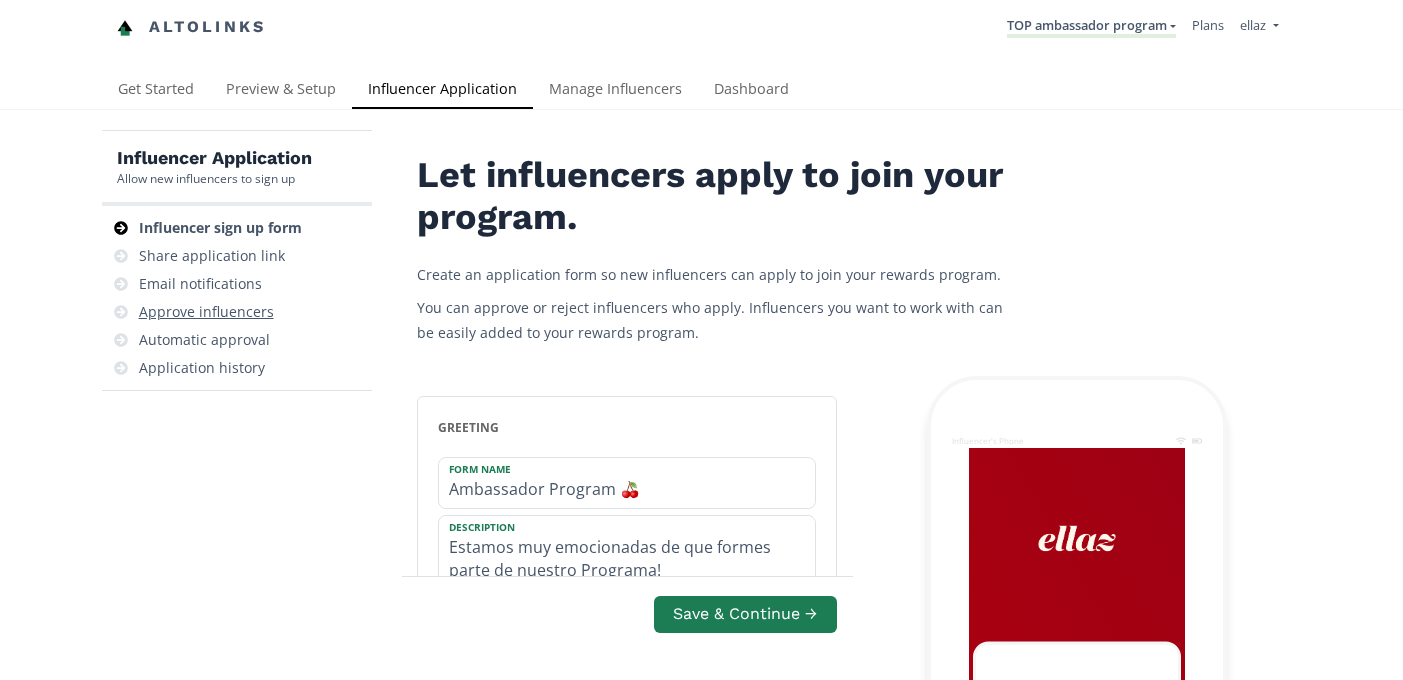 scroll, scrollTop: 0, scrollLeft: 0, axis: both 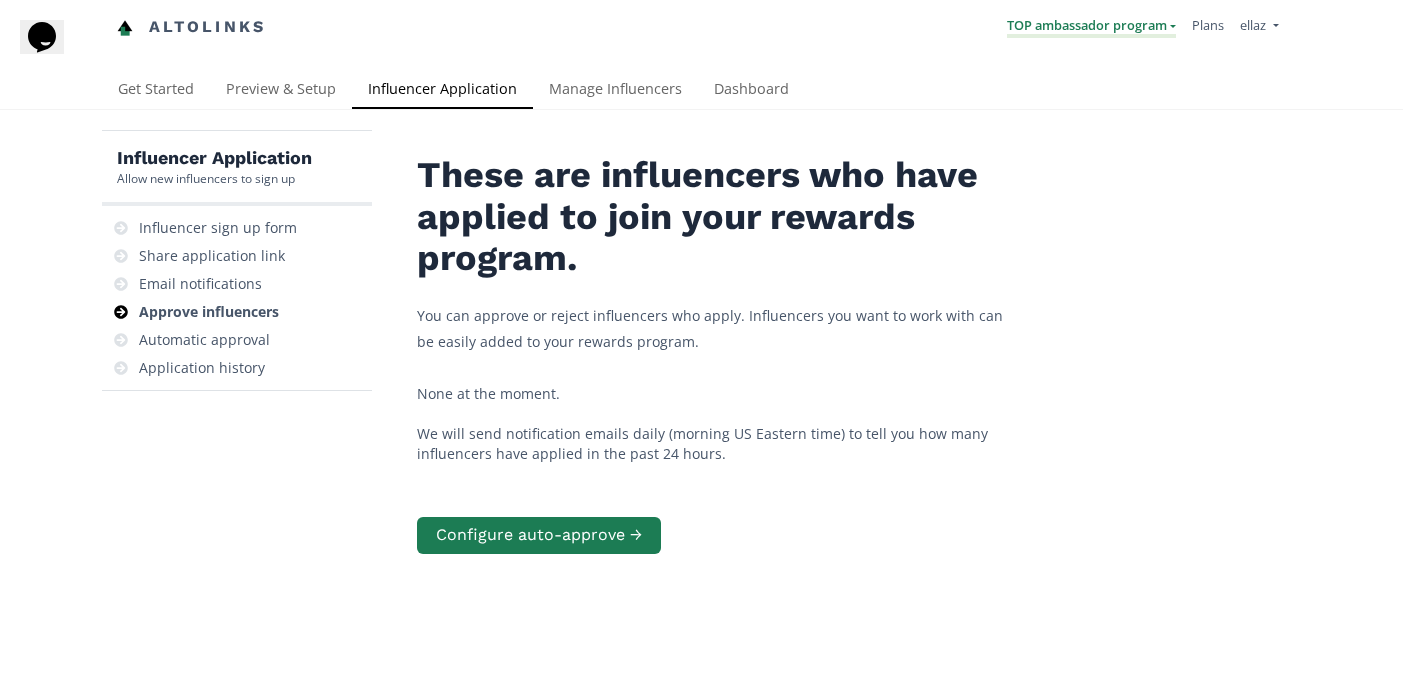 click on "TOP ambassador program" at bounding box center [1091, 27] 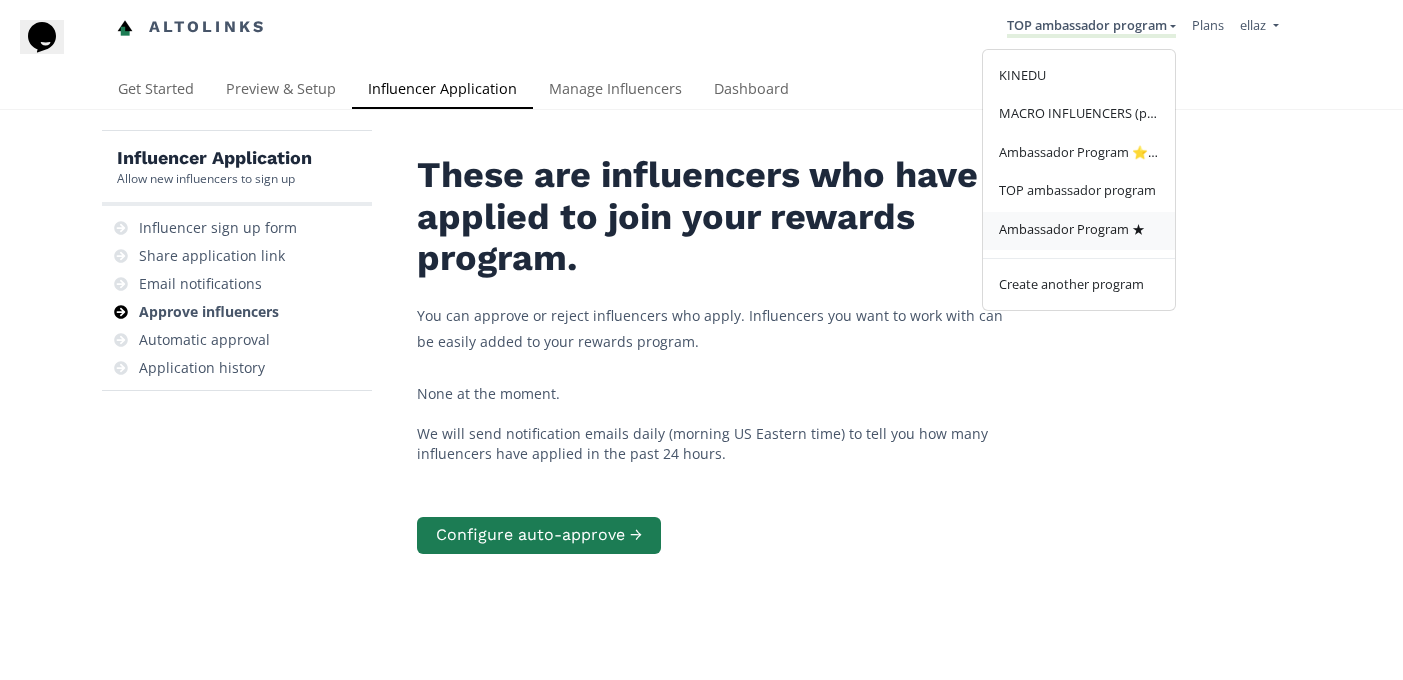 click on "Ambassador Program ★" at bounding box center (1079, 231) 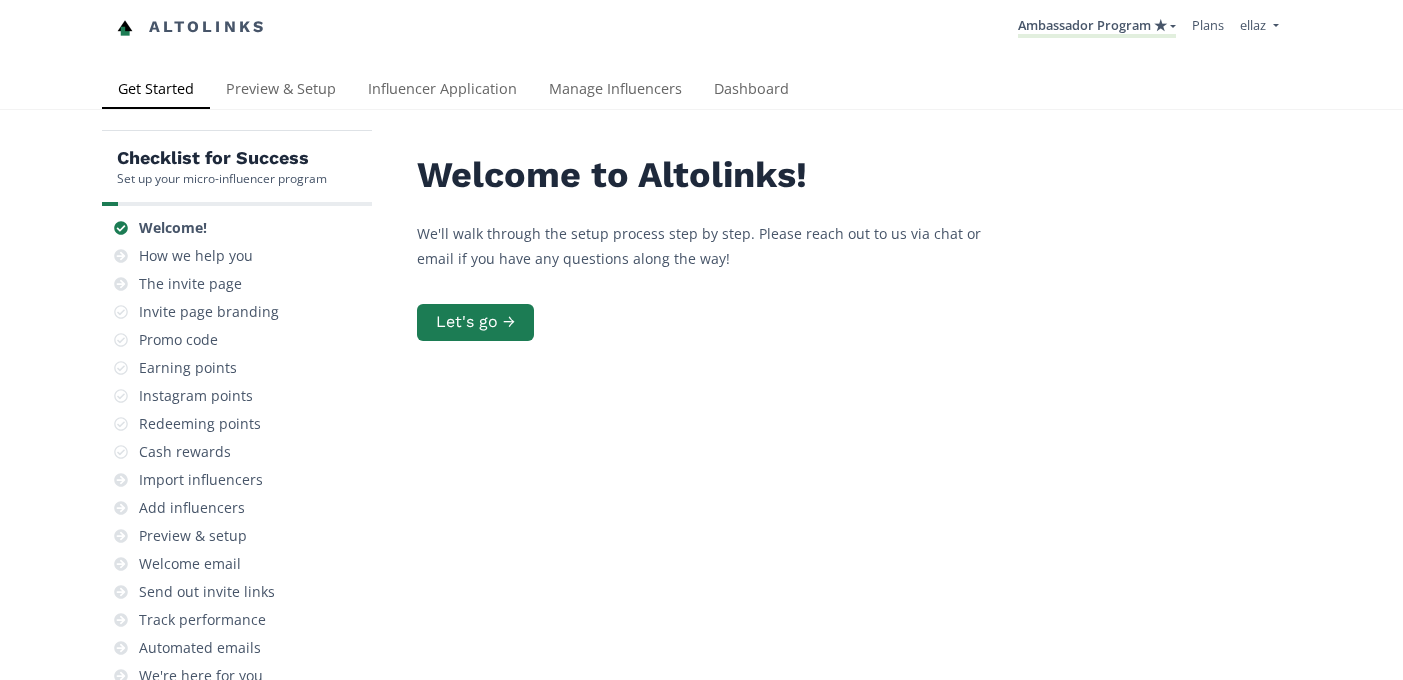 scroll, scrollTop: 0, scrollLeft: 0, axis: both 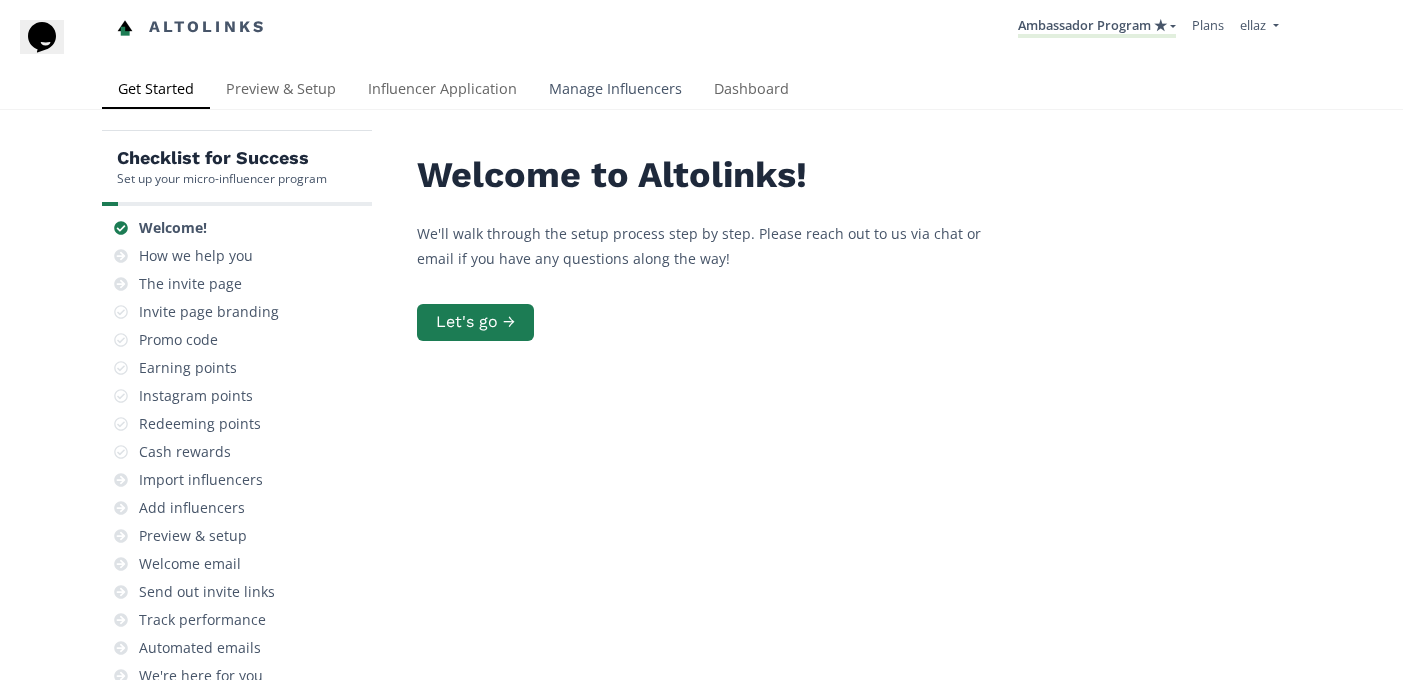 click on "Manage Influencers" at bounding box center [615, 91] 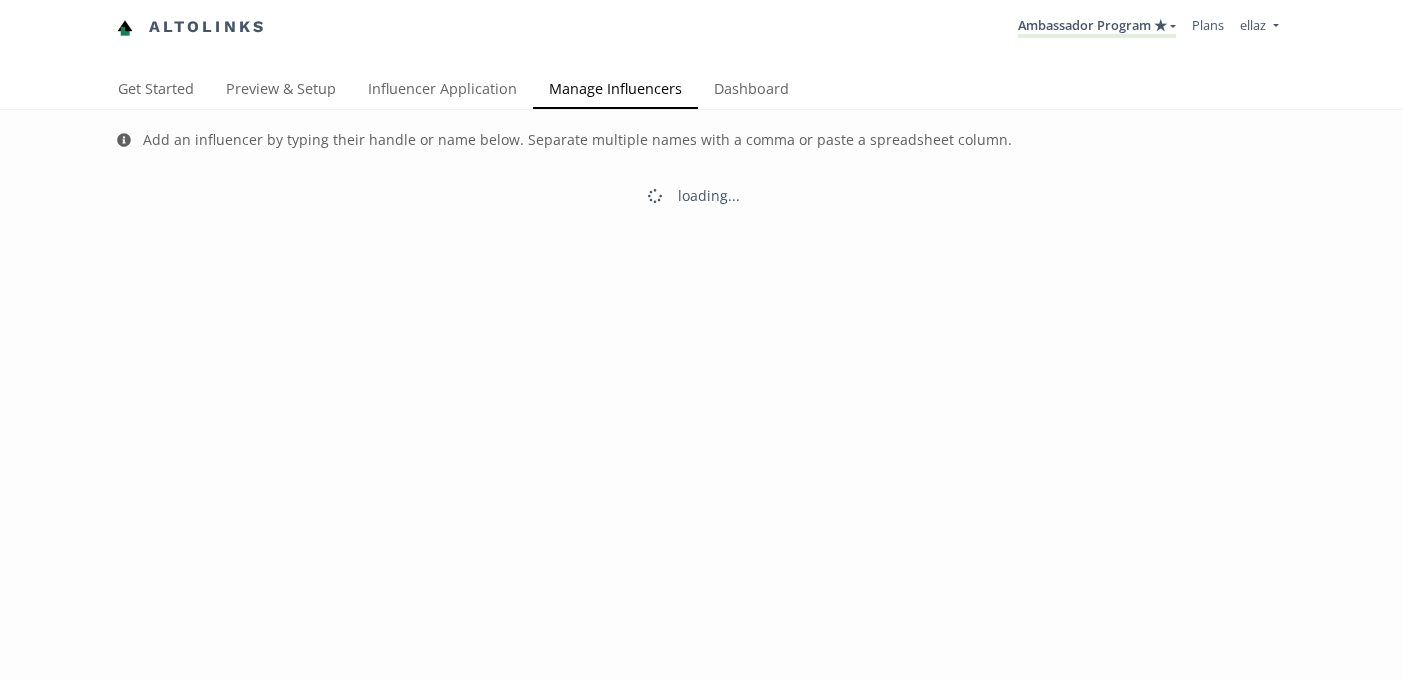 scroll, scrollTop: 0, scrollLeft: 0, axis: both 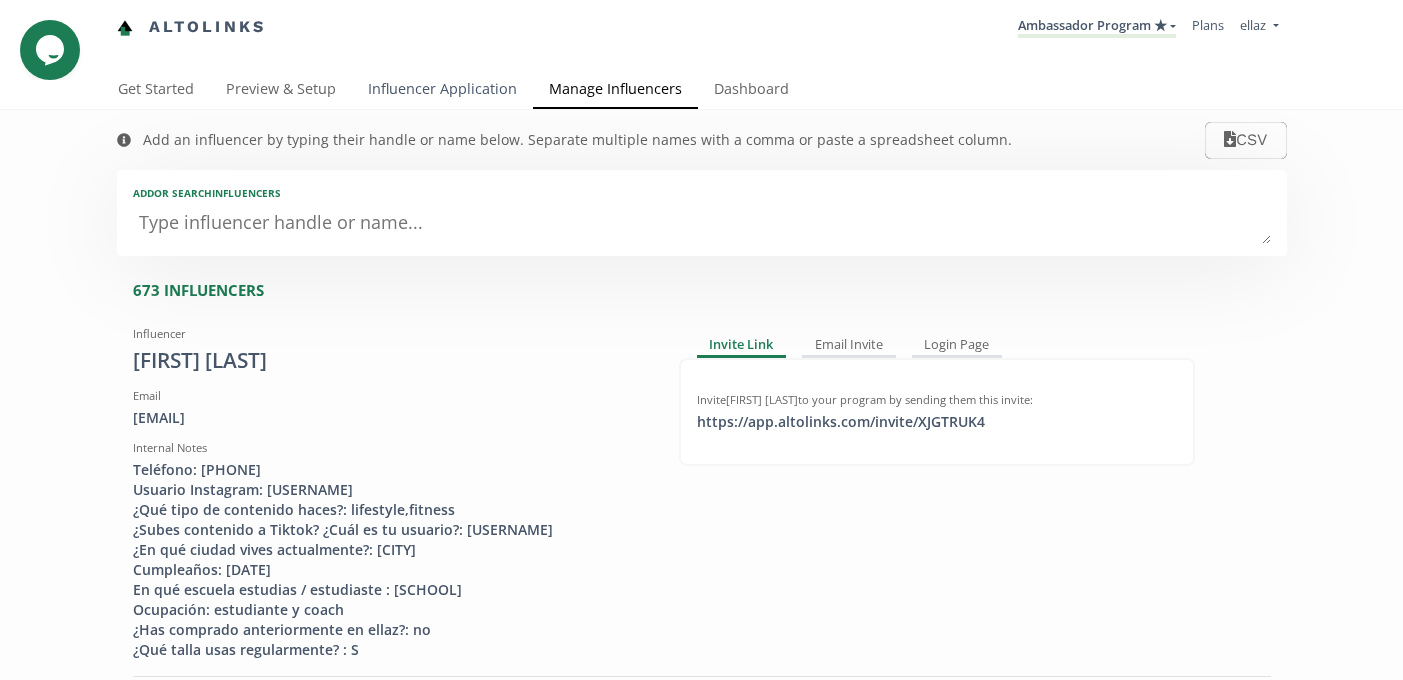 click on "Influencer Application" at bounding box center [442, 91] 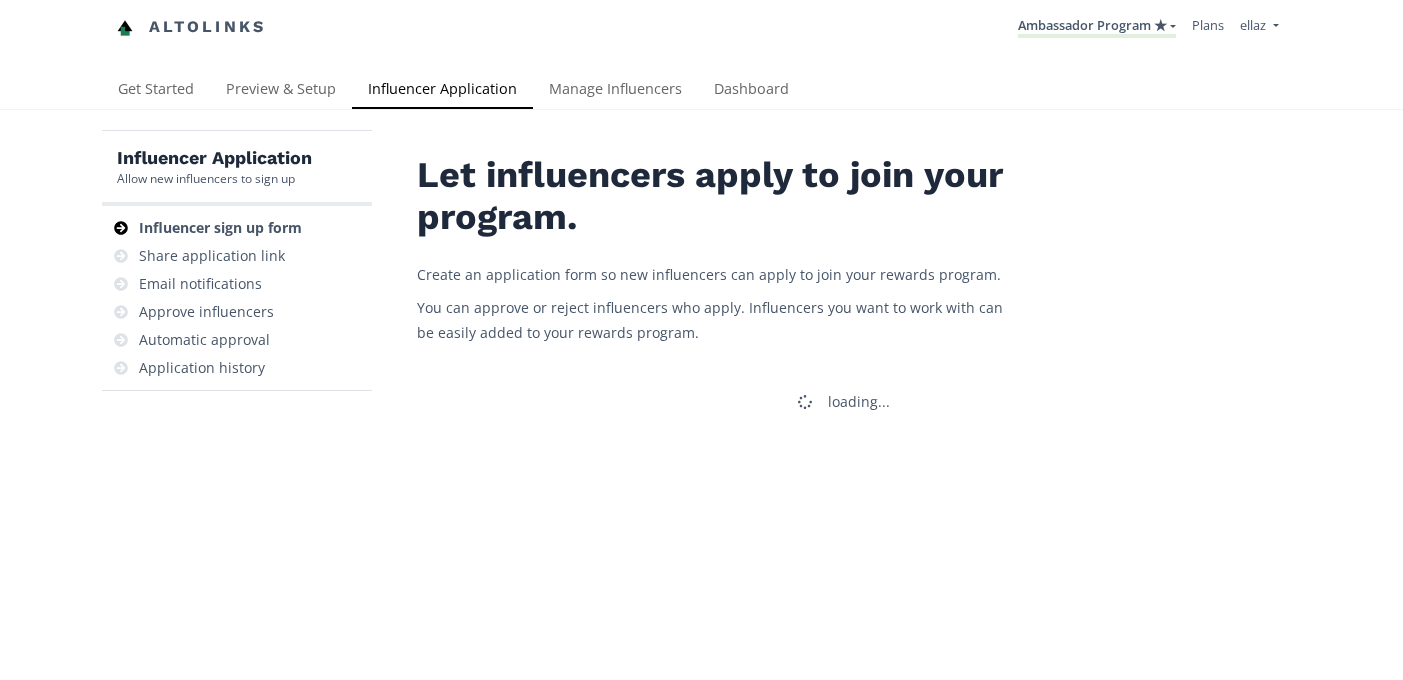 scroll, scrollTop: 0, scrollLeft: 0, axis: both 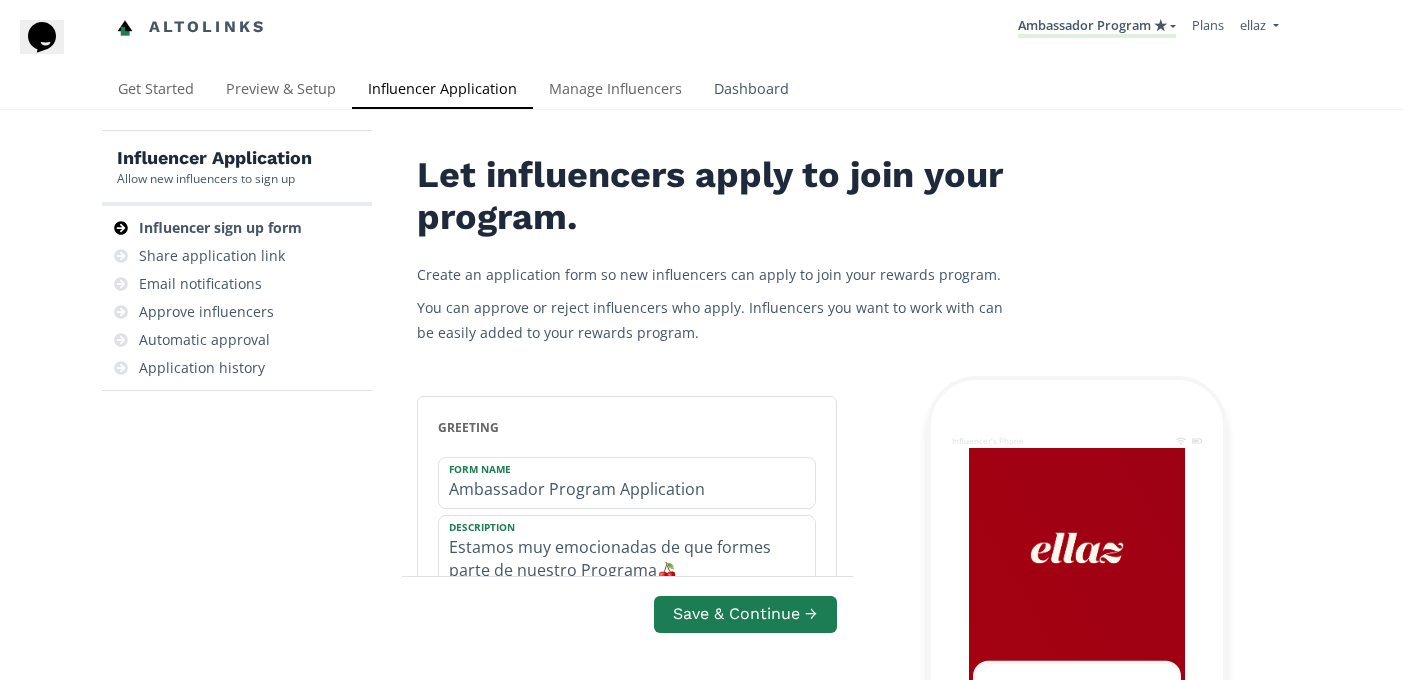 click on "Dashboard" at bounding box center (751, 91) 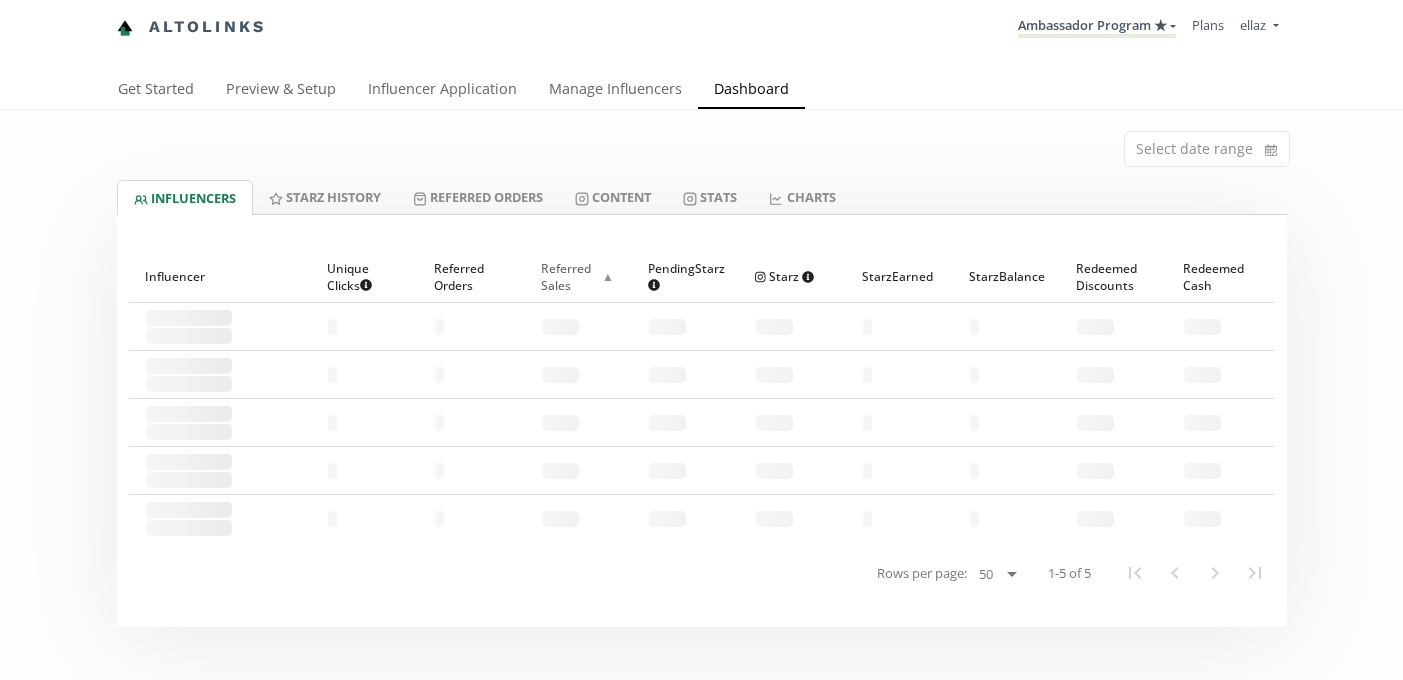 scroll, scrollTop: 0, scrollLeft: 0, axis: both 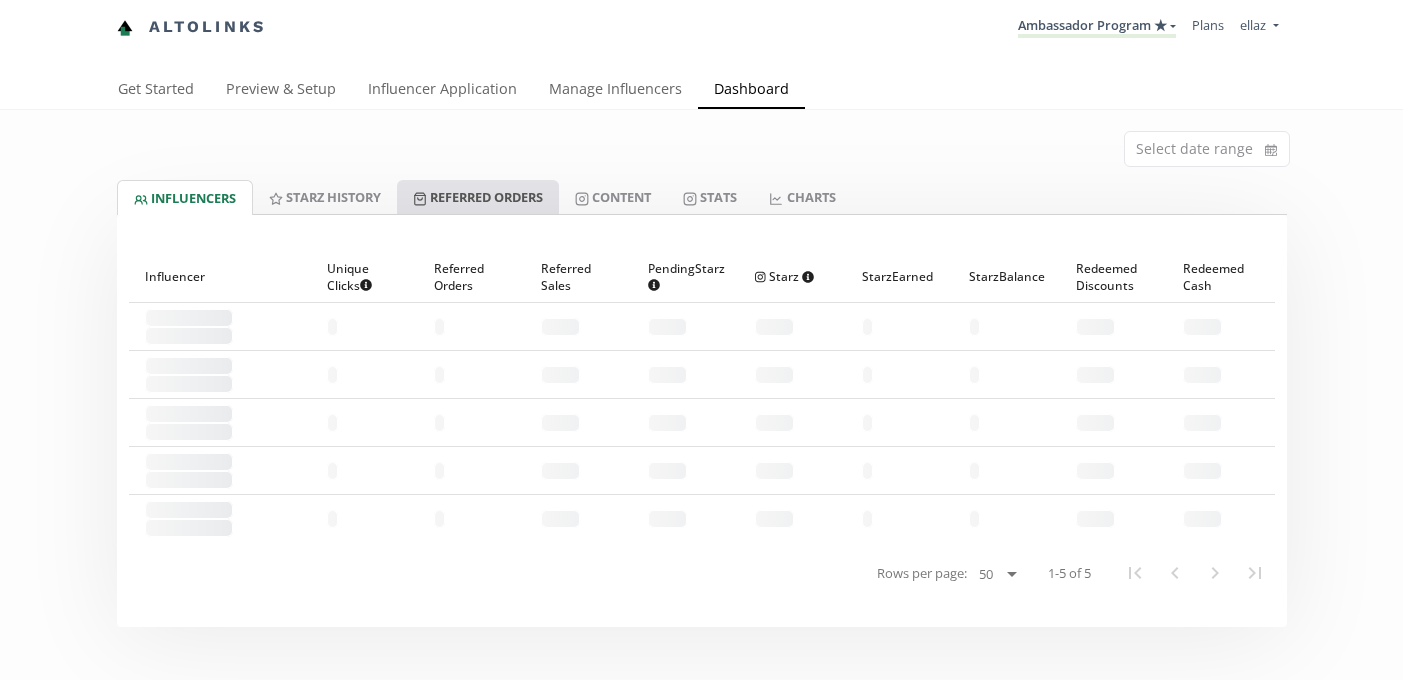 click on "Referred Orders" at bounding box center [478, 197] 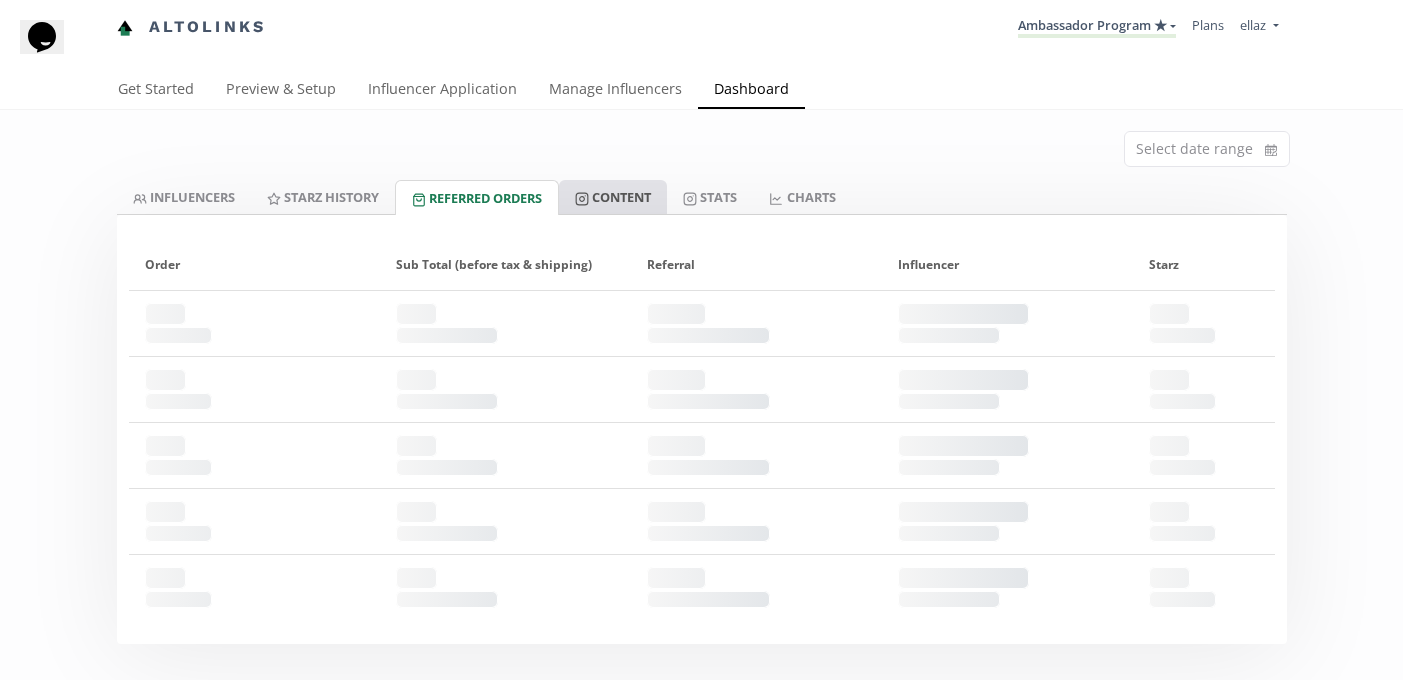 scroll, scrollTop: 0, scrollLeft: 0, axis: both 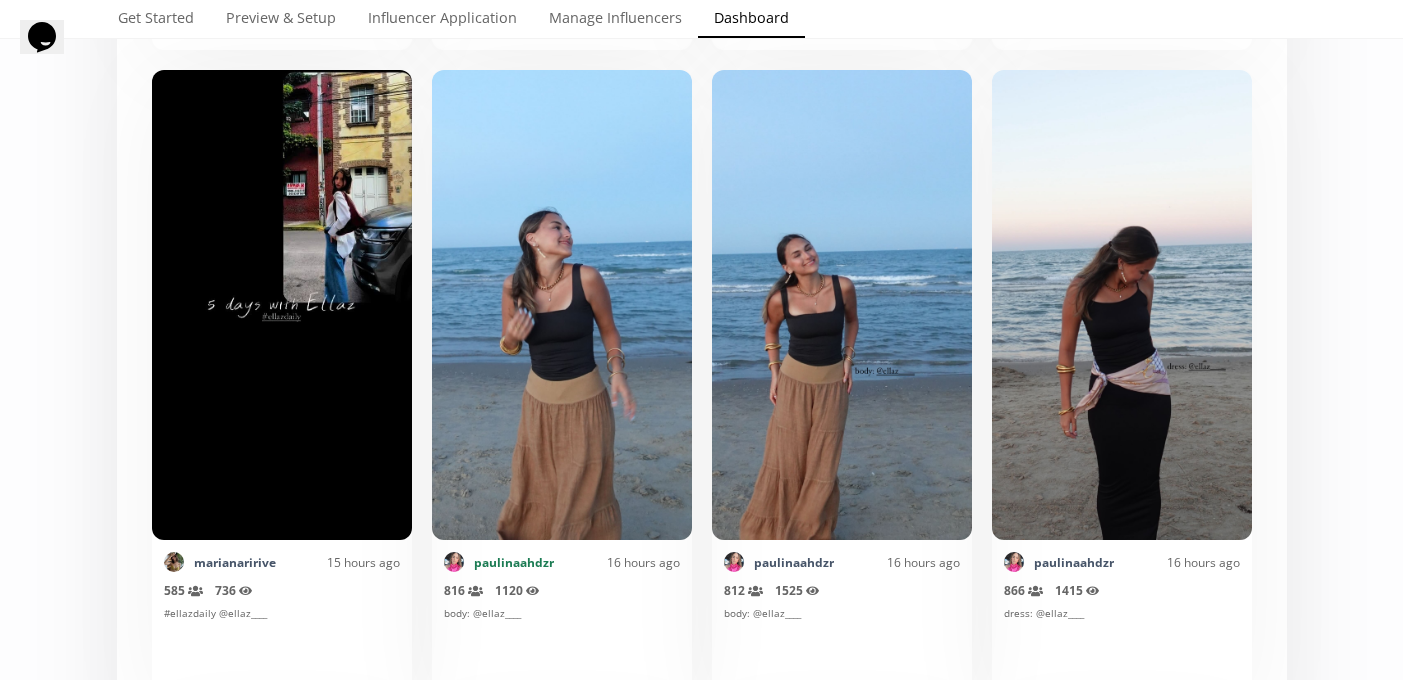 click on "paulinaahdzr" at bounding box center (514, 562) 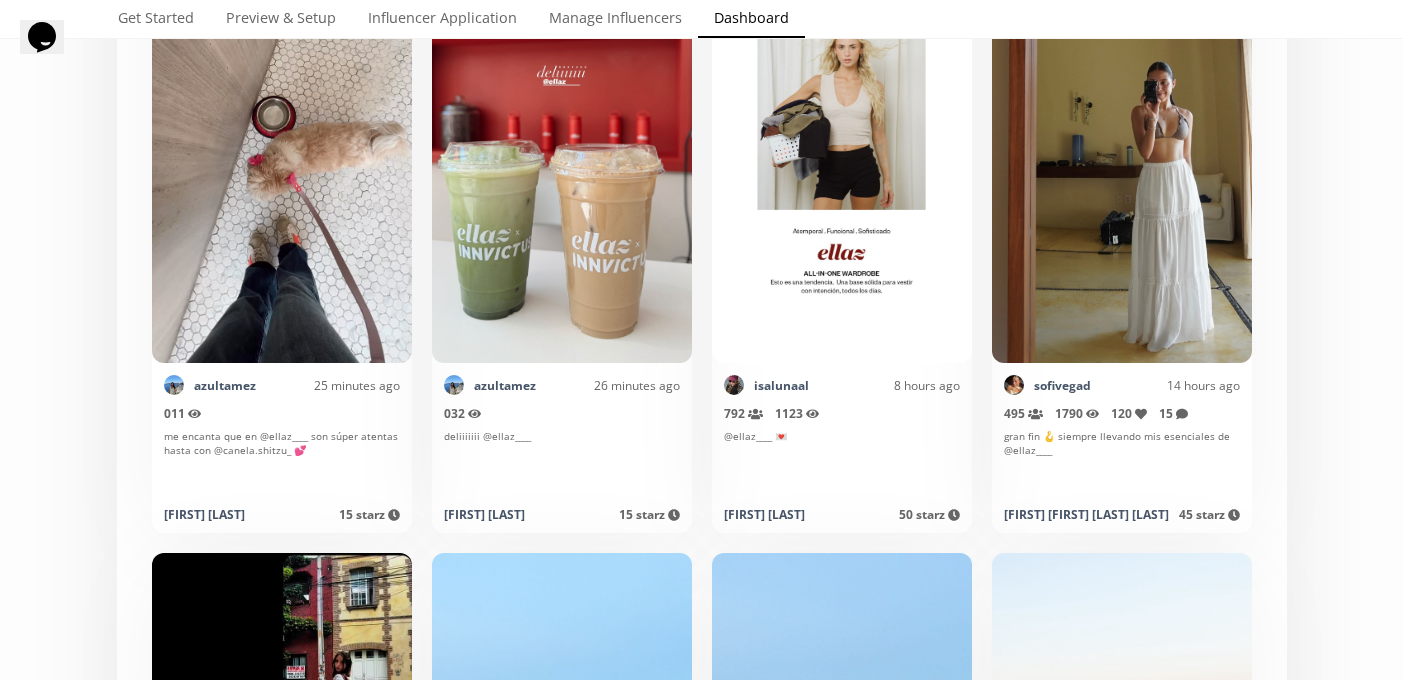 scroll, scrollTop: 0, scrollLeft: 0, axis: both 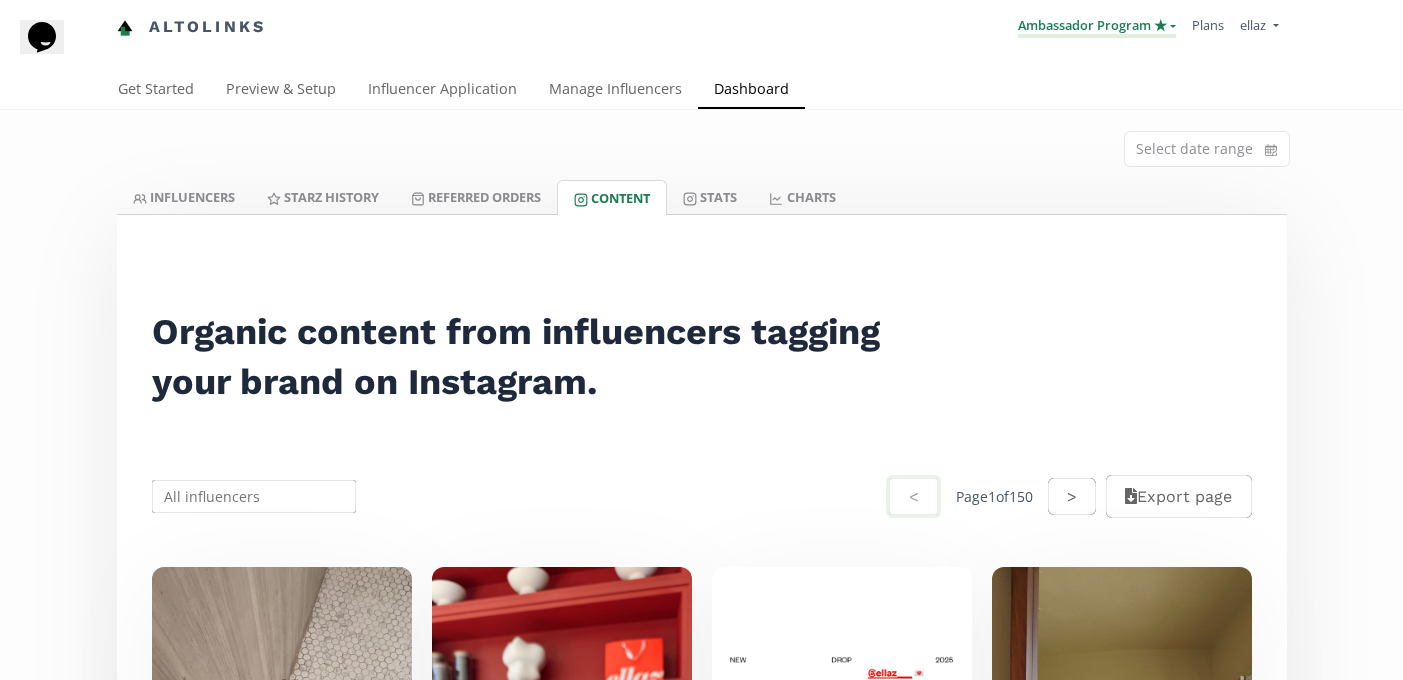 click on "Ambassador Program ★" at bounding box center [1097, 27] 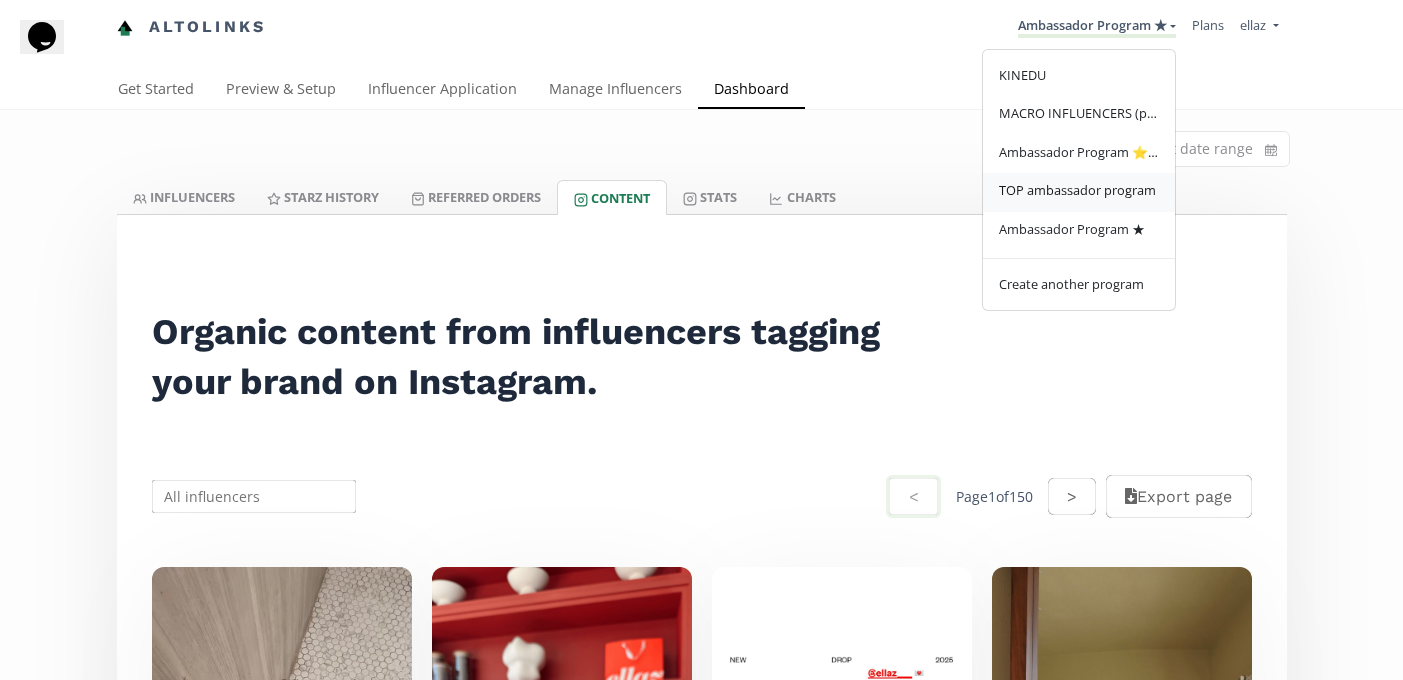 click on "TOP ambassador program" at bounding box center (1077, 190) 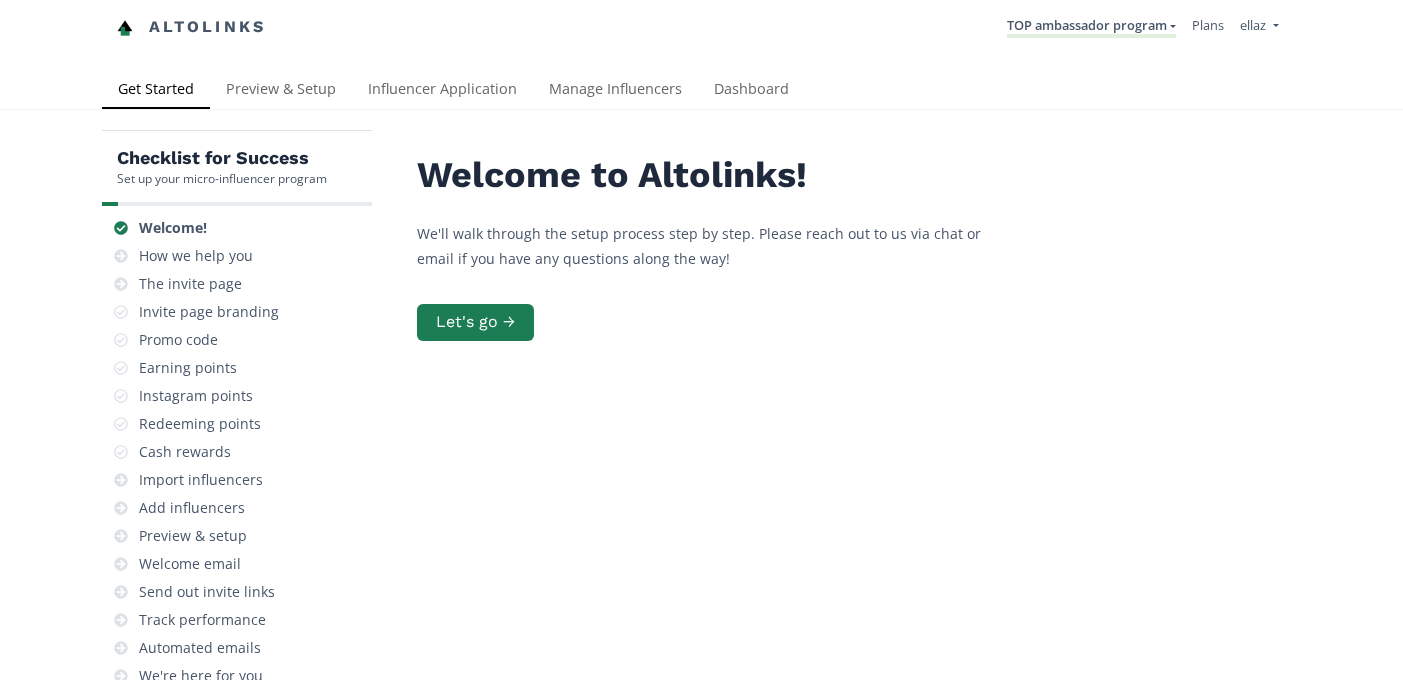 scroll, scrollTop: 0, scrollLeft: 0, axis: both 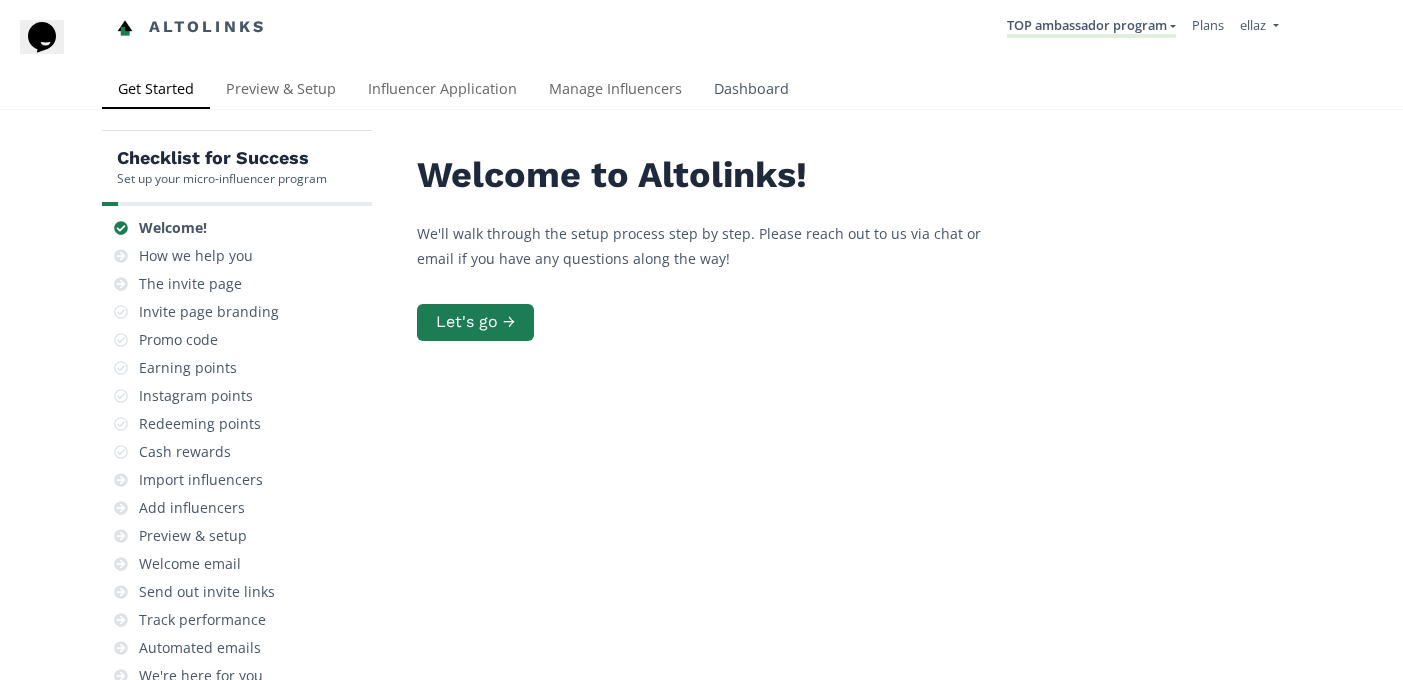 click on "Dashboard" at bounding box center (751, 91) 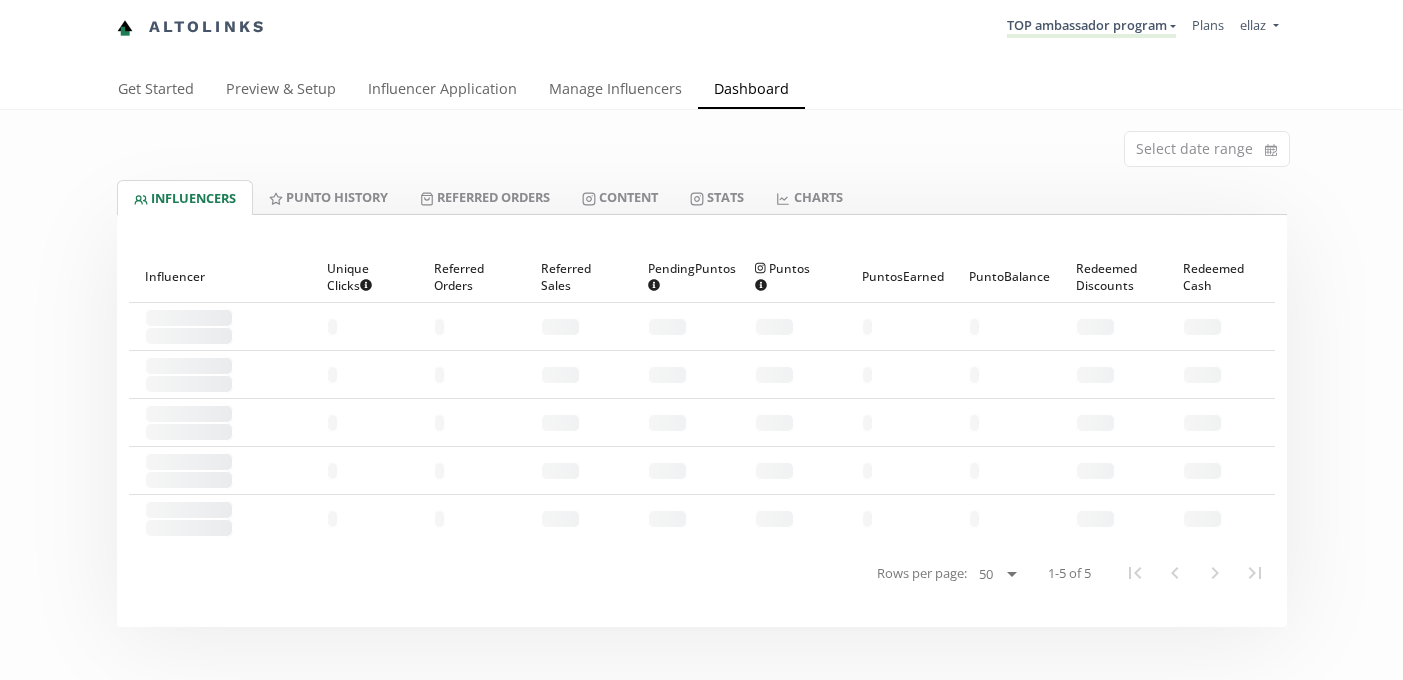 scroll, scrollTop: 0, scrollLeft: 0, axis: both 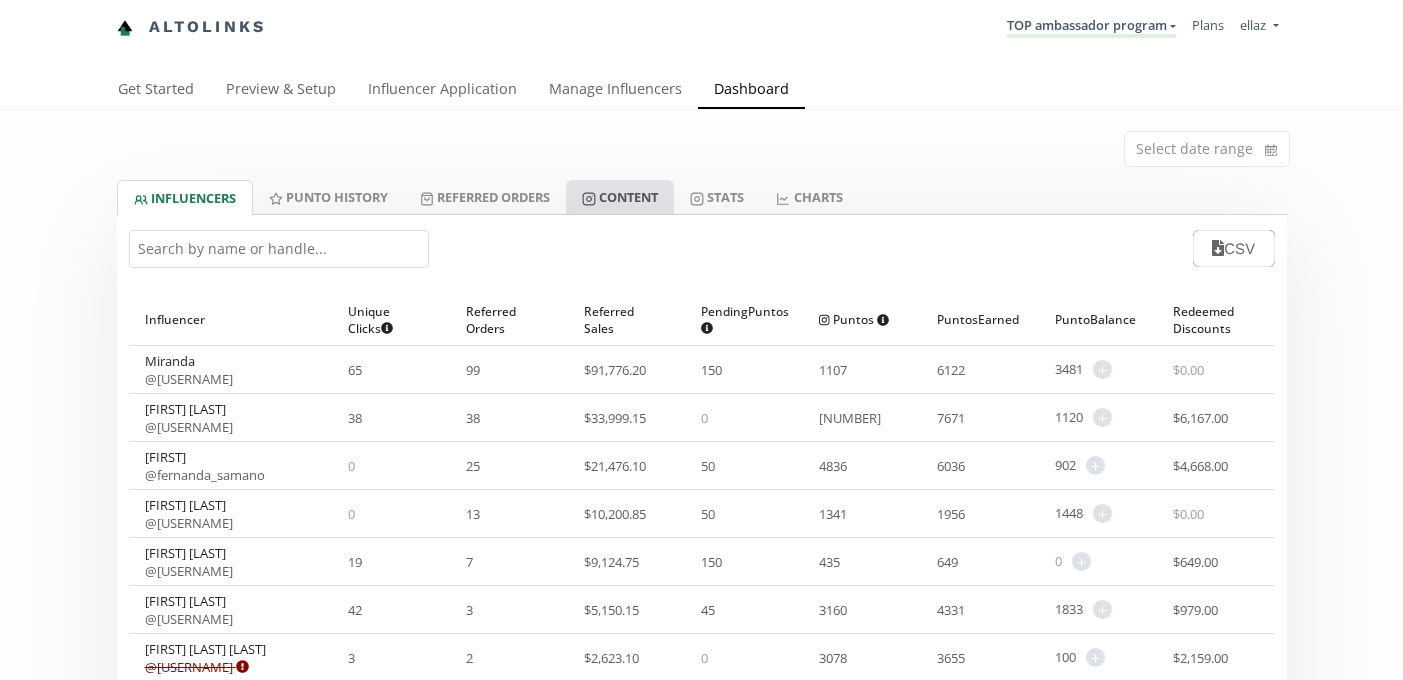 click on "Content" at bounding box center [620, 197] 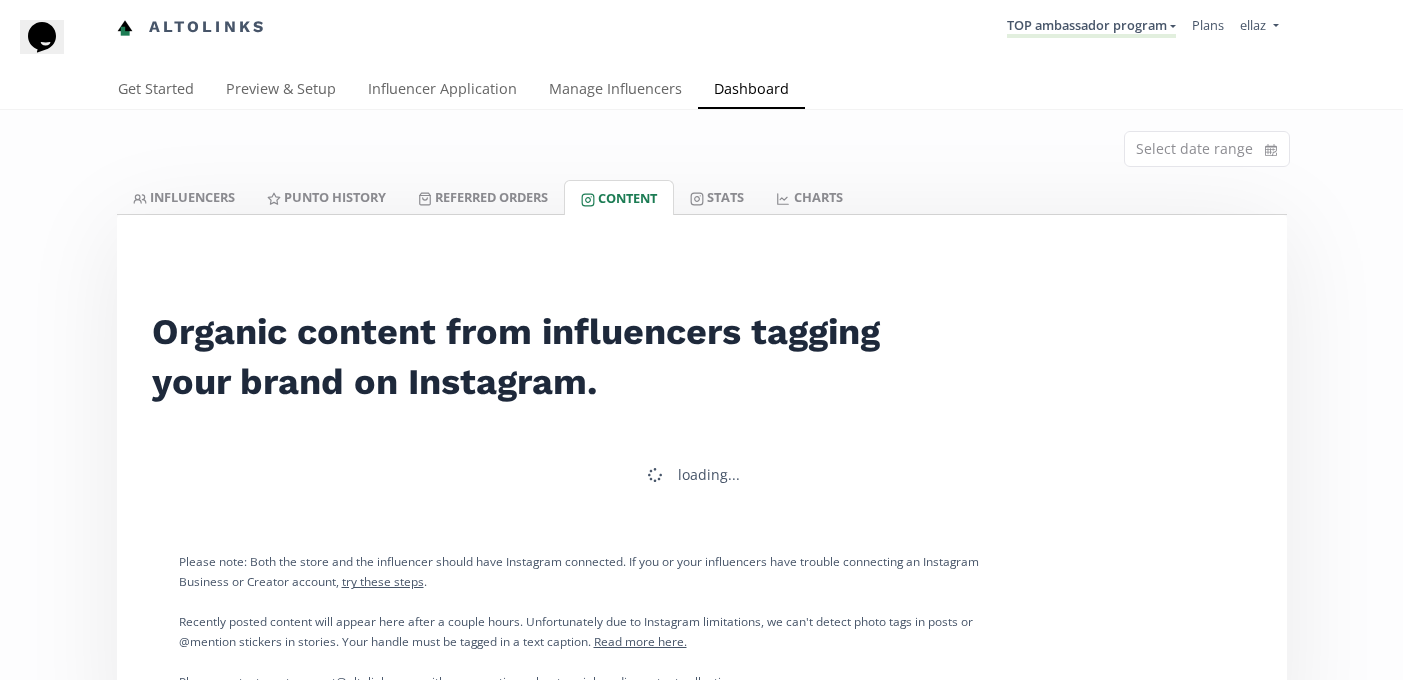 scroll, scrollTop: 0, scrollLeft: 0, axis: both 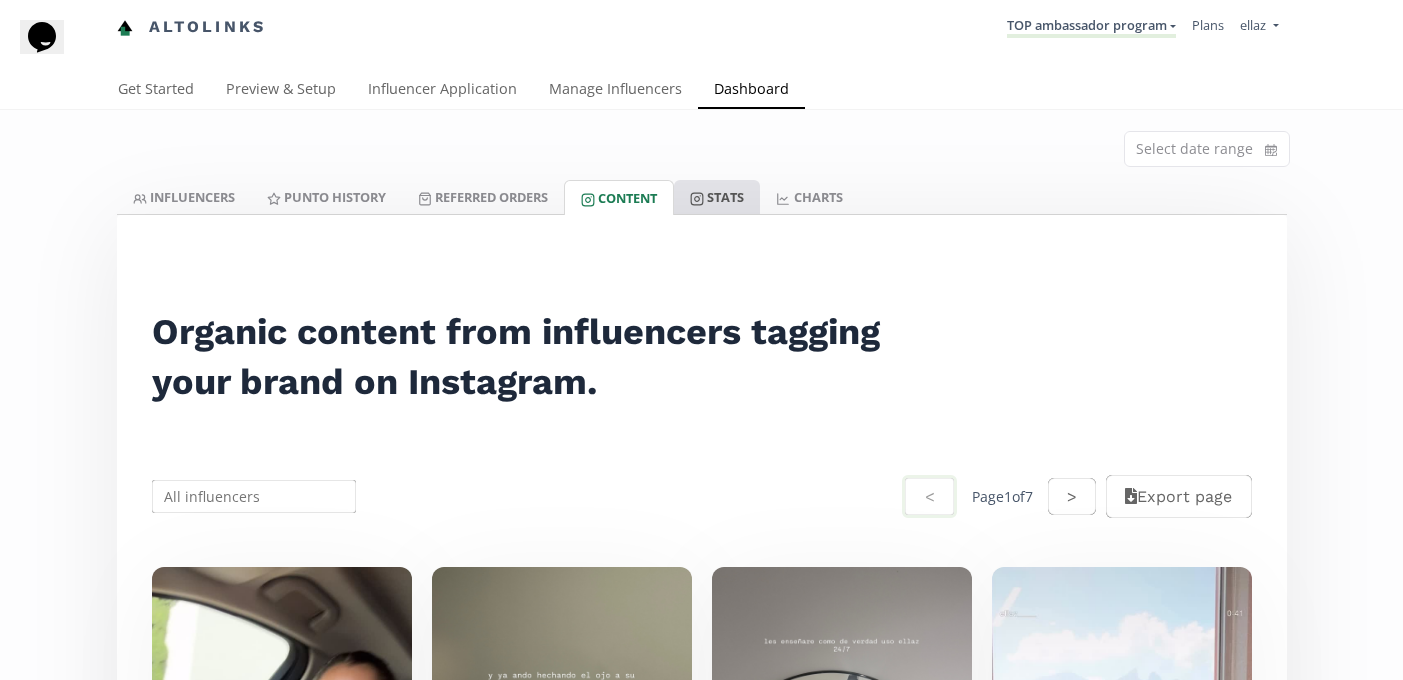 click on "Stats" at bounding box center [717, 197] 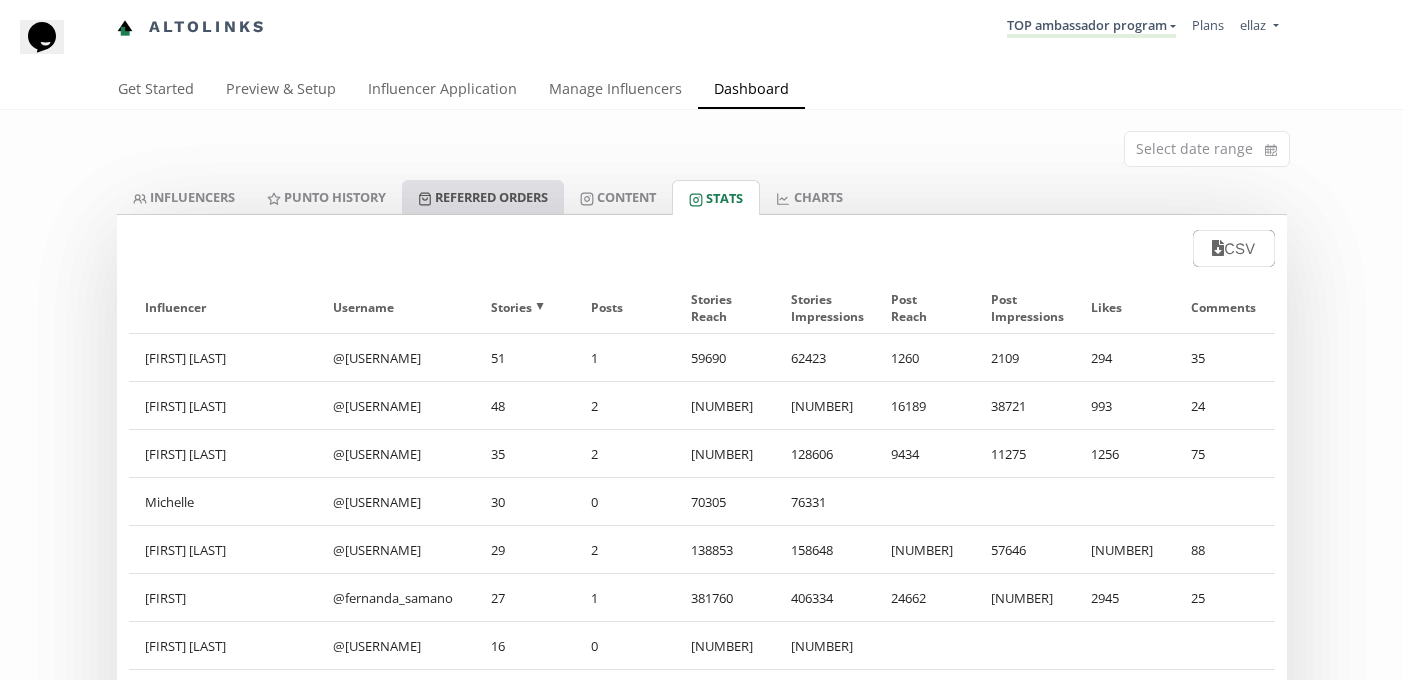 click on "Referred Orders" at bounding box center [483, 197] 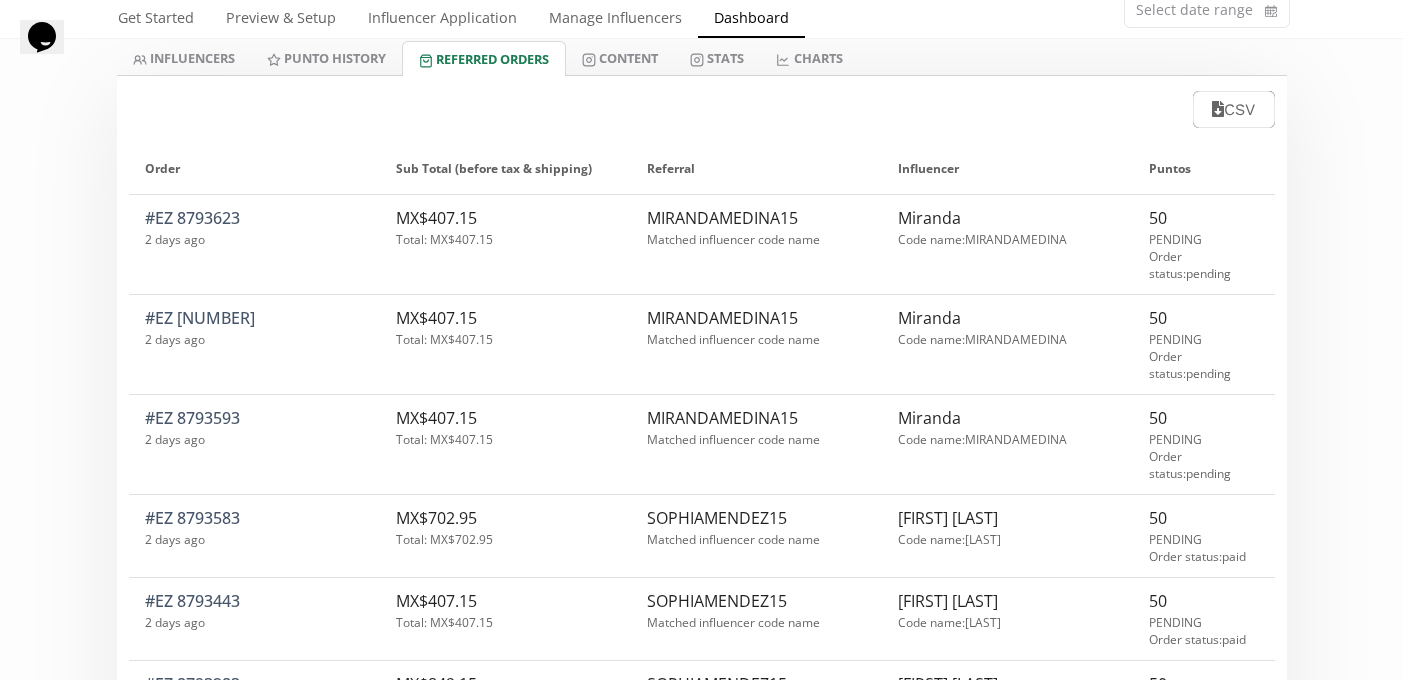 scroll, scrollTop: 176, scrollLeft: 0, axis: vertical 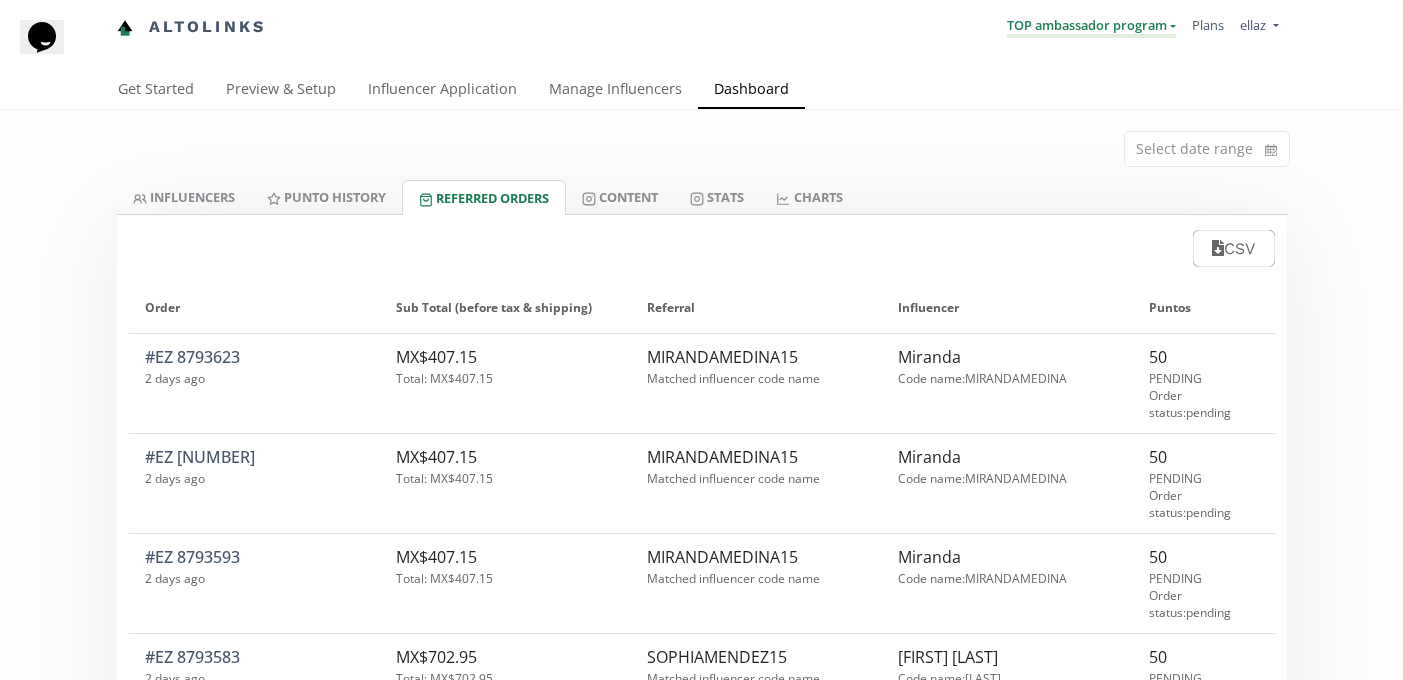 click on "TOP ambassador program" at bounding box center [1091, 27] 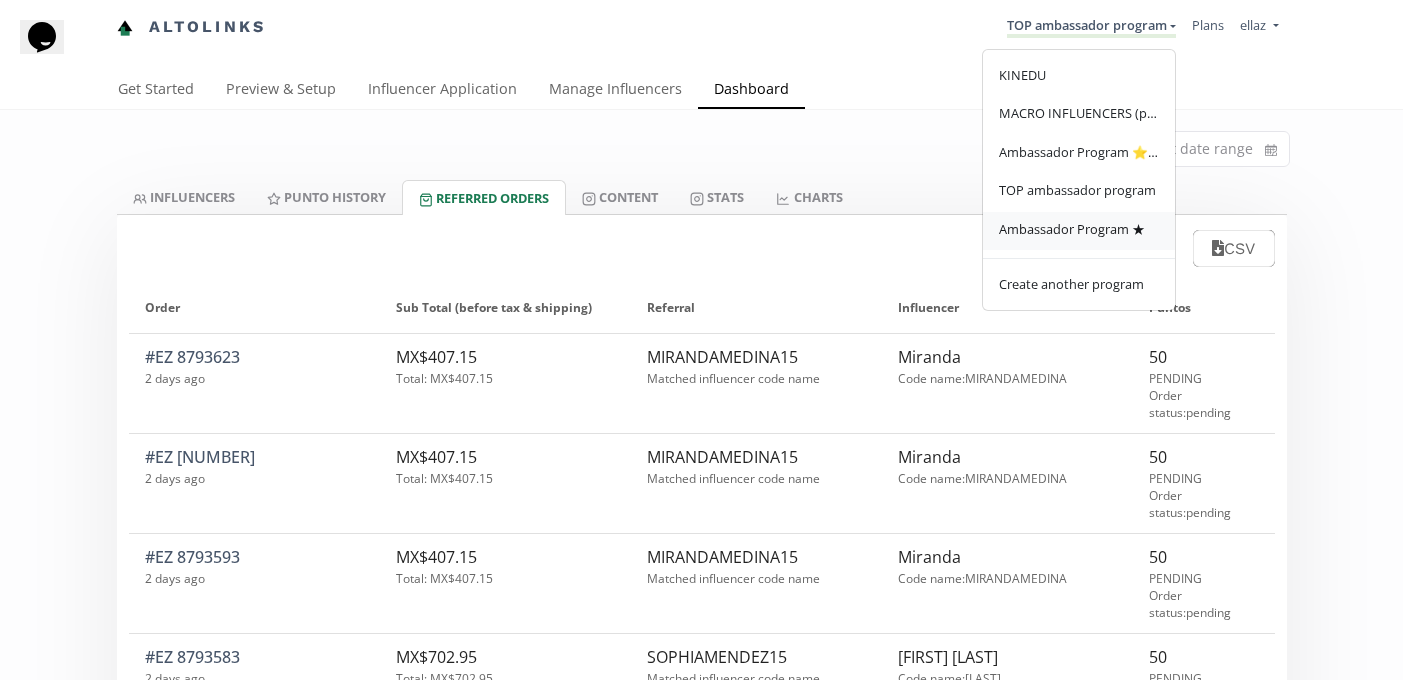 click on "Ambassador Program ★" at bounding box center (1072, 229) 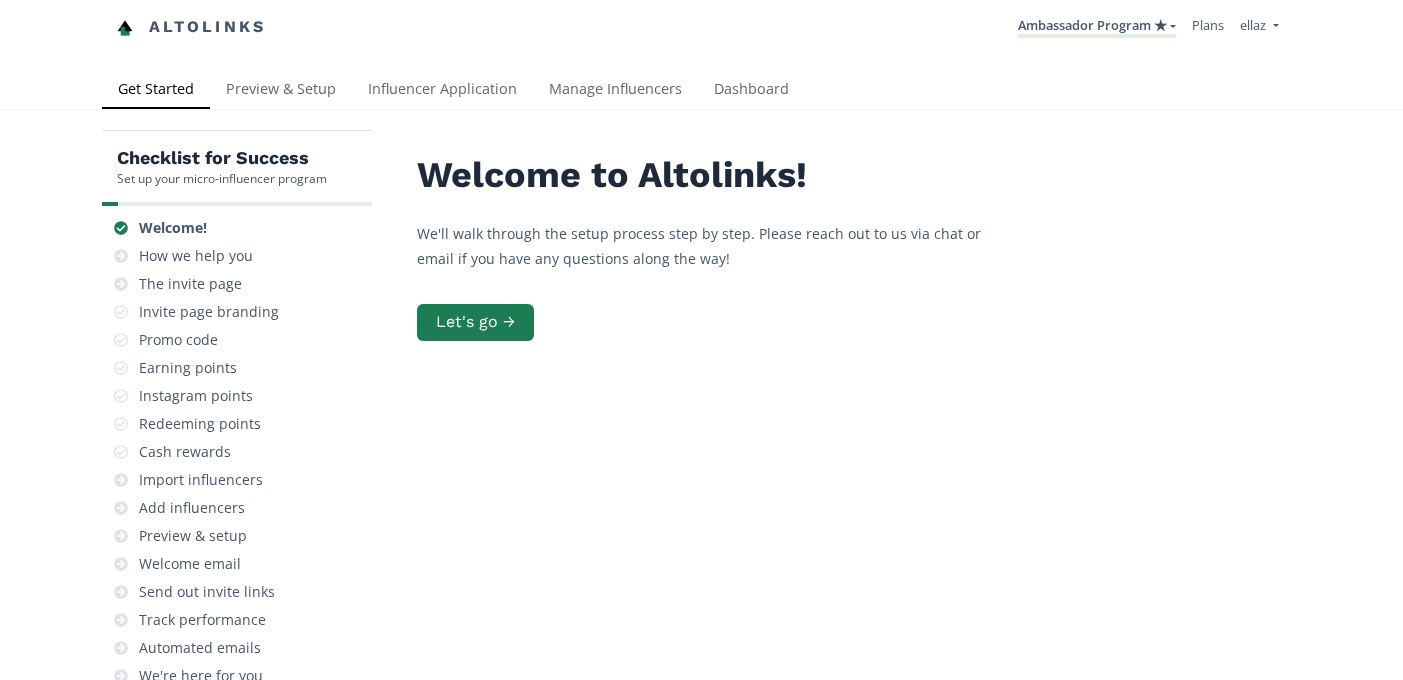 scroll, scrollTop: 0, scrollLeft: 0, axis: both 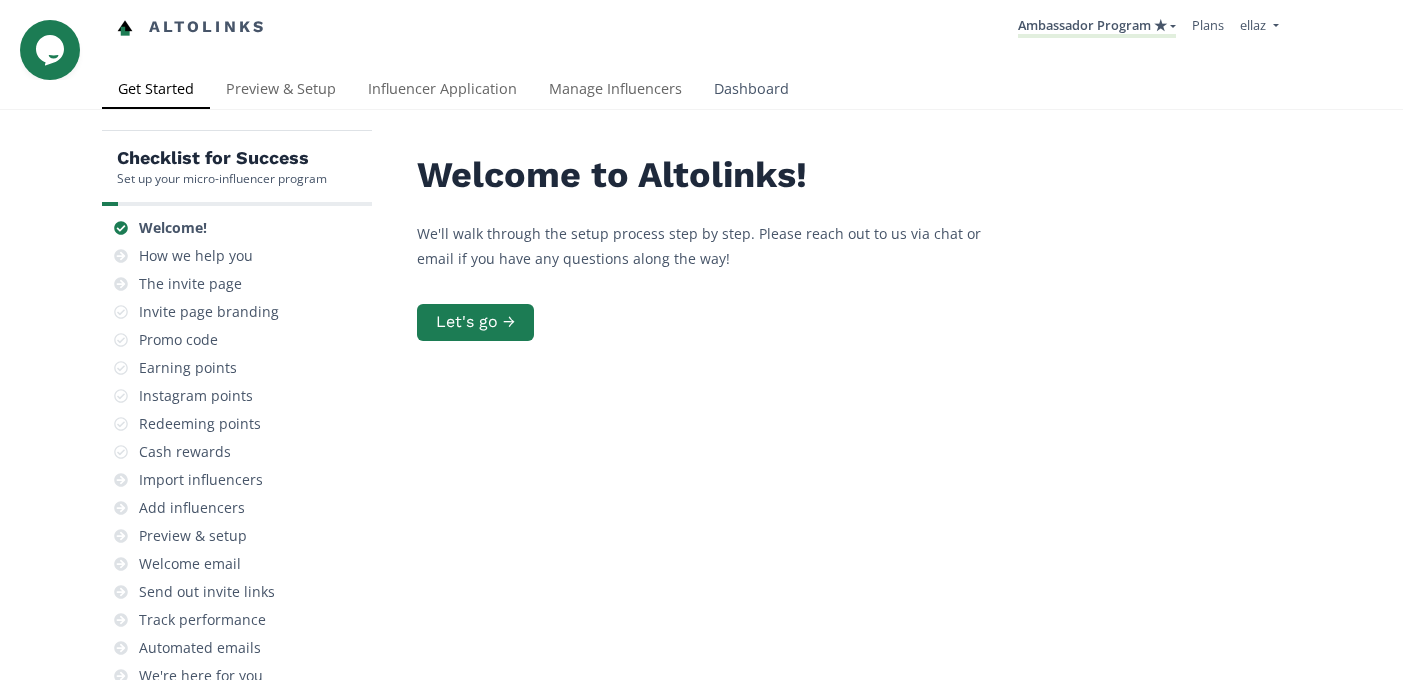 click on "Dashboard" at bounding box center [751, 91] 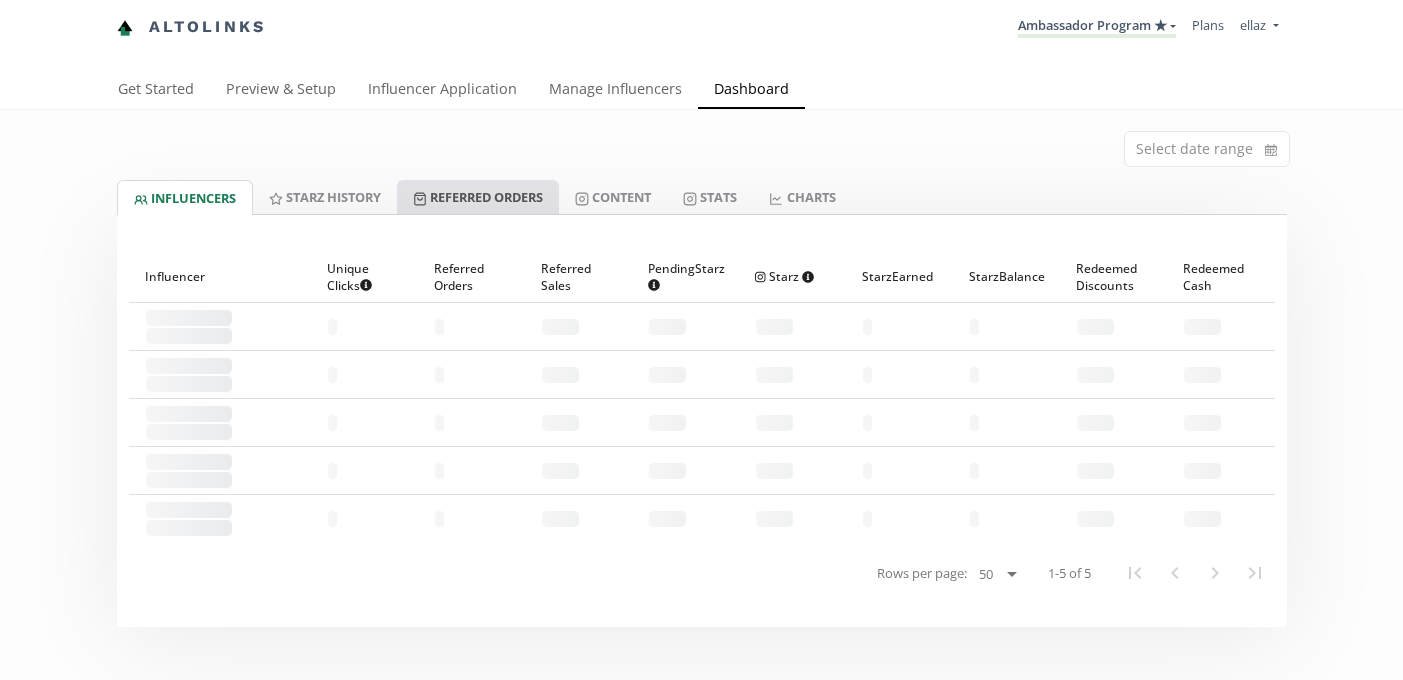 scroll, scrollTop: 0, scrollLeft: 0, axis: both 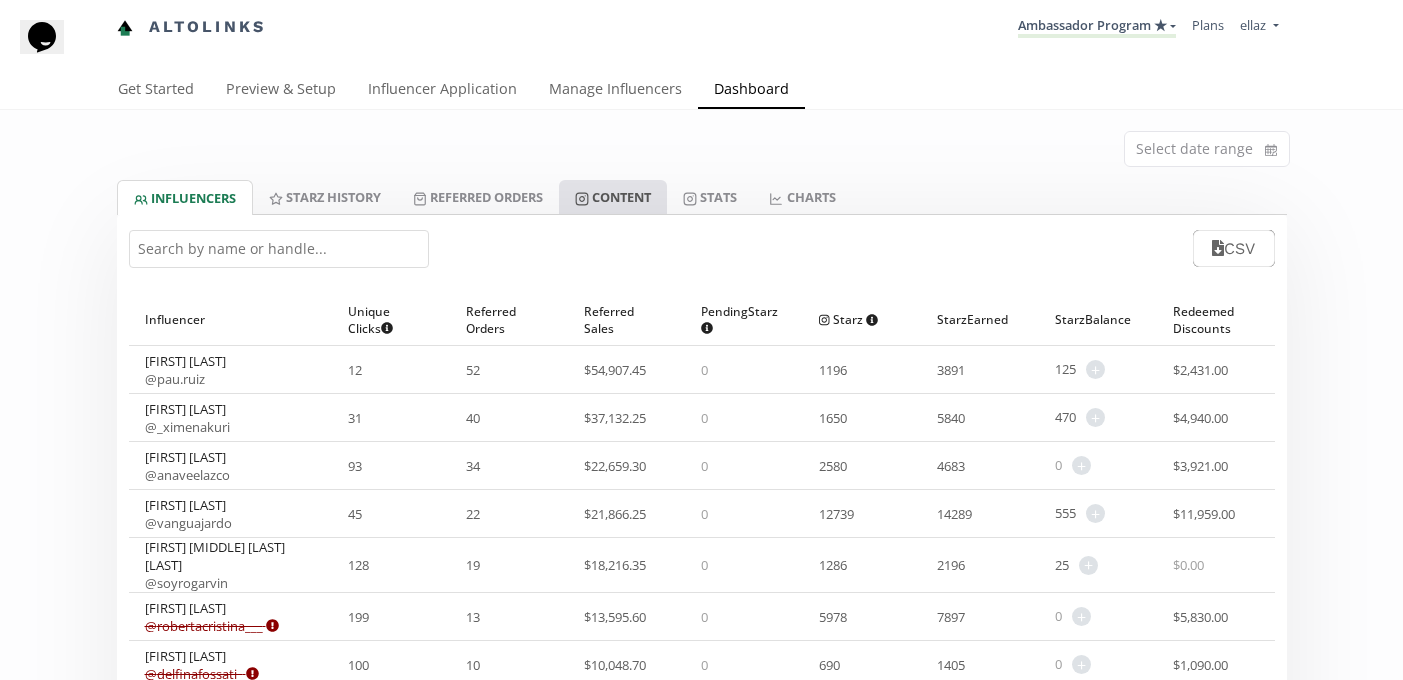 click on "Content" at bounding box center [613, 197] 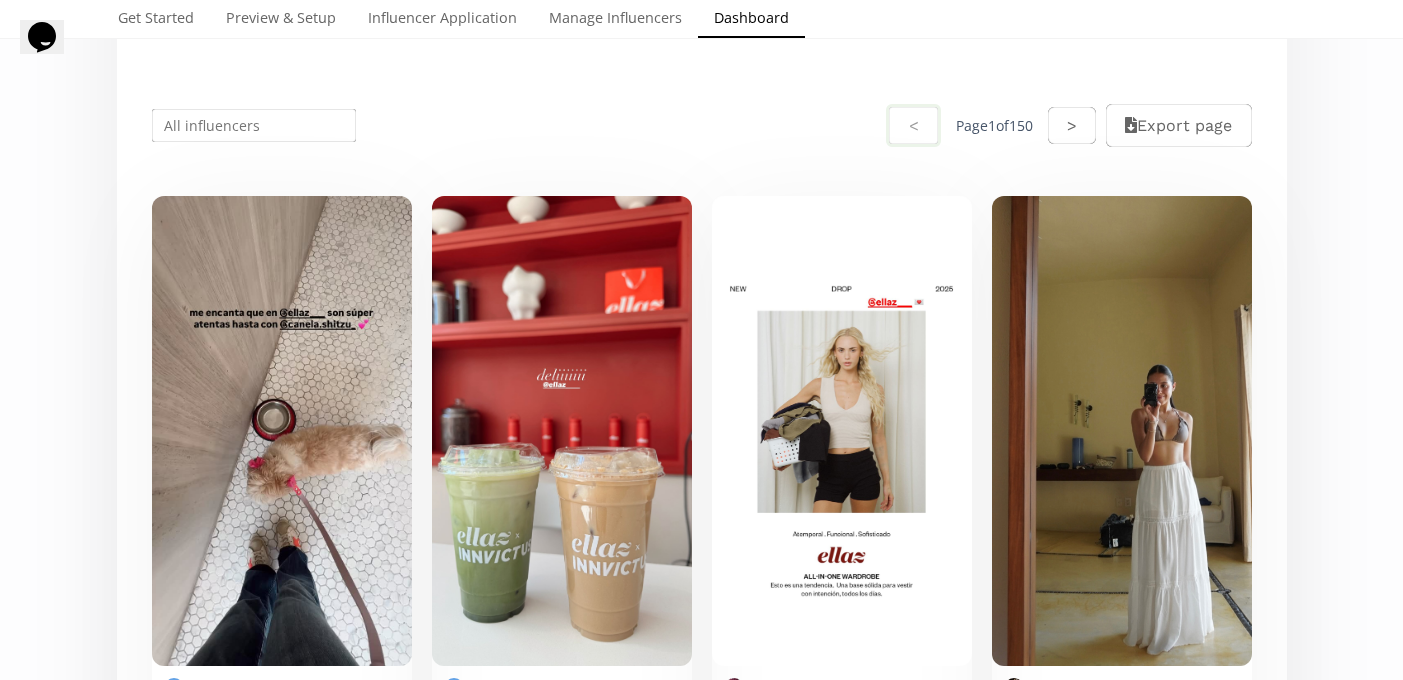 scroll, scrollTop: 0, scrollLeft: 0, axis: both 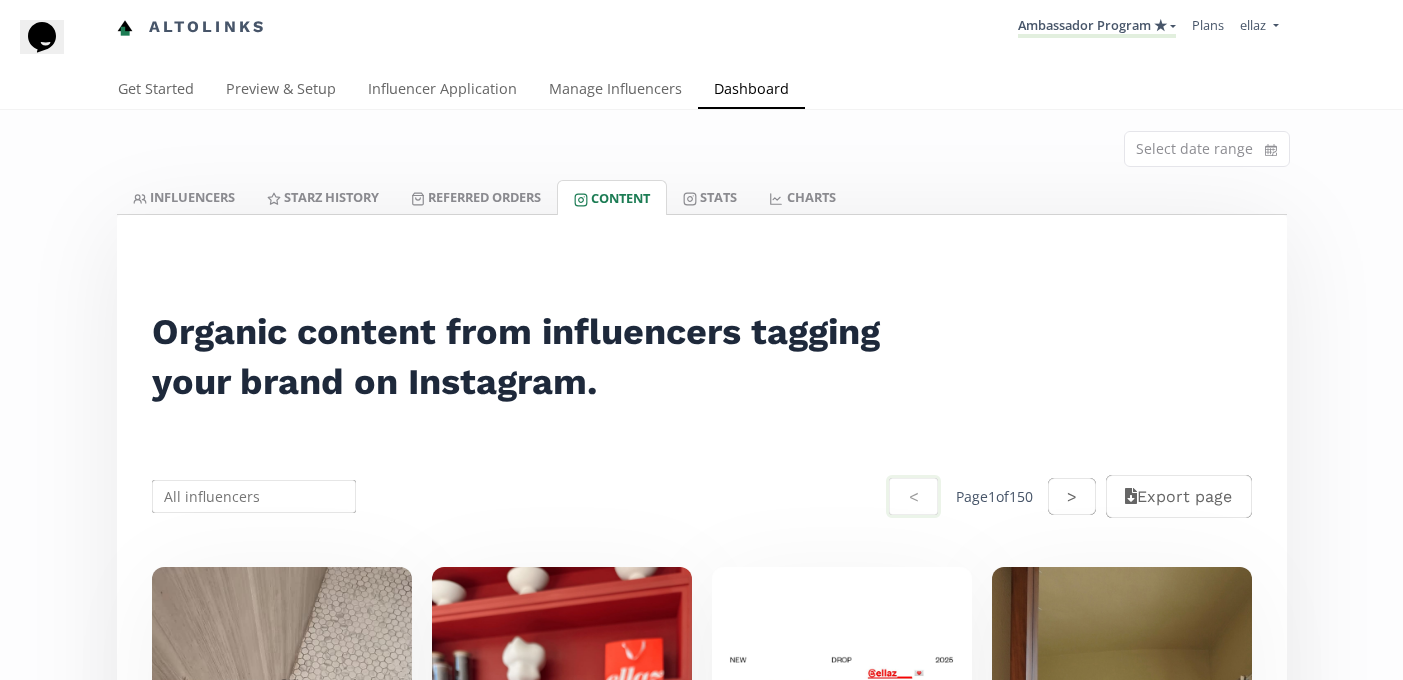 click on "Ambassador Program ★
KINEDU
MACRO INFLUENCERS (prog ventas)
Ambassador Program ⭐️⭐️
TOP ambassador program
Ambassador Program ★
Create another program" at bounding box center [1097, 27] 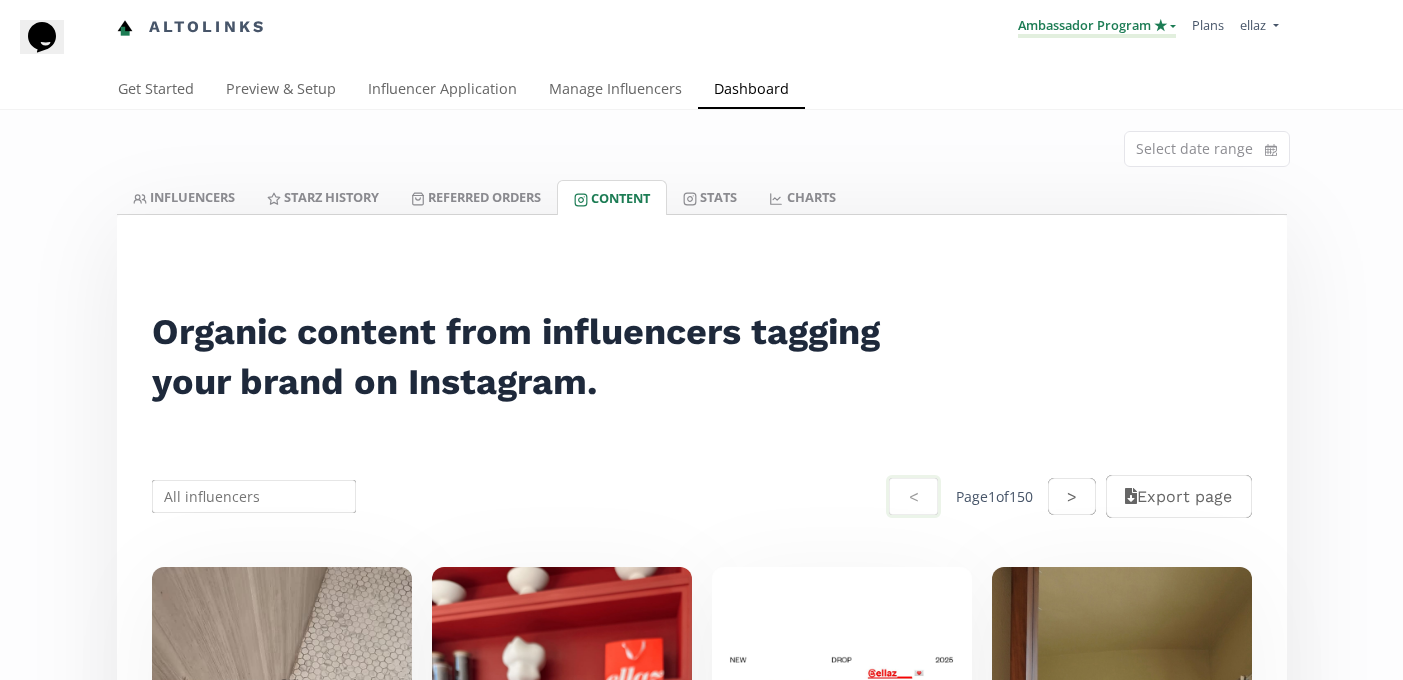 click on "Ambassador Program ★" at bounding box center (1097, 27) 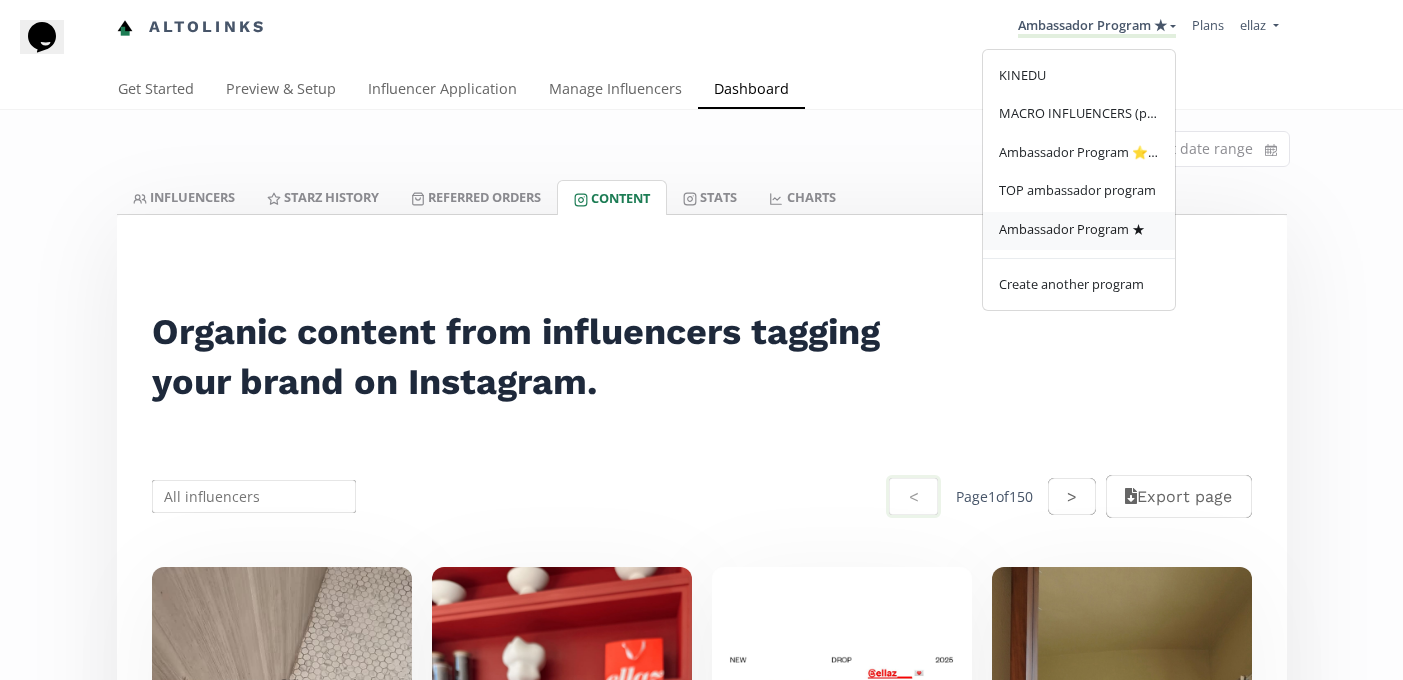 click on "Ambassador Program ★" at bounding box center [1072, 229] 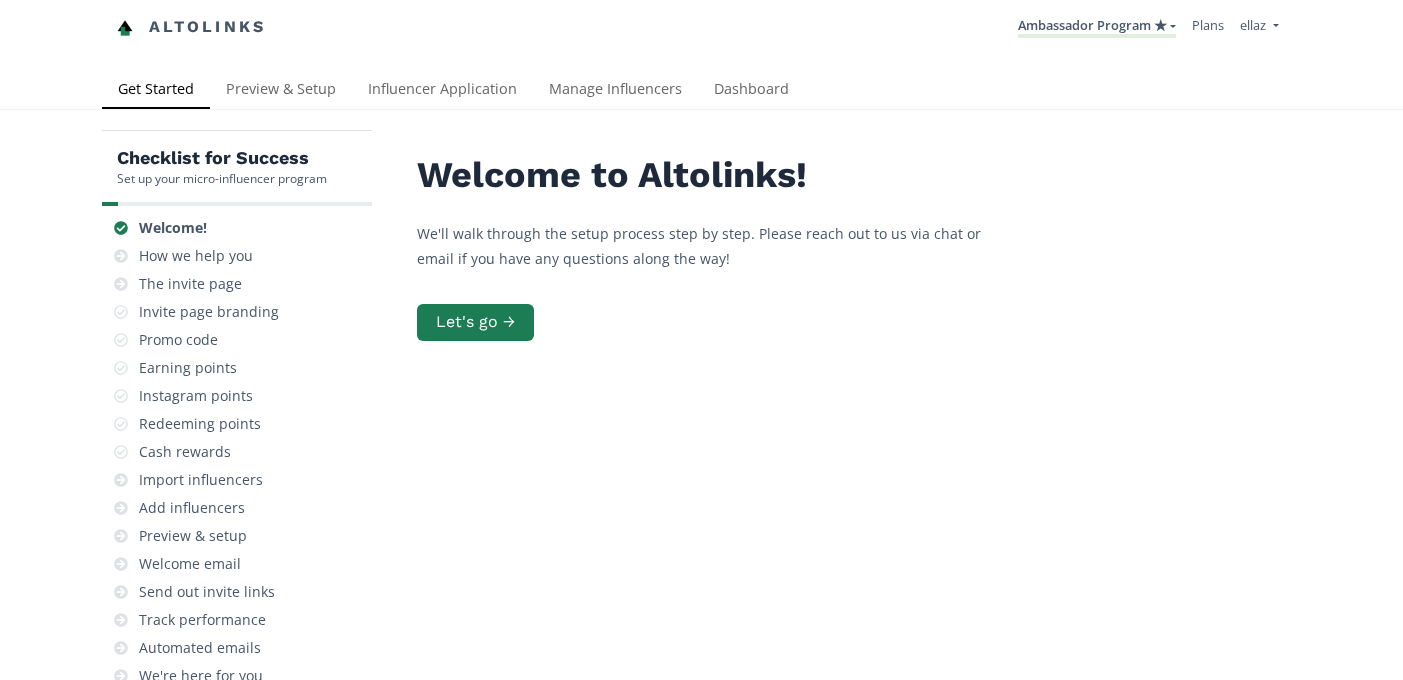 scroll, scrollTop: 0, scrollLeft: 0, axis: both 